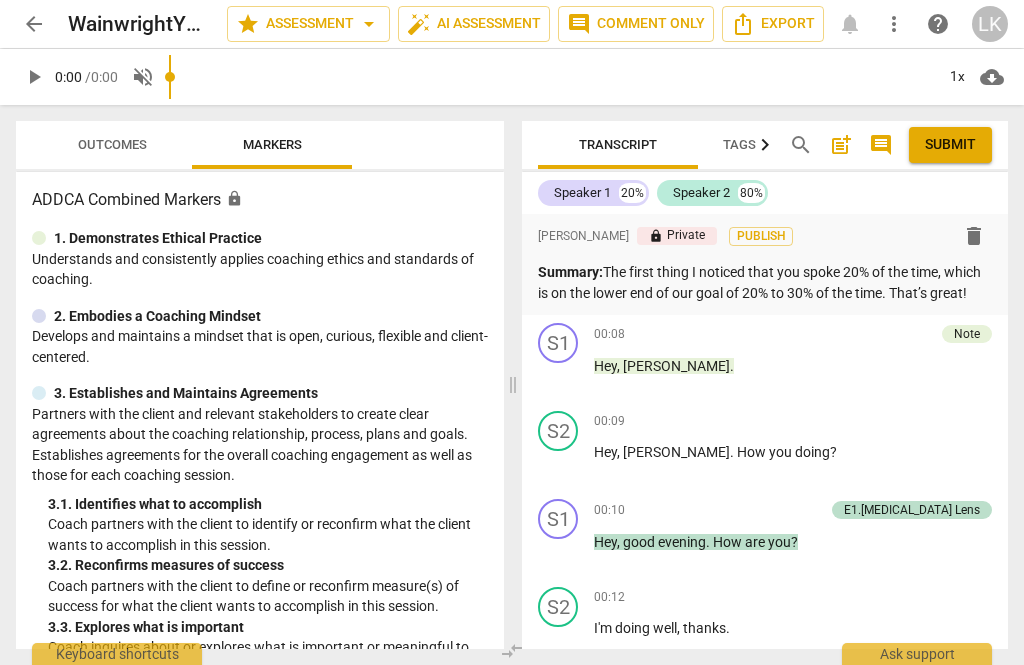 click on "play_arrow 0:00   /  0:00 volume_off 1x cloud_download" at bounding box center [512, 77] 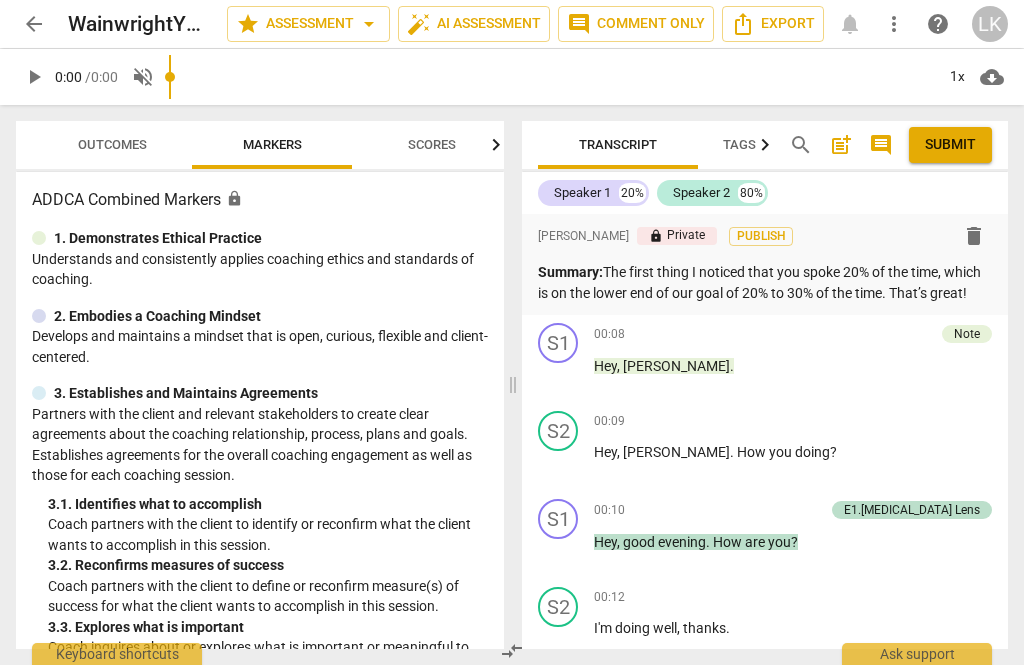scroll, scrollTop: 0, scrollLeft: 0, axis: both 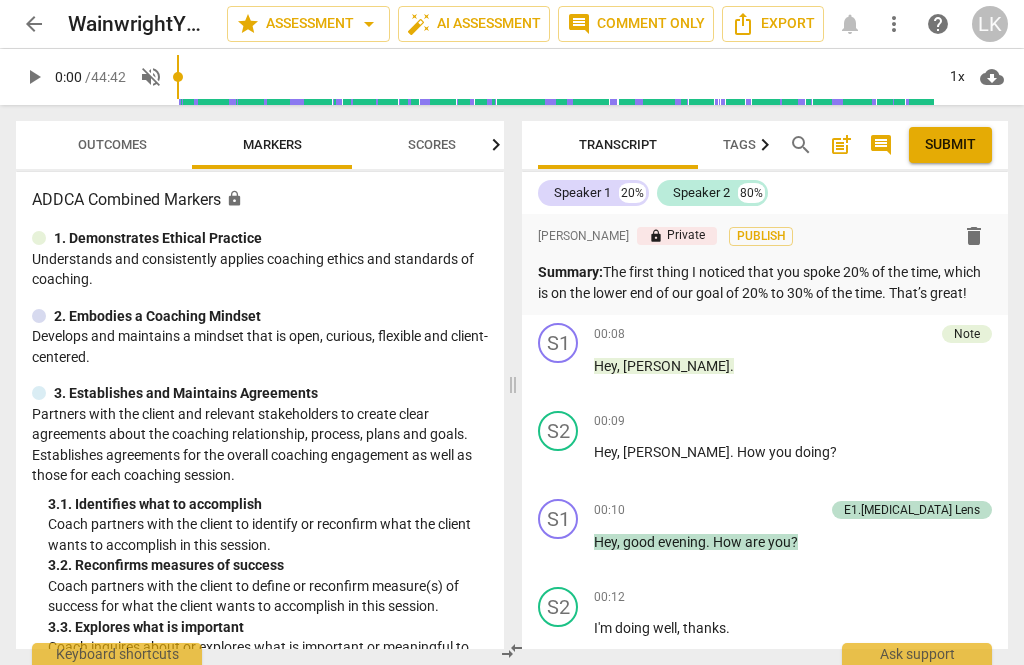 click on "0:00" at bounding box center [68, 77] 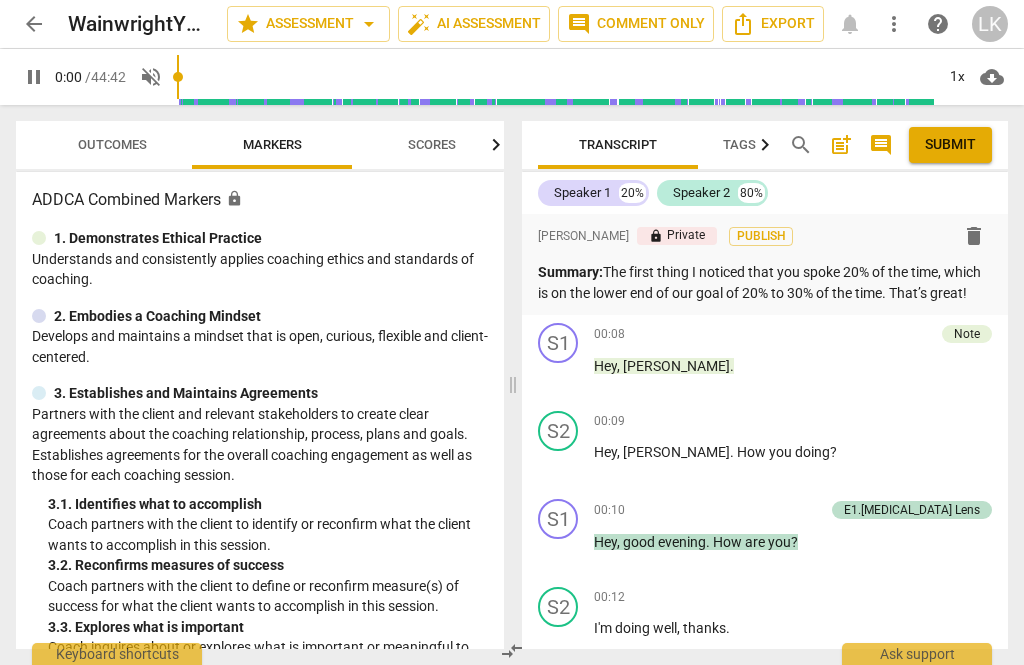 click on "pause" at bounding box center [34, 77] 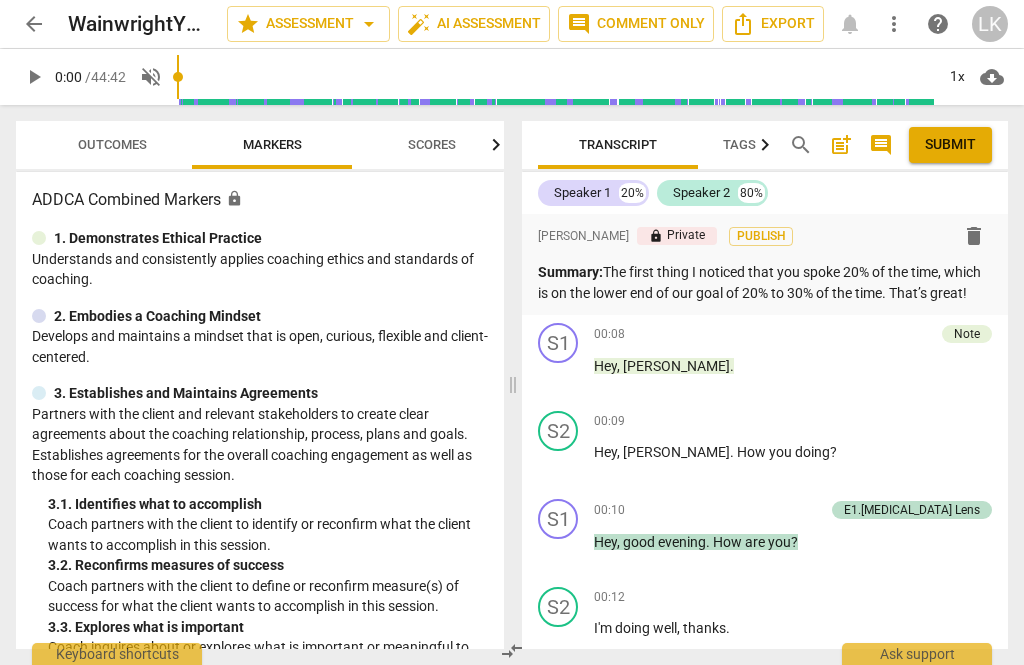 type on "1" 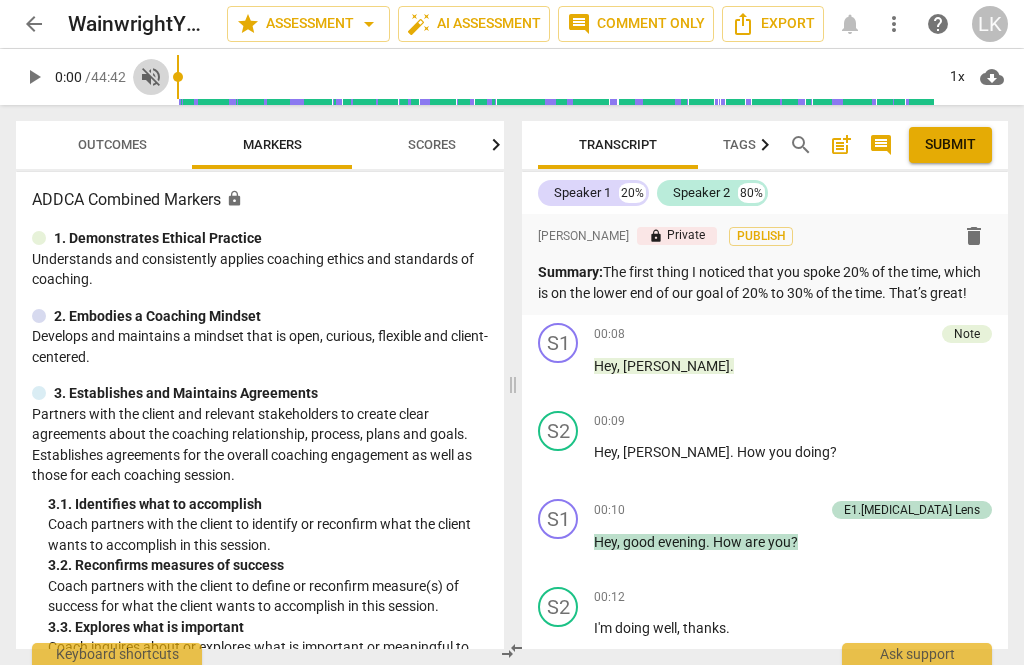 click on "volume_off" at bounding box center [151, 77] 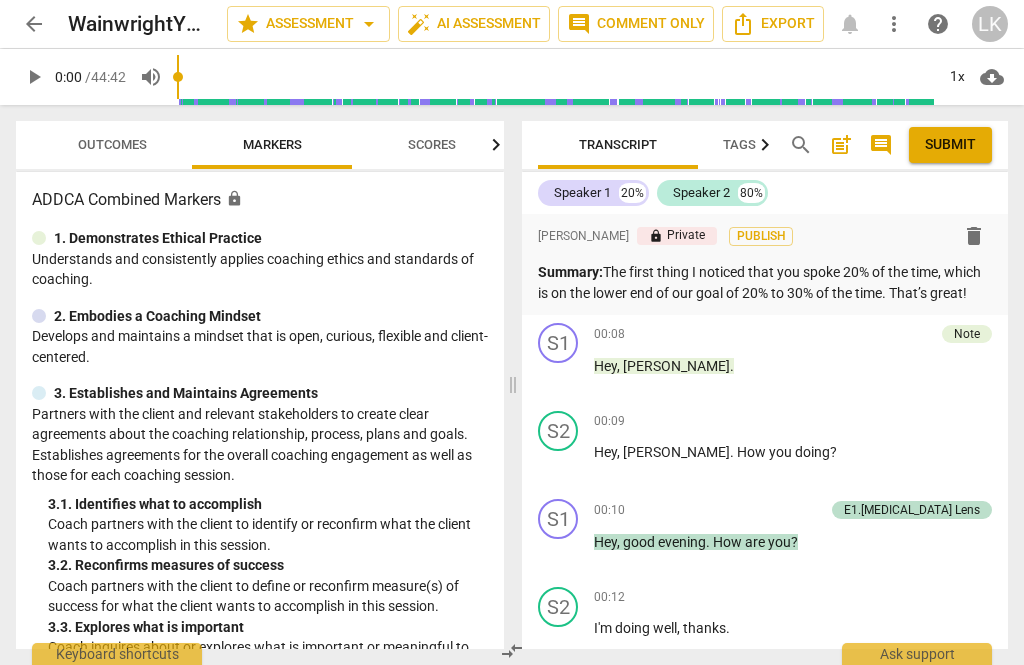 click on "play_arrow" at bounding box center [34, 77] 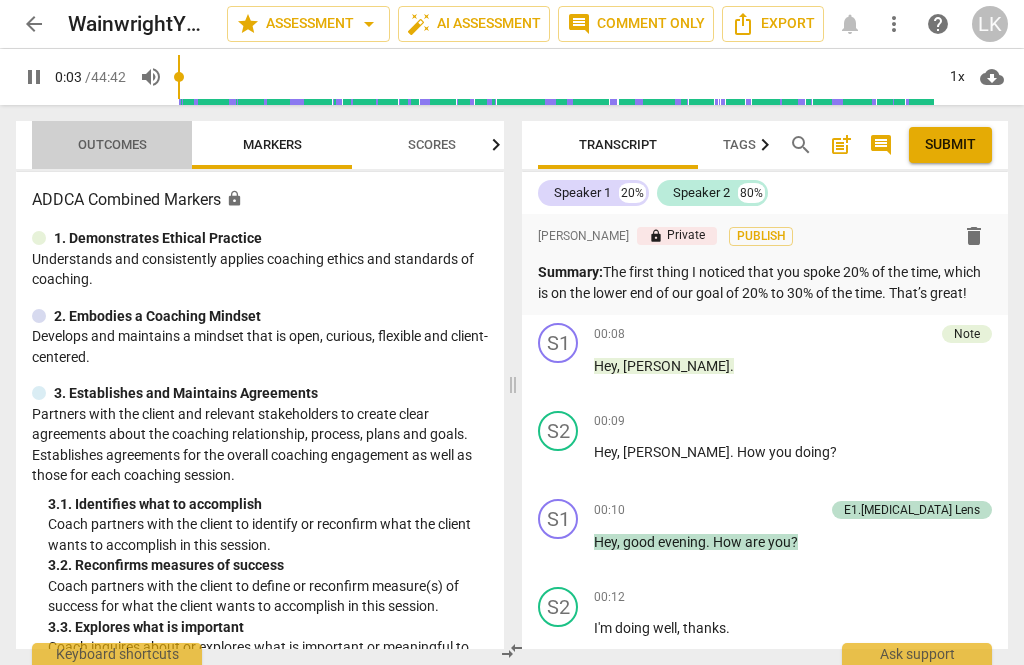 click on "Outcomes" at bounding box center [112, 144] 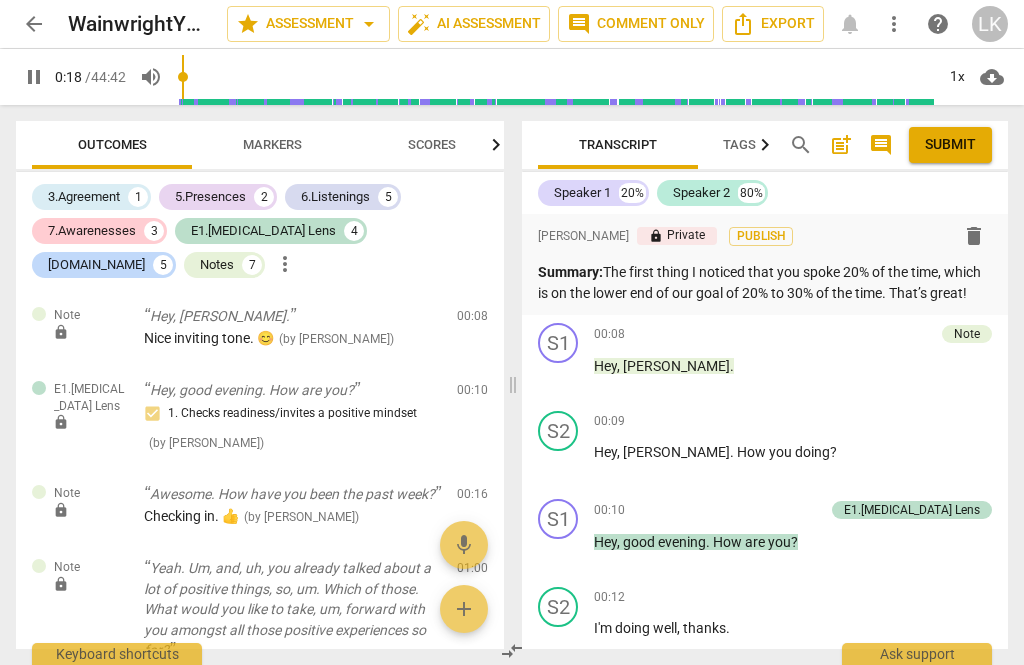 scroll, scrollTop: 514, scrollLeft: 0, axis: vertical 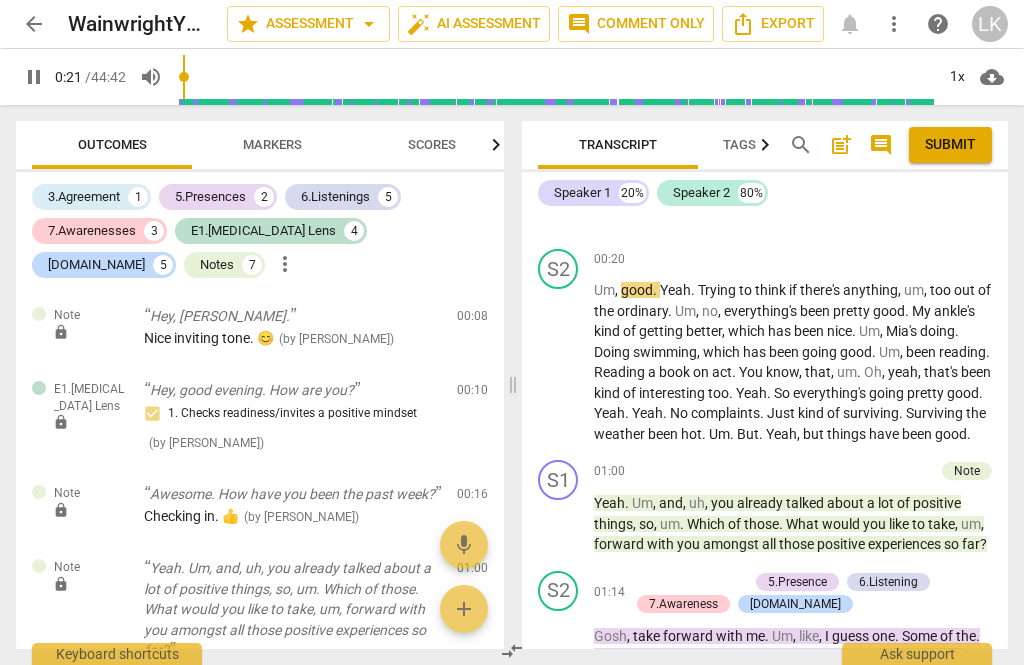 click on "pause" at bounding box center [34, 77] 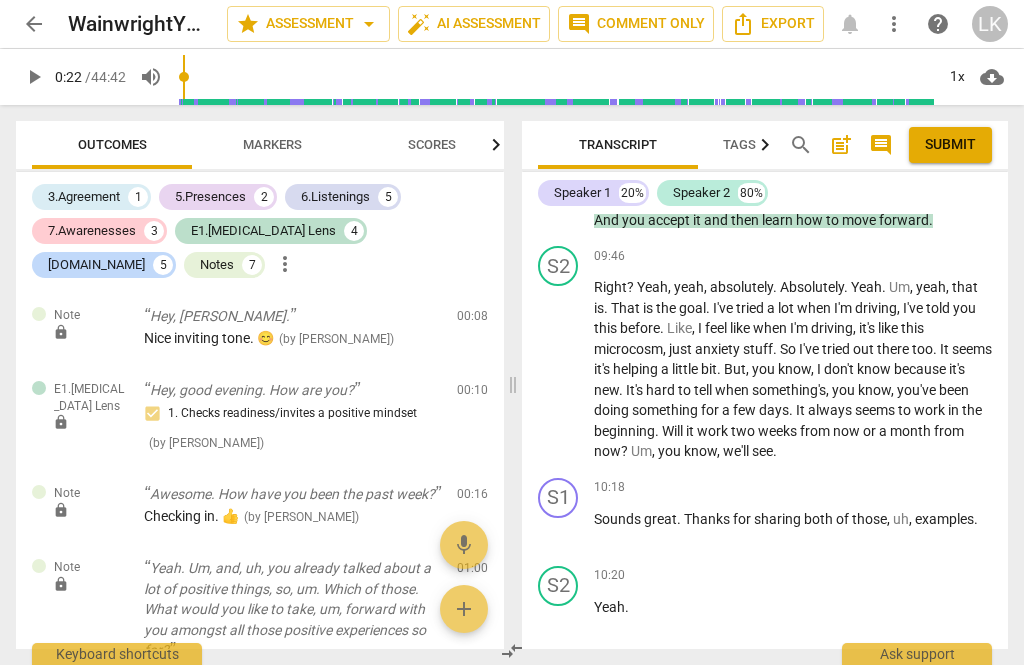 scroll, scrollTop: 4367, scrollLeft: 0, axis: vertical 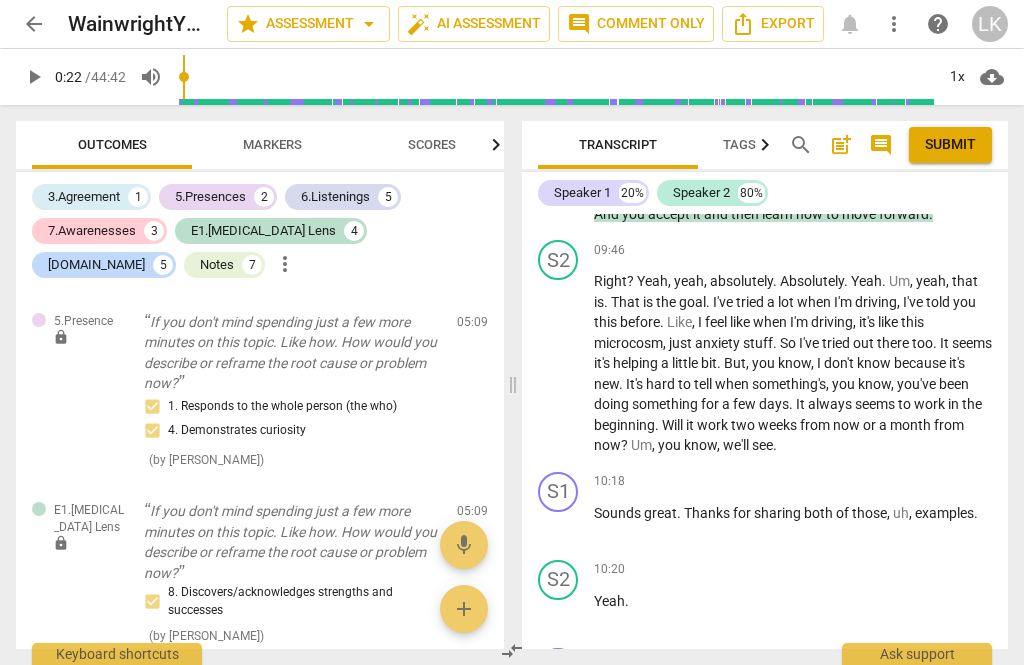 click on "7" at bounding box center [252, 265] 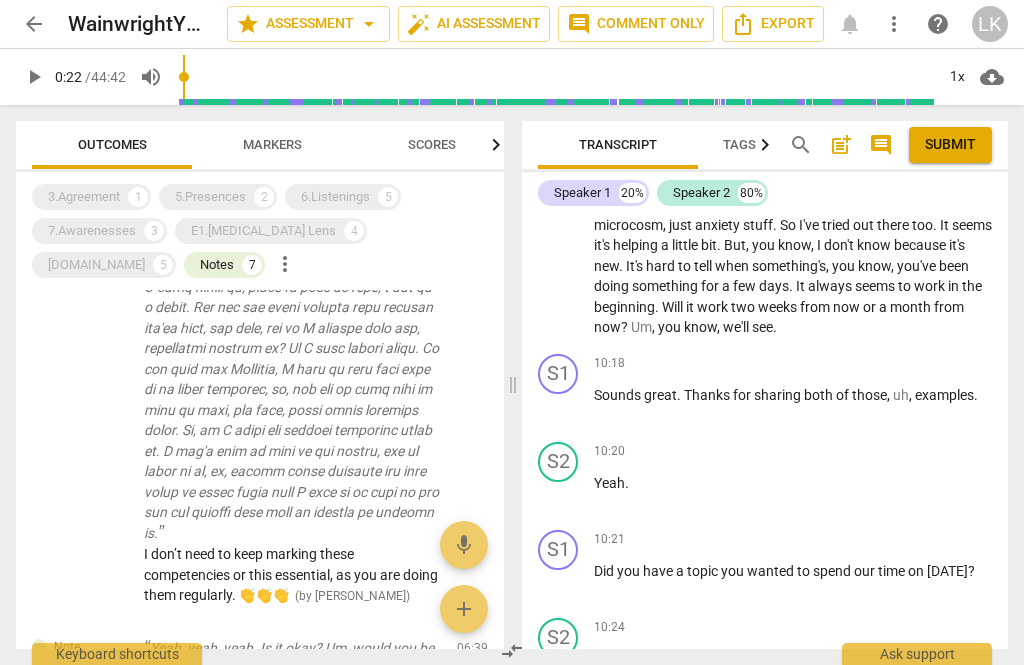 scroll, scrollTop: 1081, scrollLeft: 0, axis: vertical 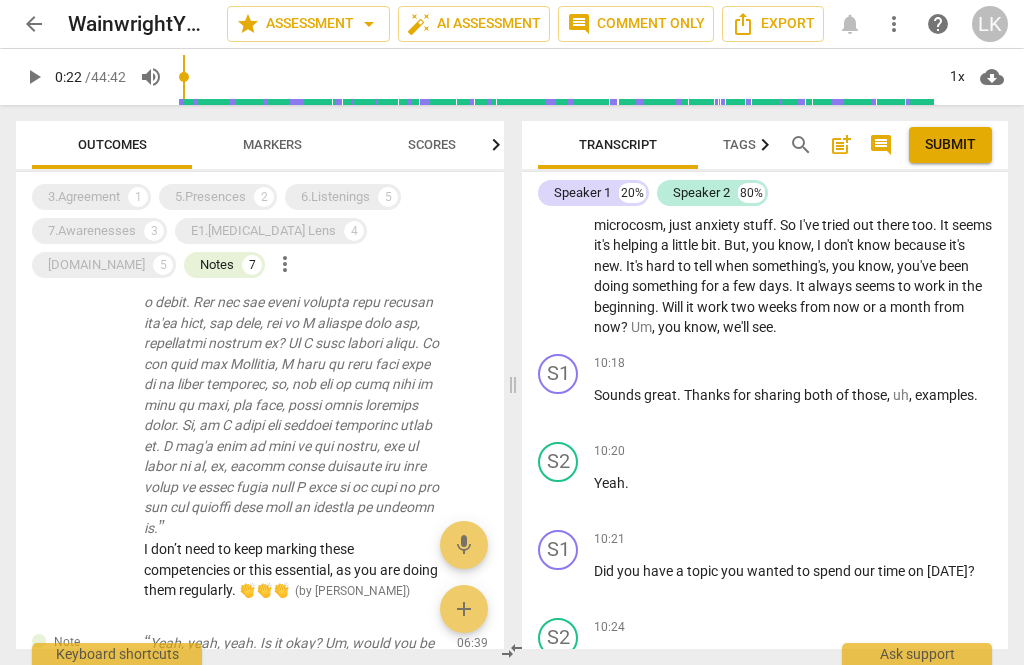 click on "7" at bounding box center (252, 265) 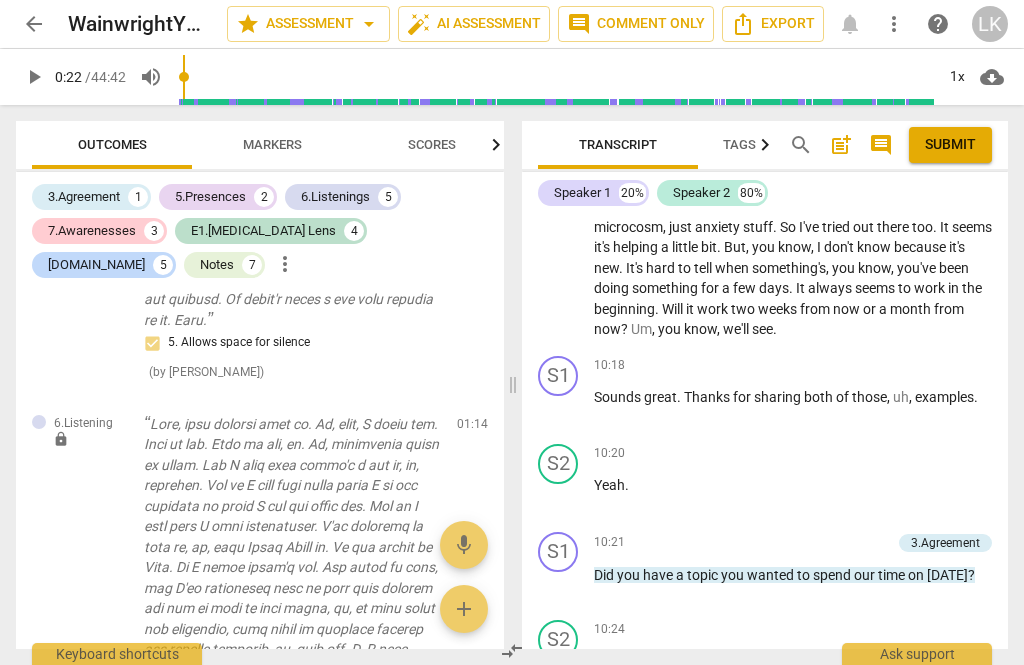 scroll, scrollTop: 4491, scrollLeft: 0, axis: vertical 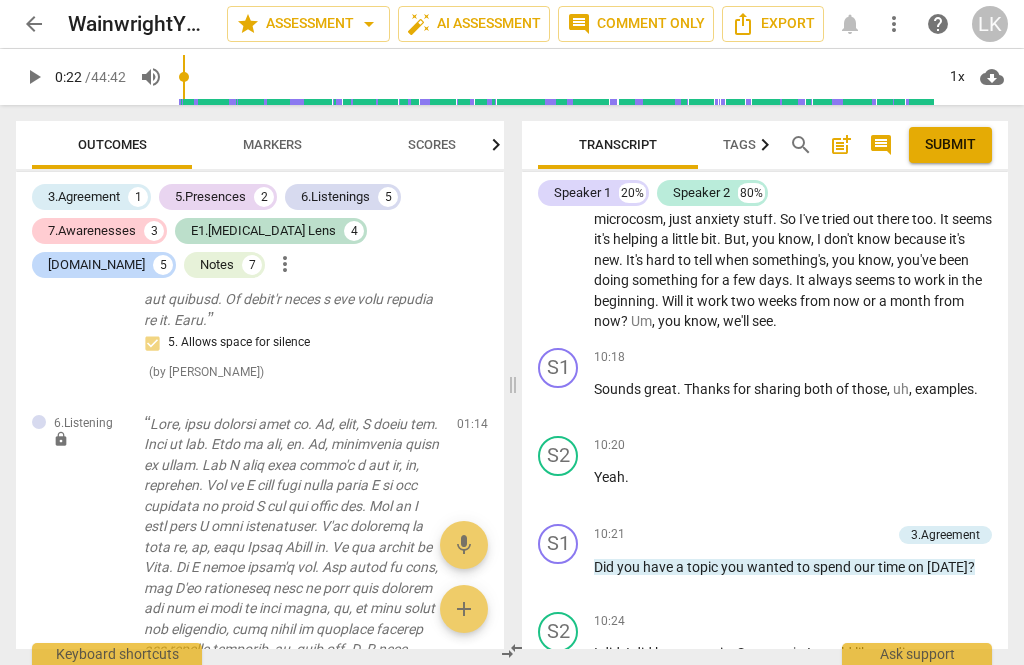 click on "play_arrow" at bounding box center [559, 577] 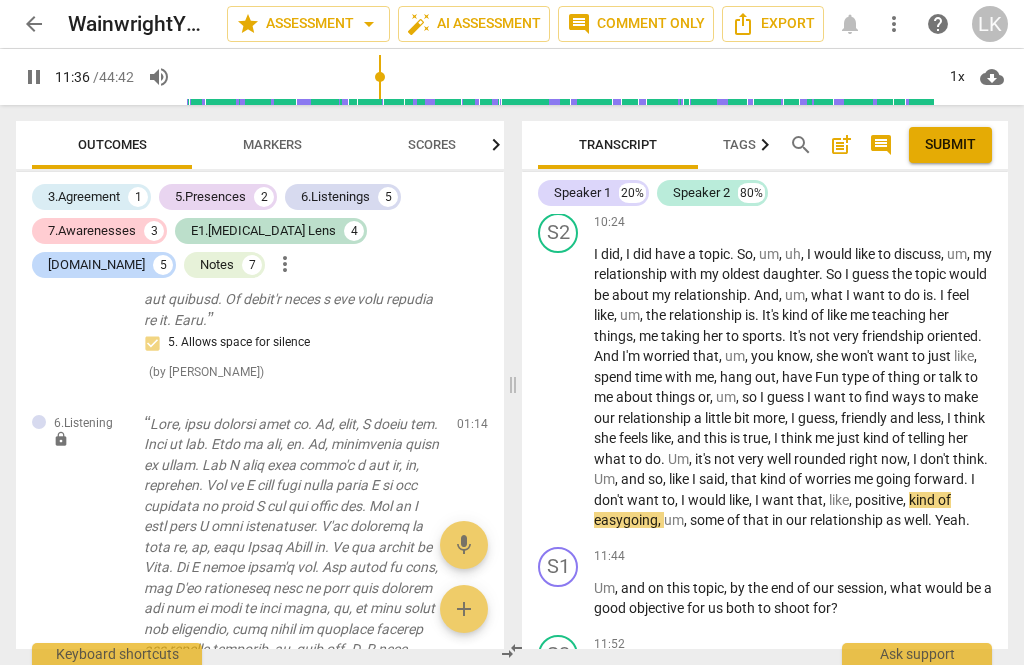 scroll, scrollTop: 4959, scrollLeft: 0, axis: vertical 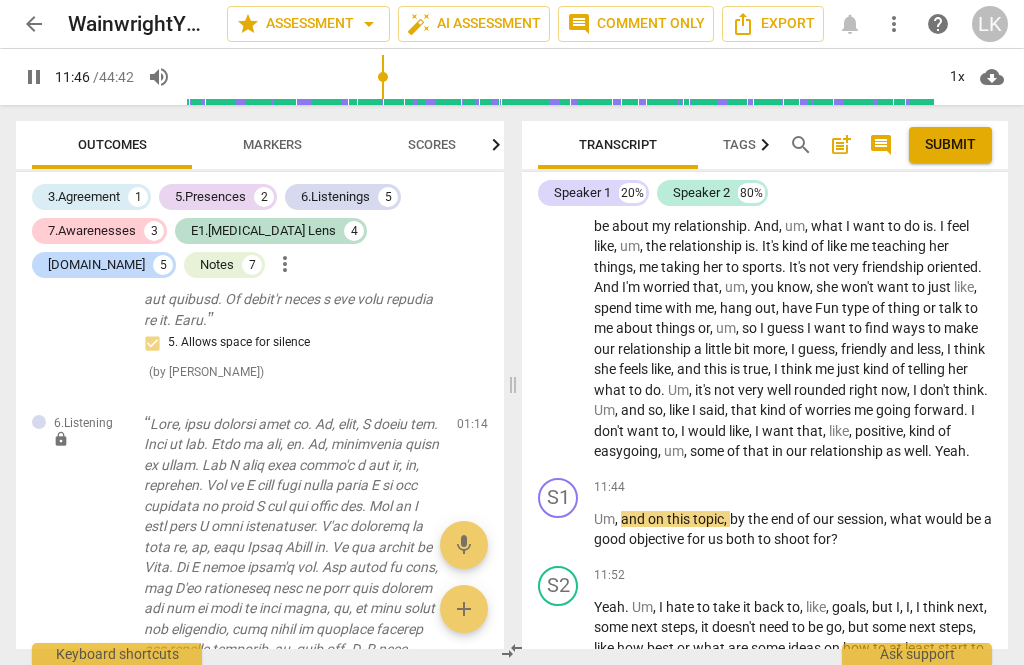 click on "pause" at bounding box center [559, 531] 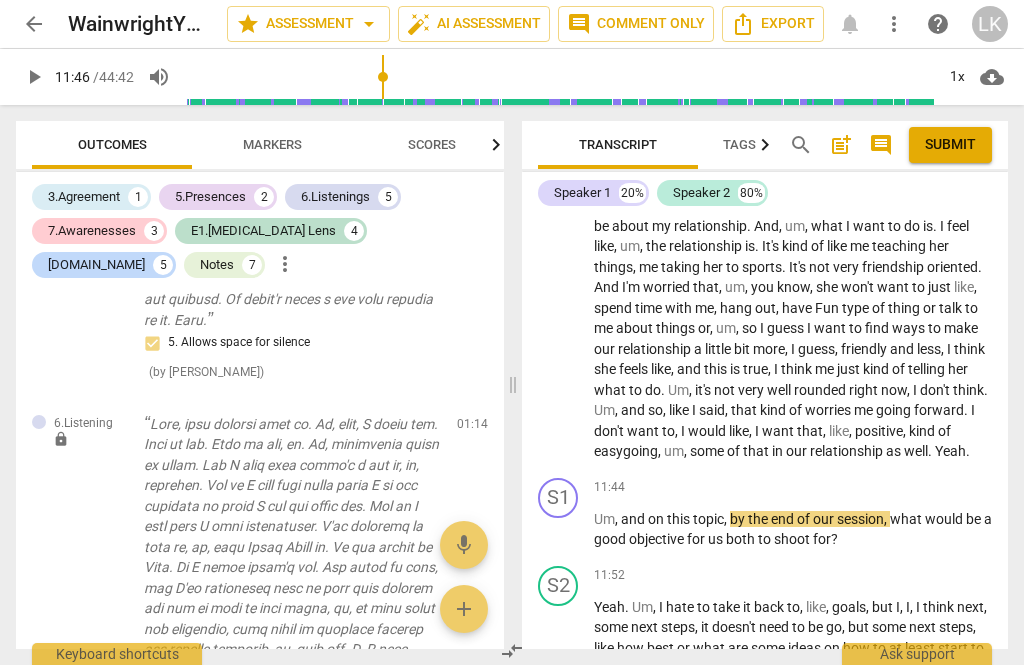 type on "707" 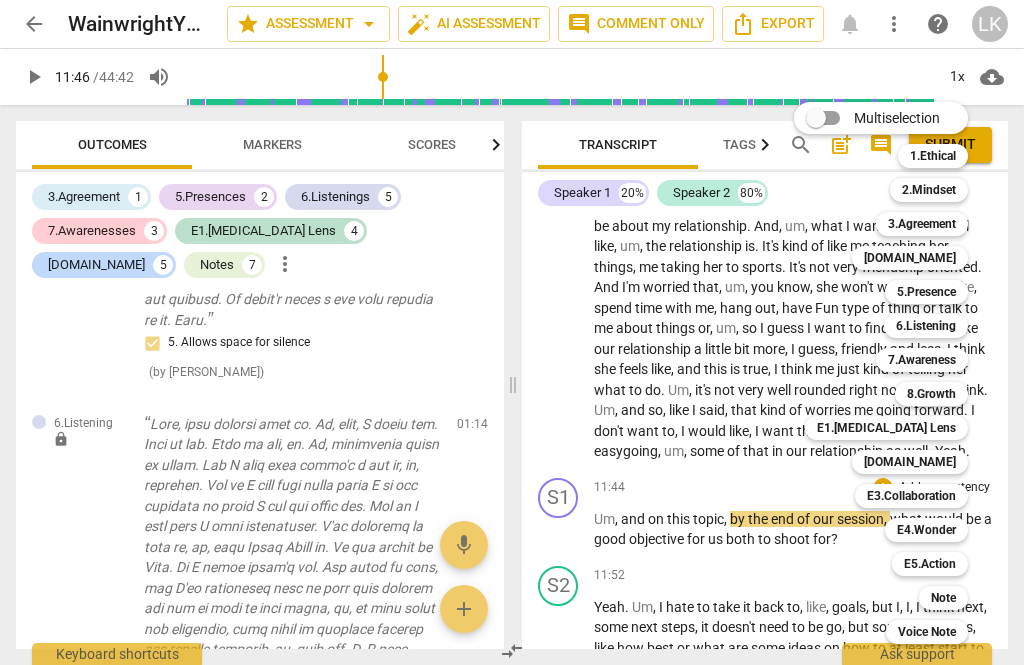 click on "3.Agreement" at bounding box center [922, 224] 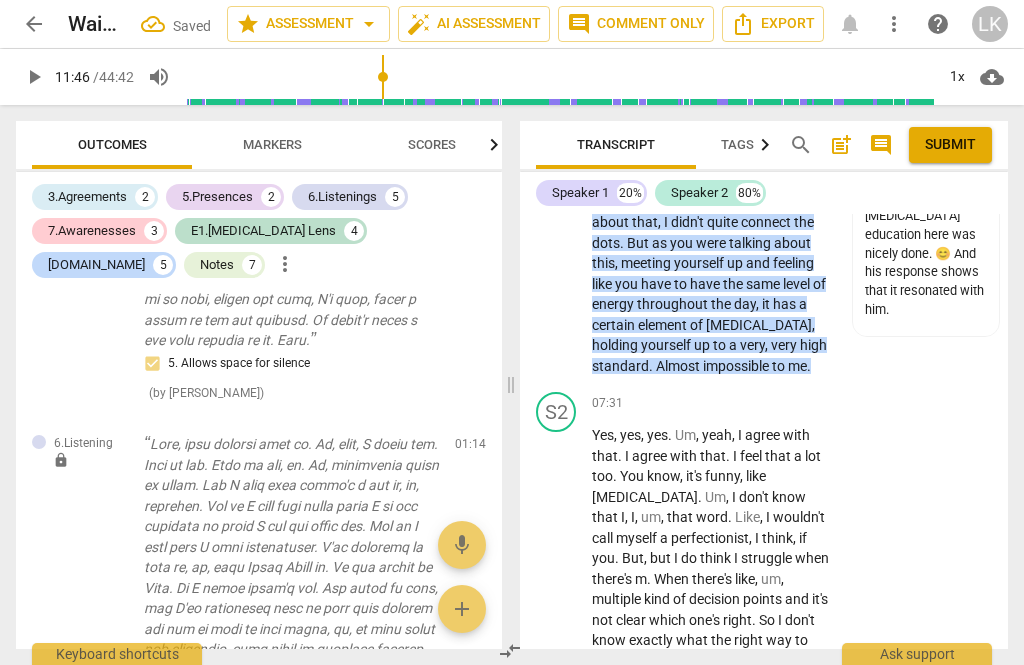 scroll, scrollTop: 10194, scrollLeft: 0, axis: vertical 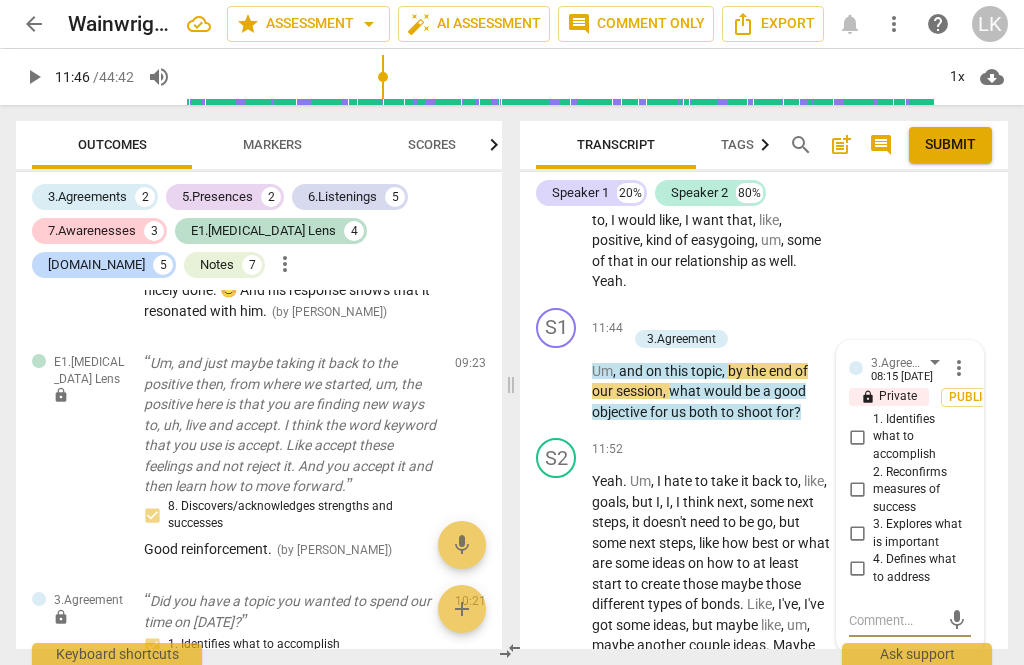 click on "2. Reconfirms measures of success" at bounding box center [857, 490] 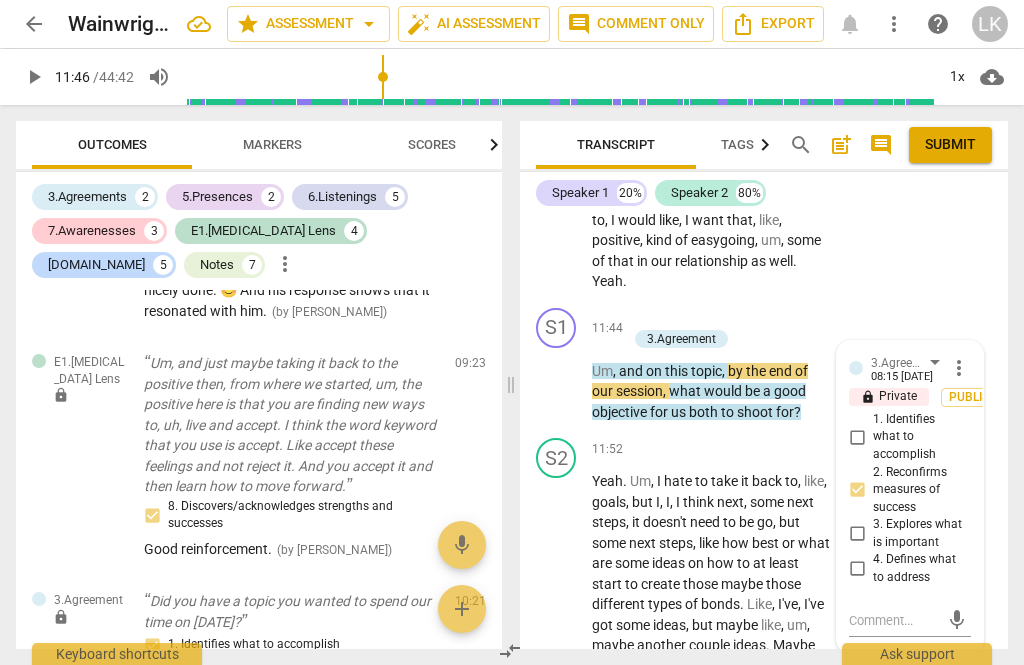 click at bounding box center [894, 620] 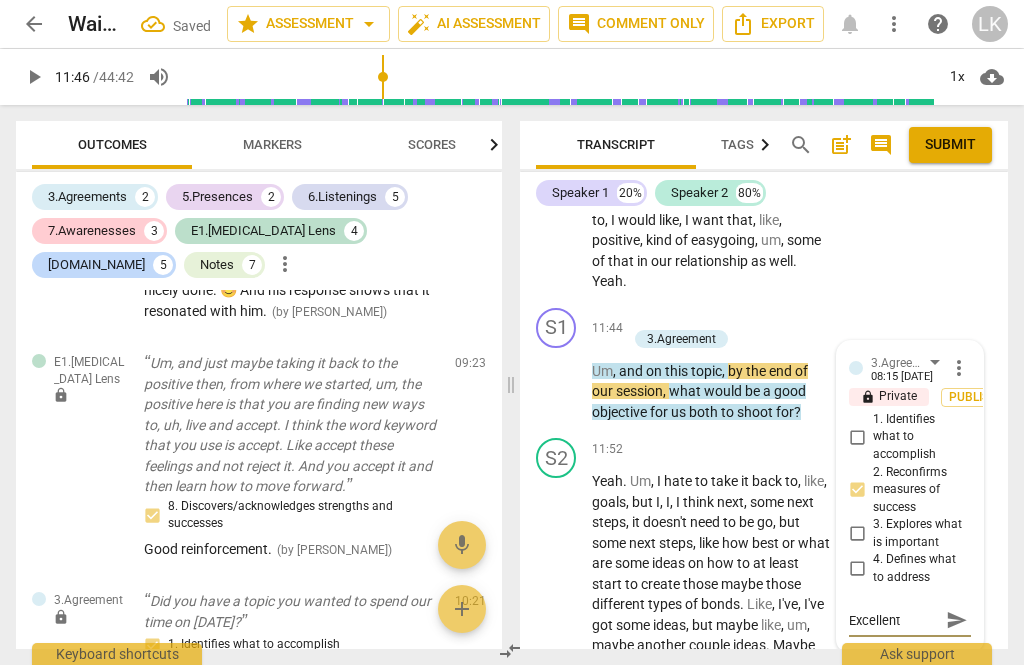 type on "Excellent!" 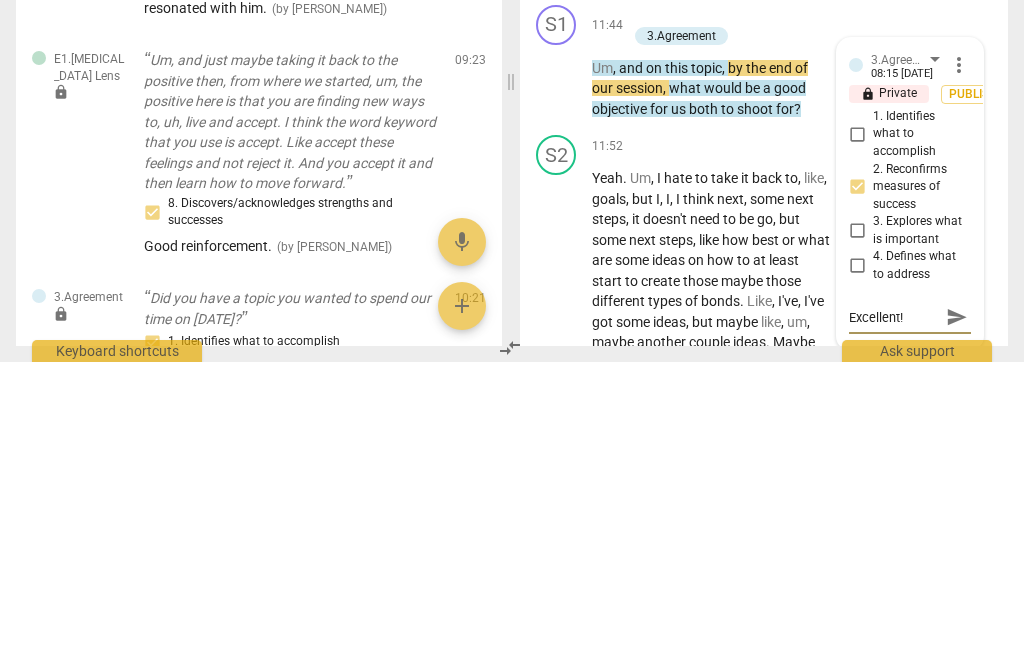 type on "Excellent! To" 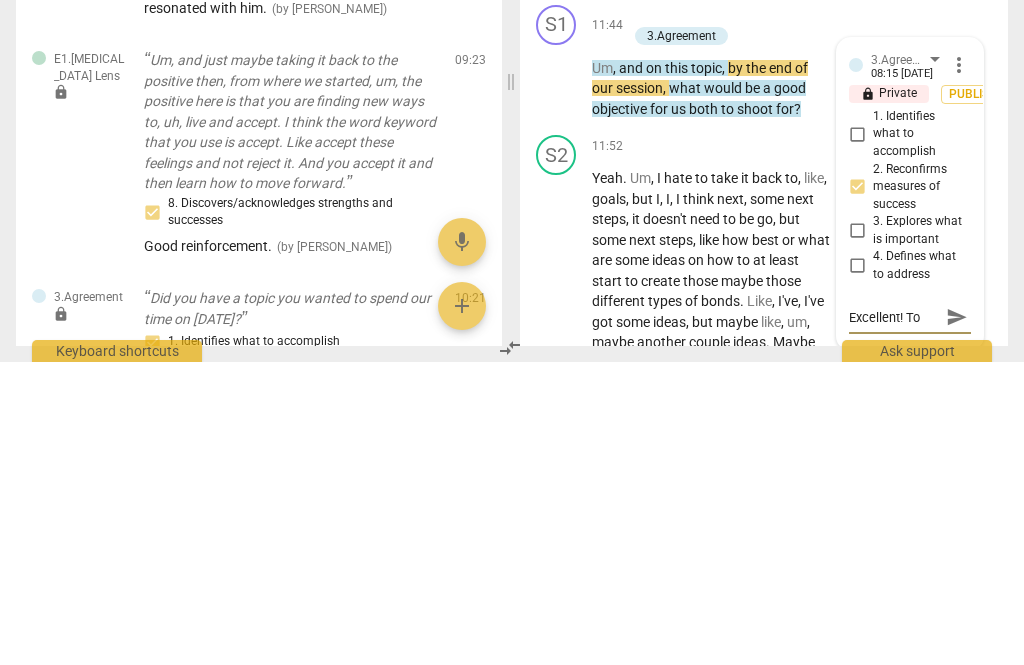 type on "Excellent! Too" 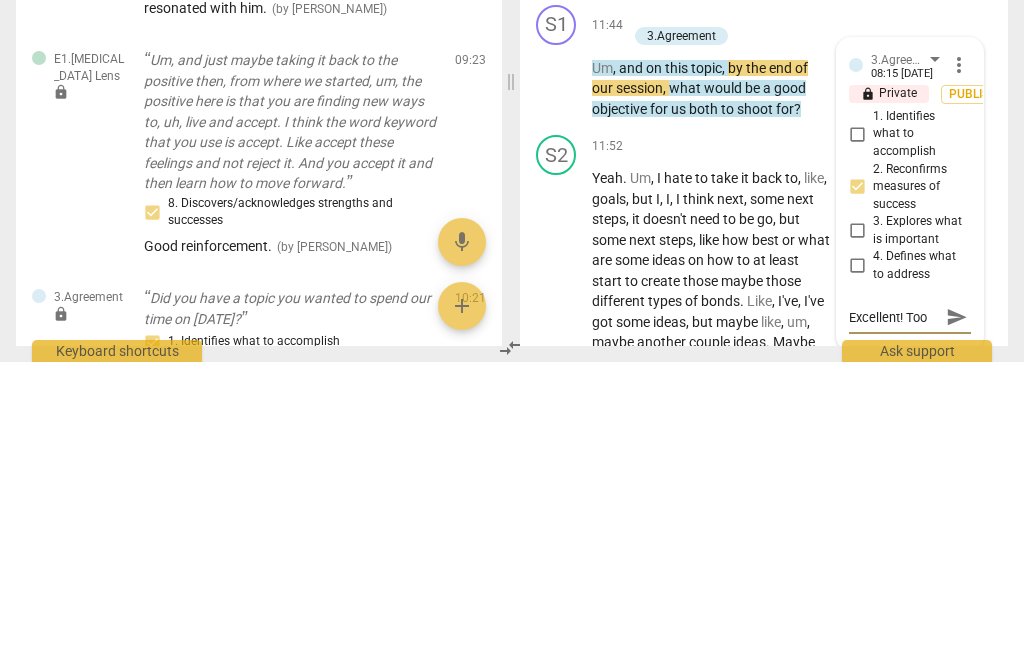 type on "Excellent! Too often, this" 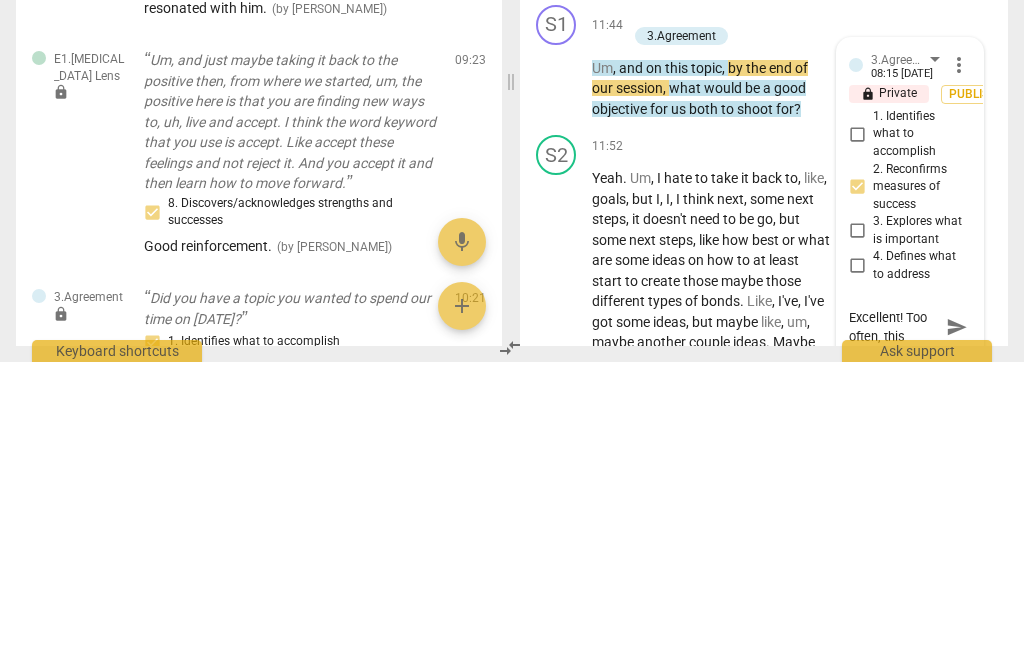 scroll, scrollTop: 0, scrollLeft: 0, axis: both 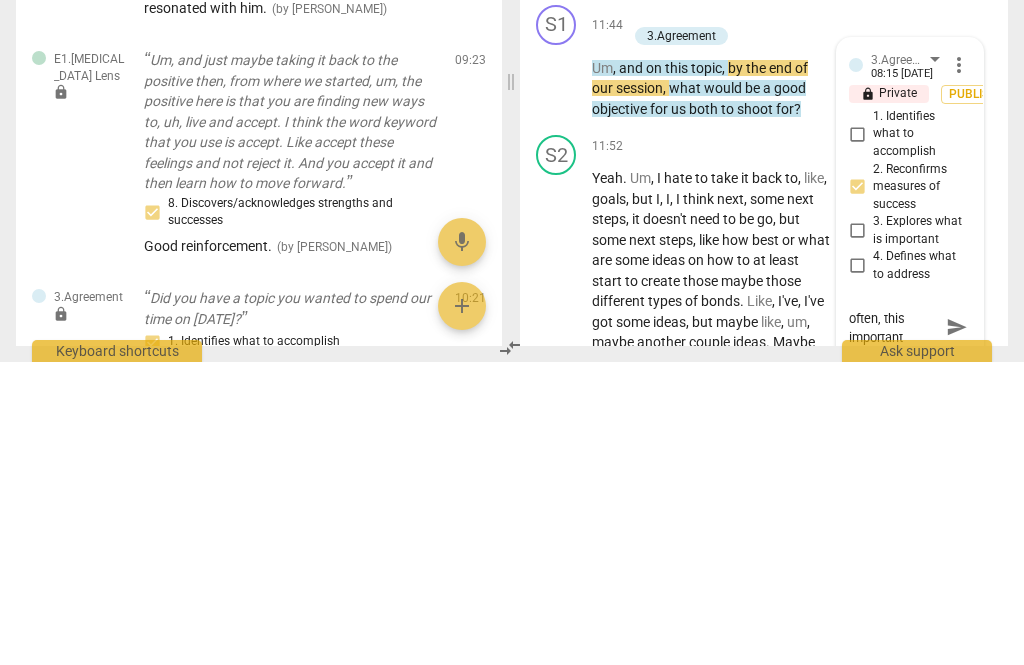 type on "Excellent! Too often, this important question" 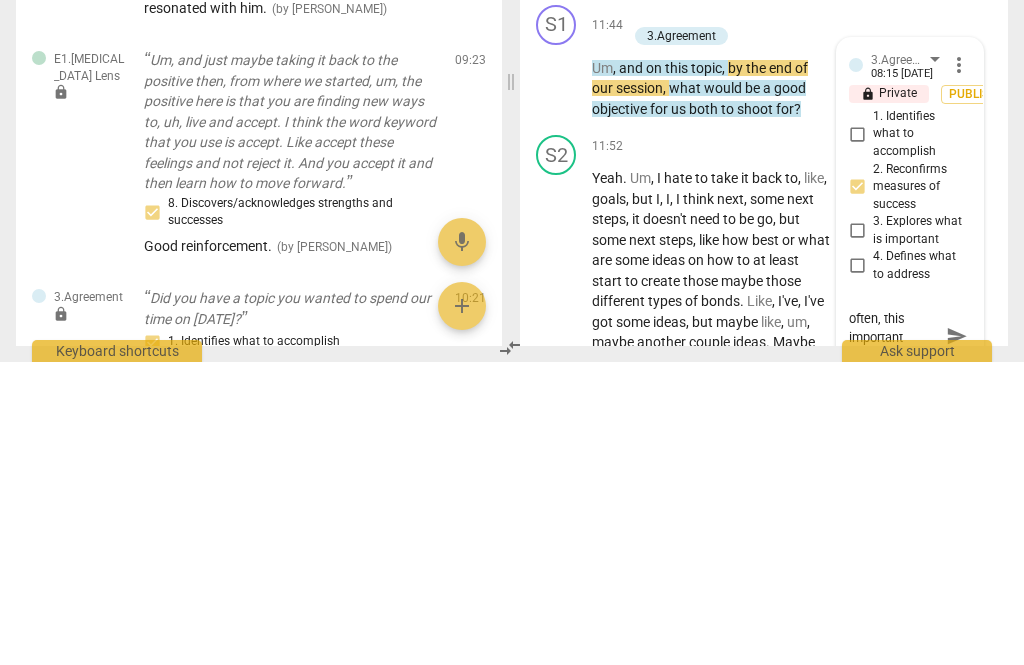 type on "Excellent! Too often, this important question is" 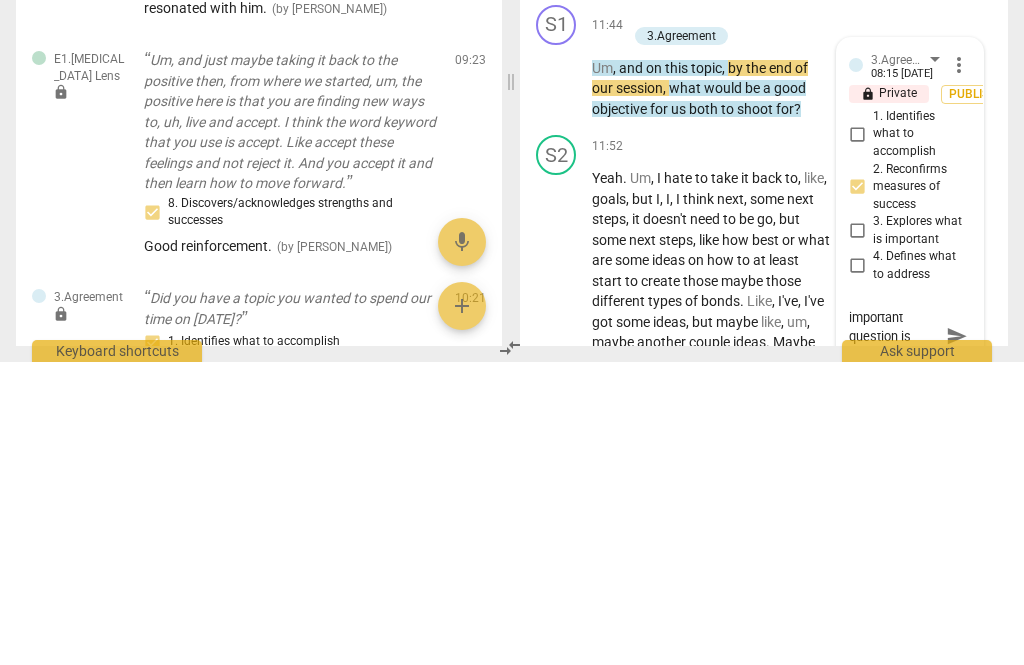 type on "Excellent! Too often, this important question is forgotten." 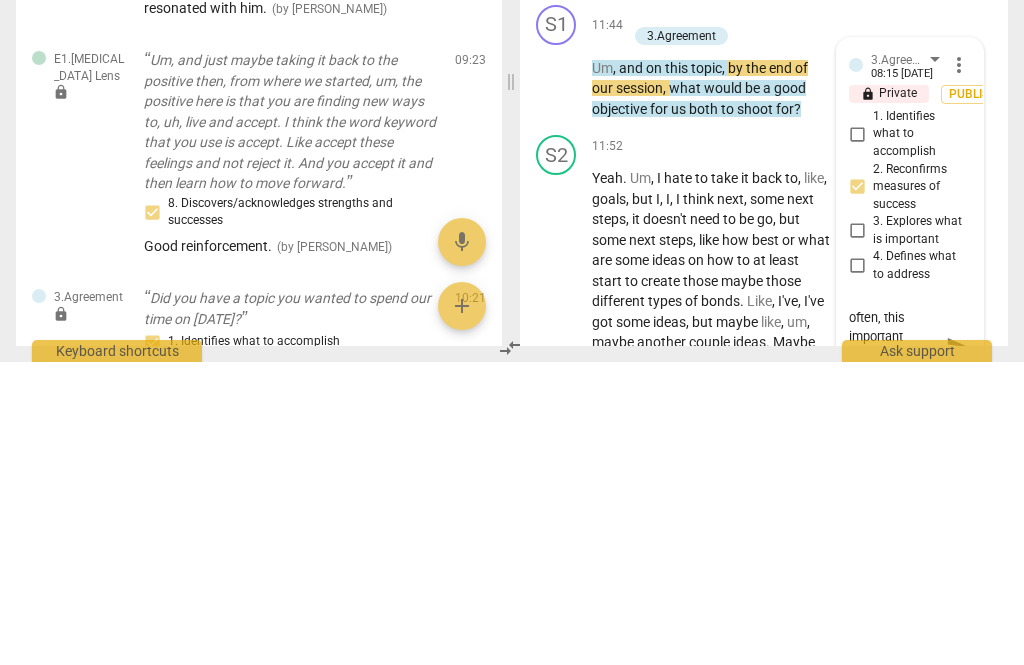 scroll, scrollTop: 18, scrollLeft: 0, axis: vertical 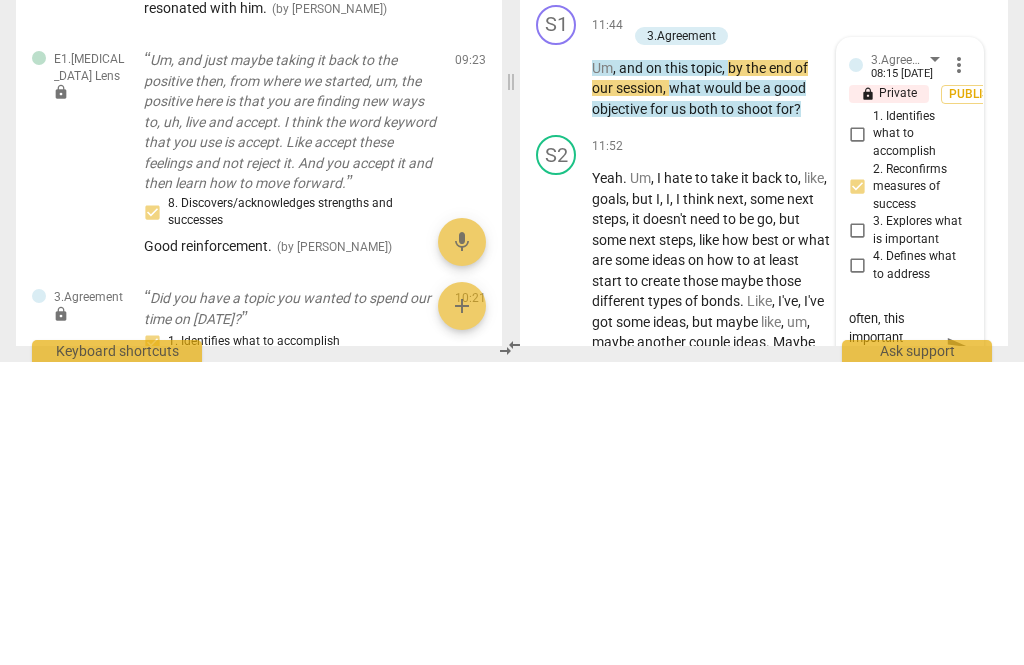 type on "Excellent! Too often, this important question is forgotten. It’s" 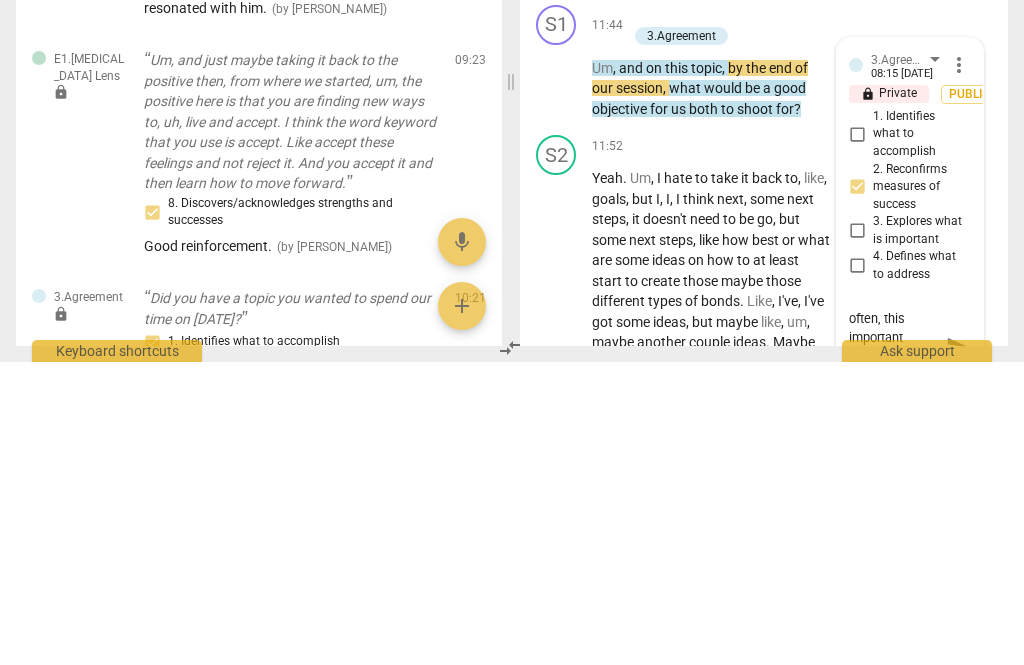 type on "Excellent! Too often, this important question is forgotten. It’s so" 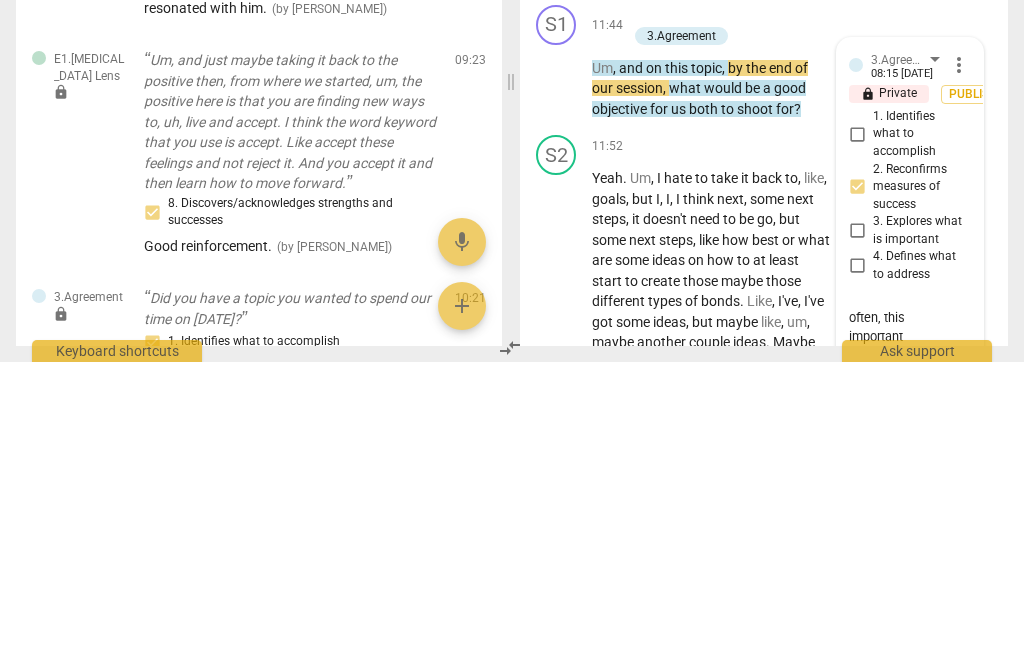 type on "Excellent! Too often, this important question is forgotten. It’s self focuses" 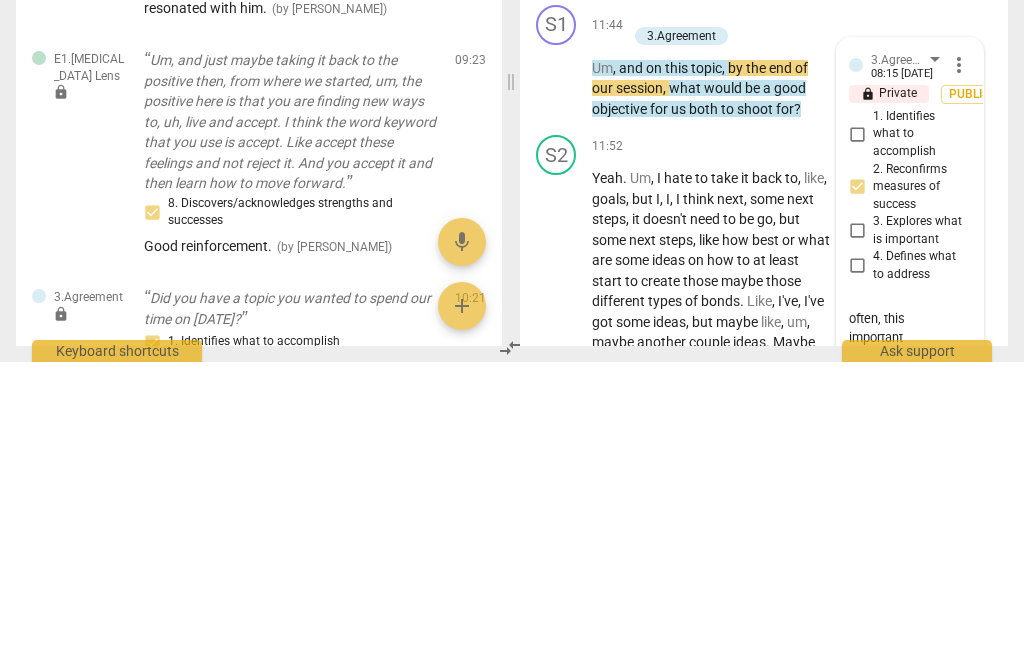 type on "Excellent! Too often, this important question is forgotten. It’s self focuses recession" 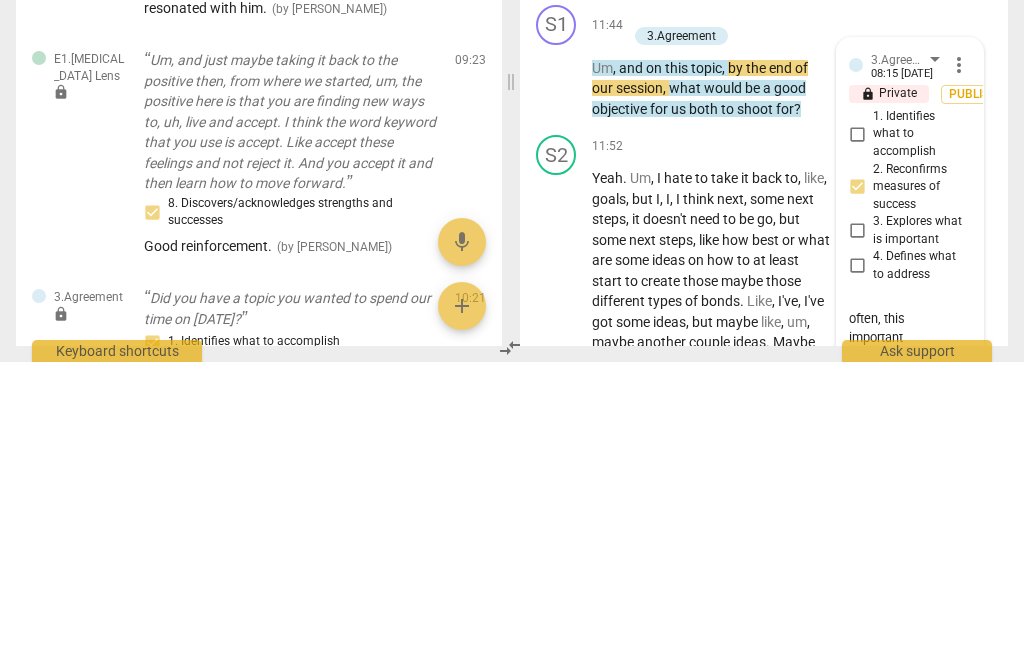 type on "Excellent! Too often, this important question is forgotten. It’s self focuses the session" 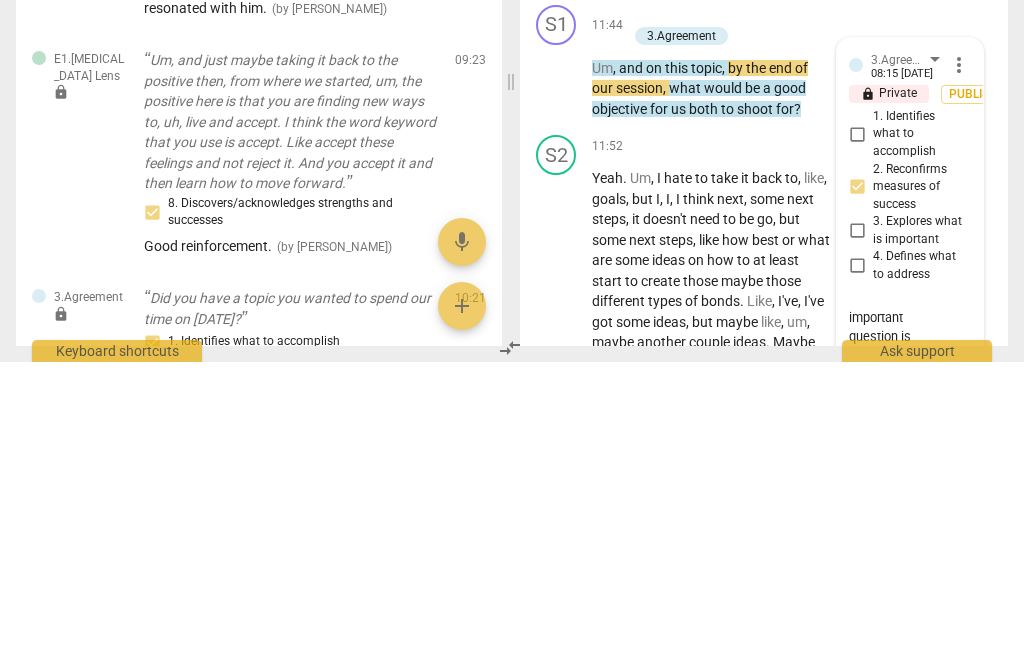 type on "Excellent! Too often, this important question is forgotten. It’s self focuses the session!" 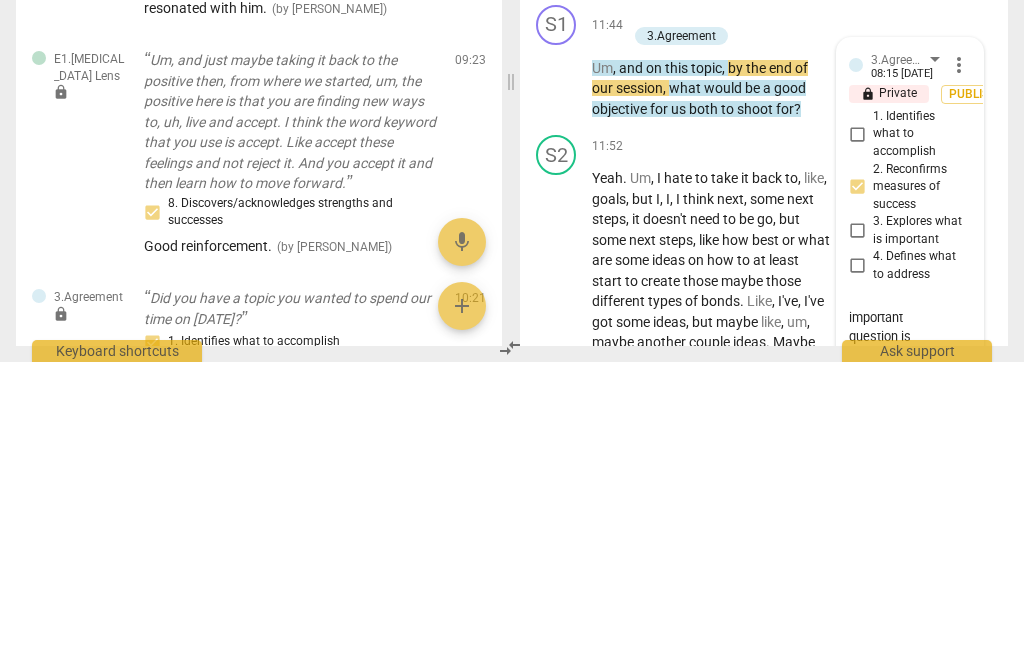 click on "Excellent! Too often, this important question is forgotten. It’s self focuses the session!" at bounding box center (894, 658) 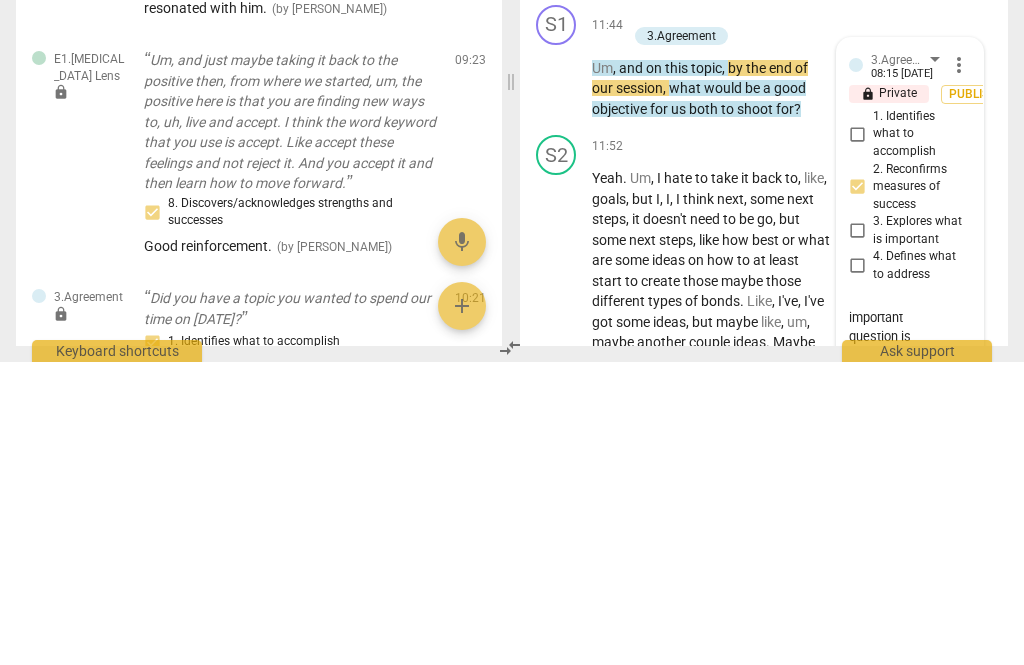 scroll, scrollTop: 38, scrollLeft: 0, axis: vertical 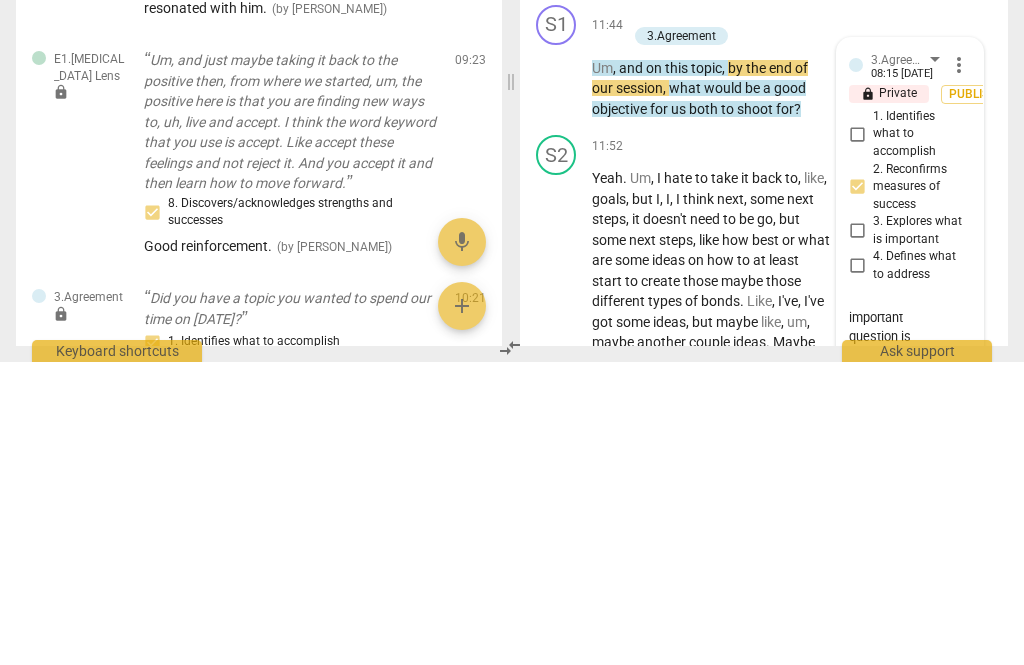 type on "Excellent! Too often, this important question is forgotten. It’s selffocuses the session!" 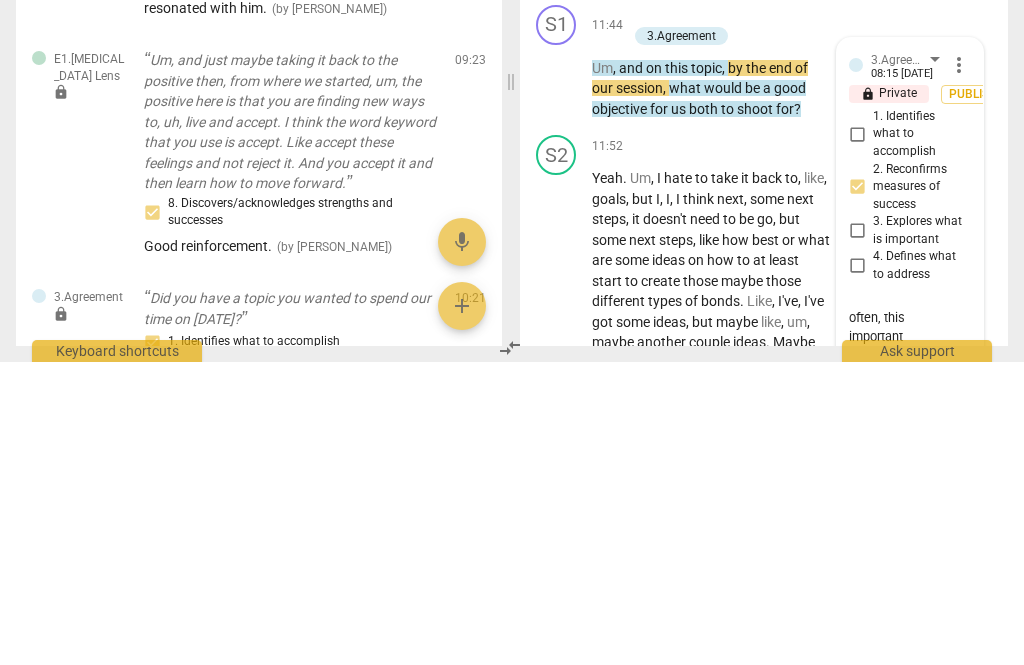 type on "Excellent! Too often, this important question is forgotten. It’s sefocuses the session!" 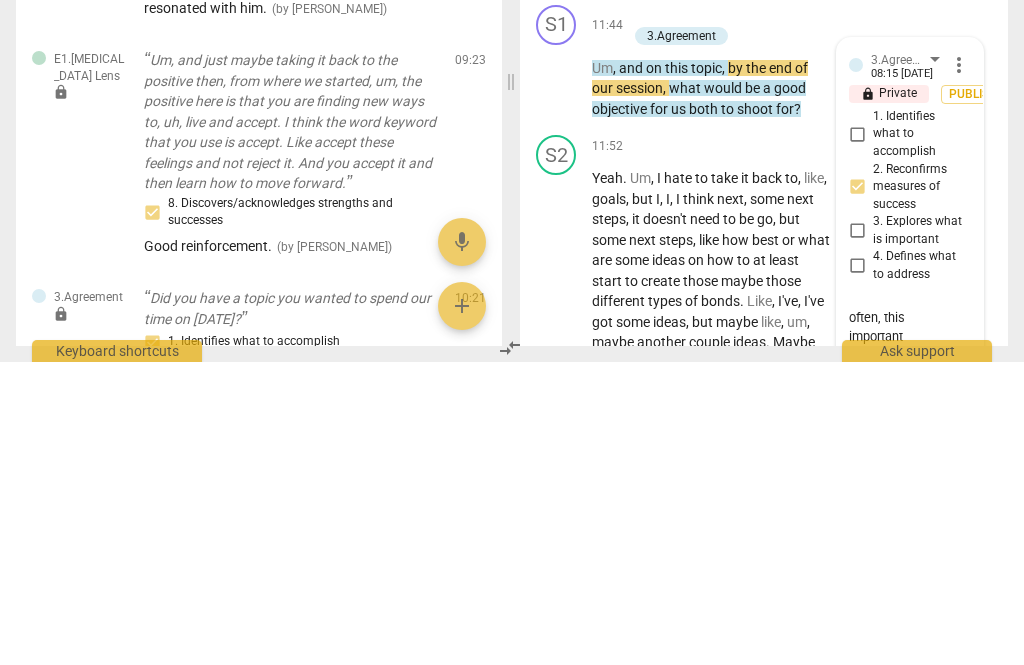 type on "Excellent! Too often, this important question is forgotten. It SOfocuses the session!" 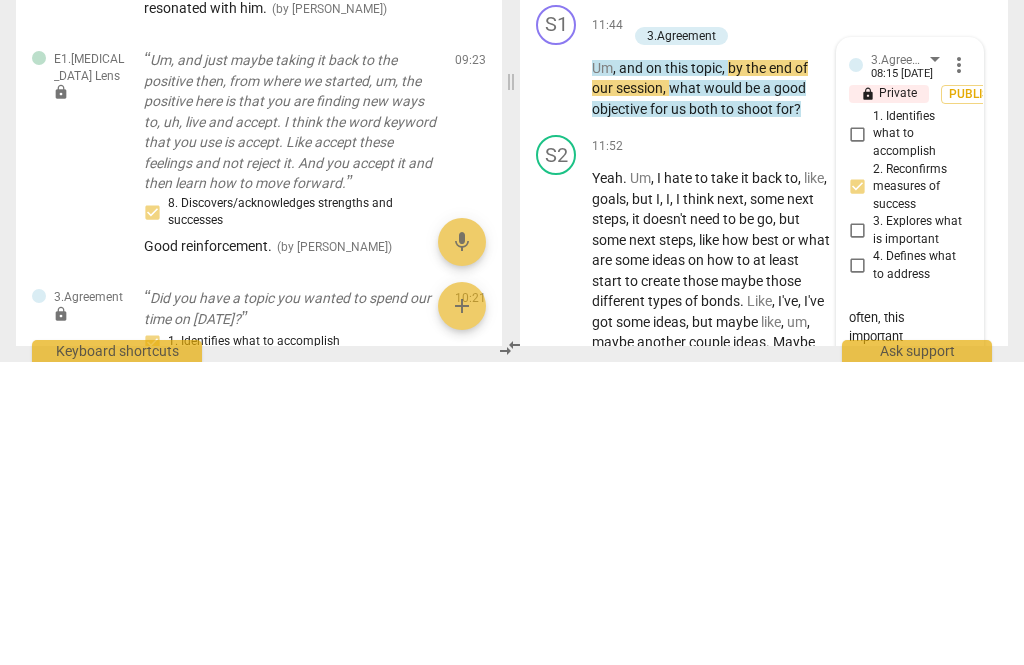 type on "Excellent! Too often, this important question is forgotten. It SO focuses the session!" 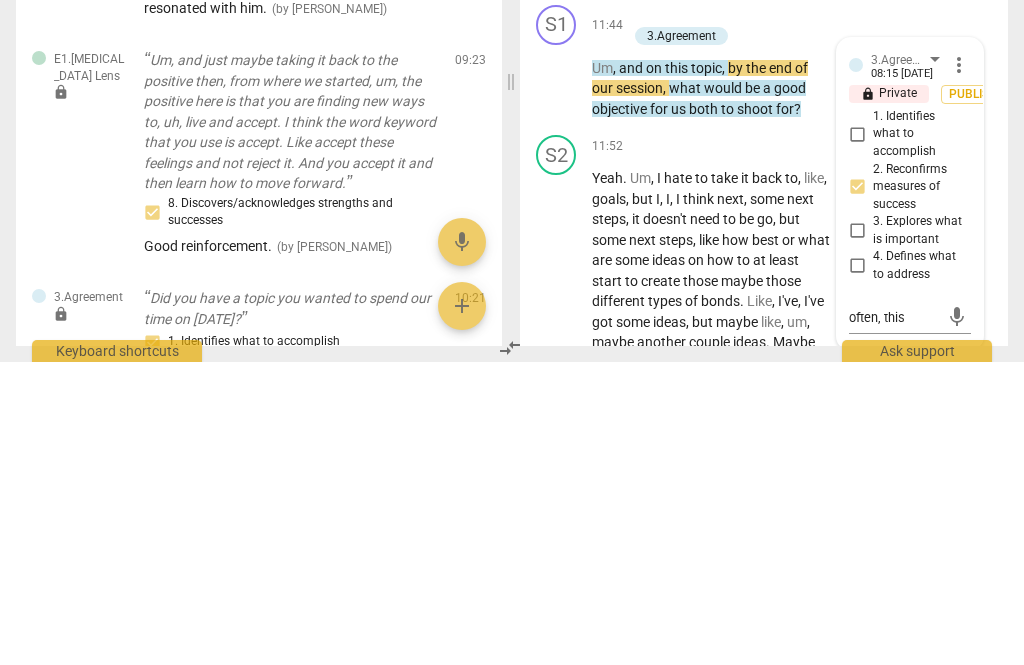 type 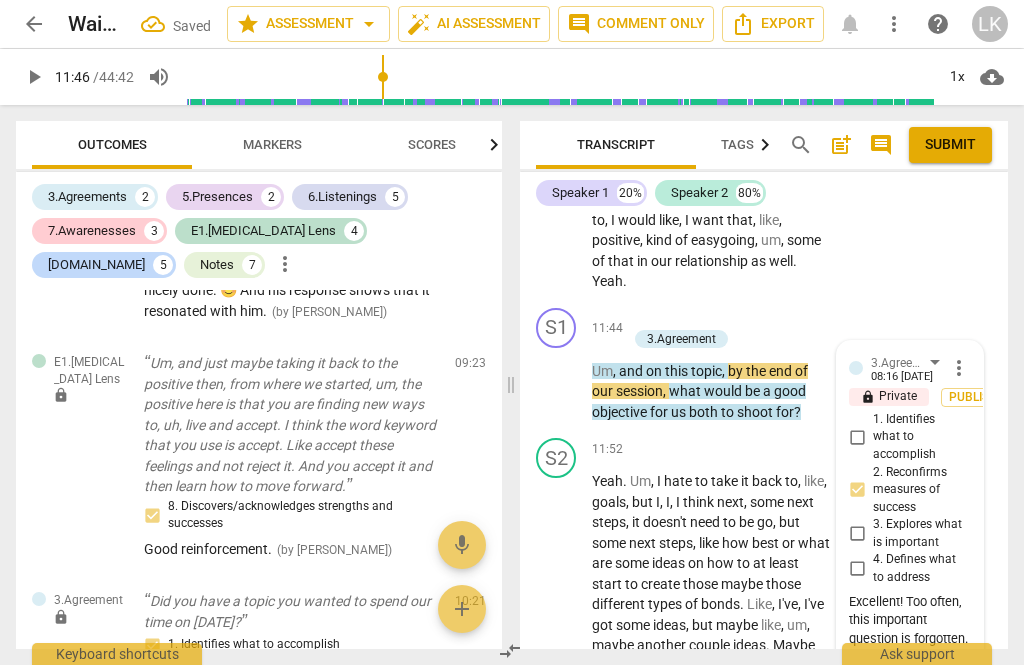 scroll, scrollTop: 0, scrollLeft: 0, axis: both 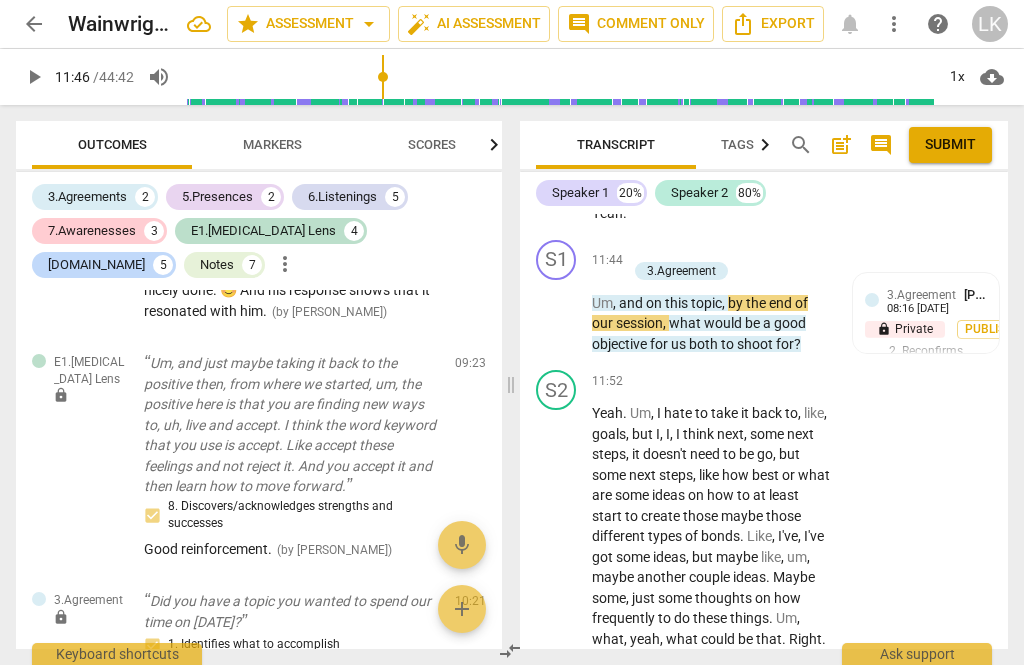 click on "play_arrow" at bounding box center (557, 691) 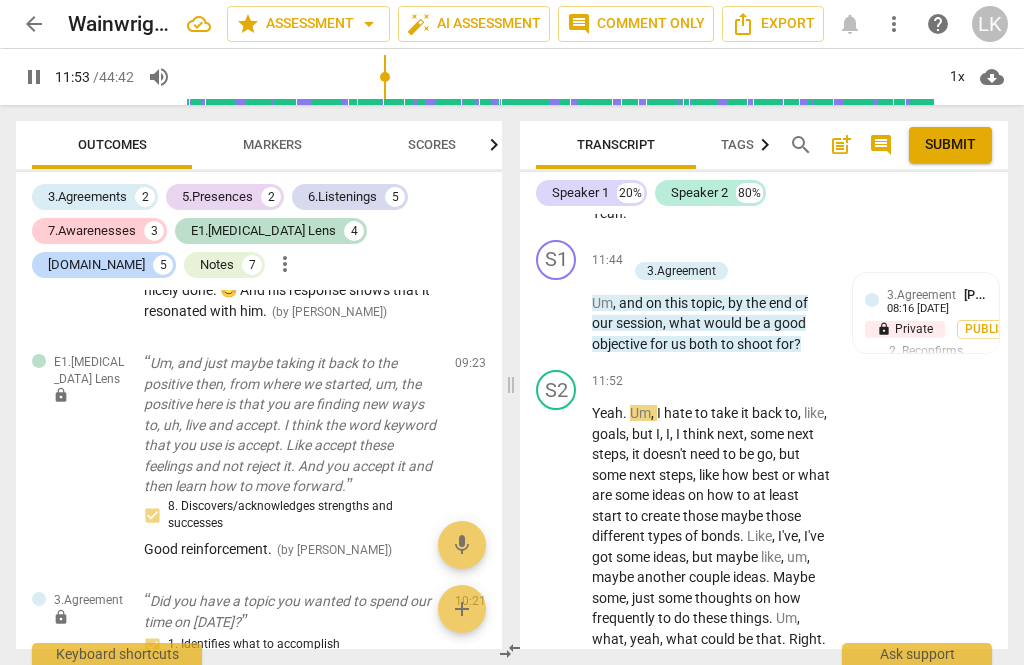 click on "pause" at bounding box center [557, 691] 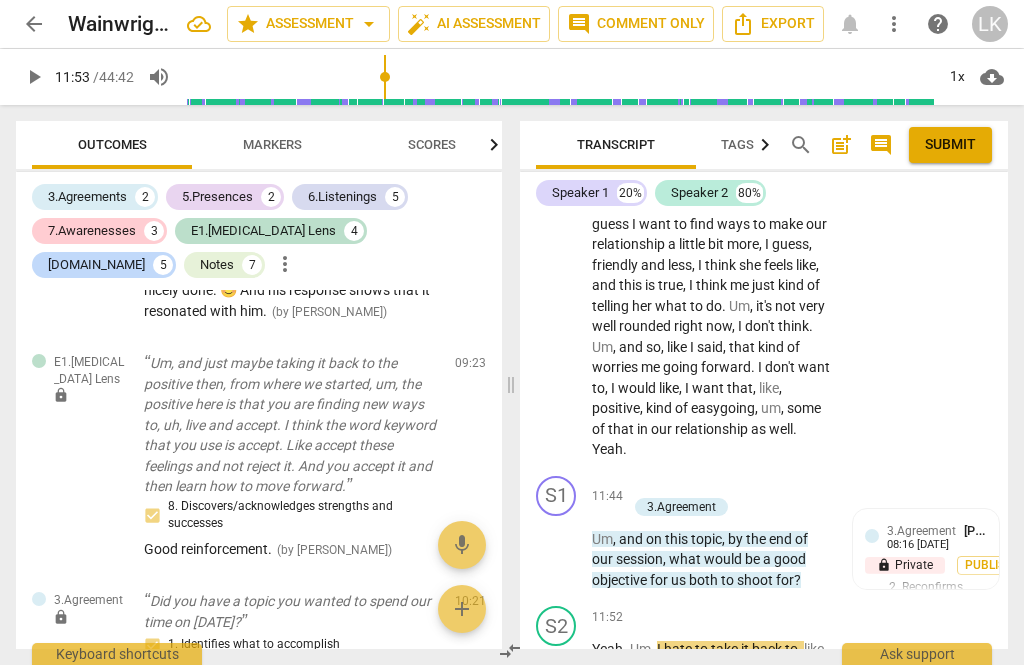 scroll, scrollTop: 7423, scrollLeft: 0, axis: vertical 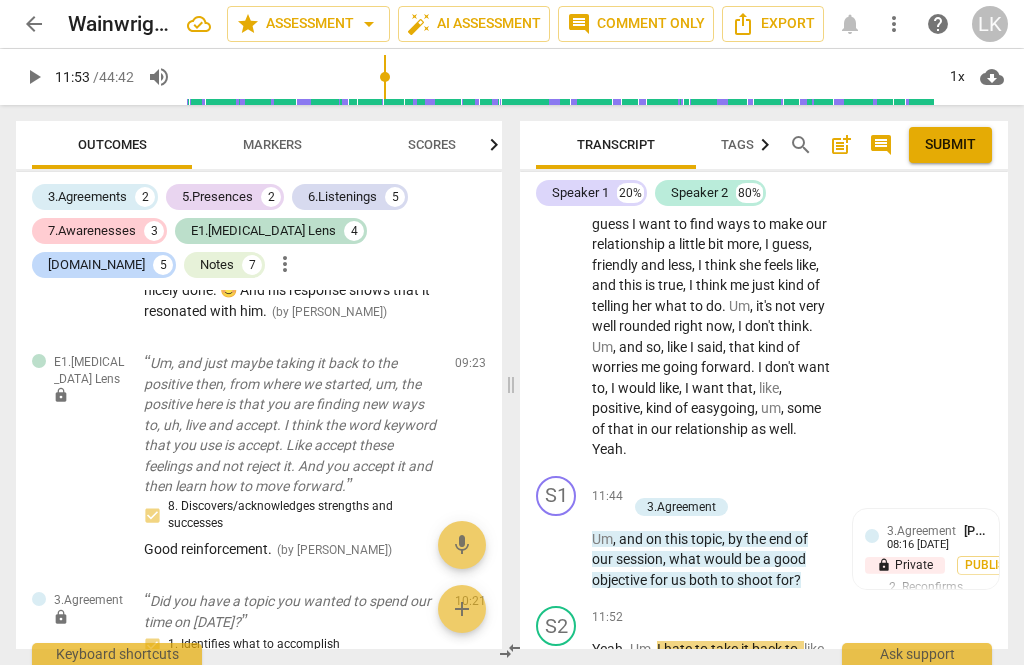click on "+ Add competency" at bounding box center (686, 486) 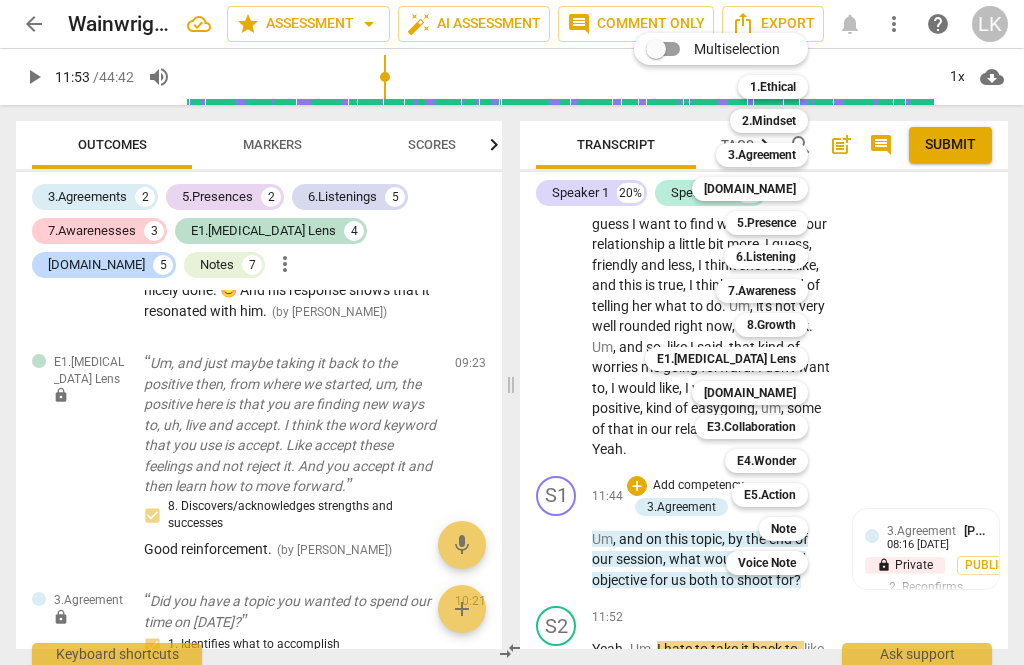 click on "Note" at bounding box center [783, 529] 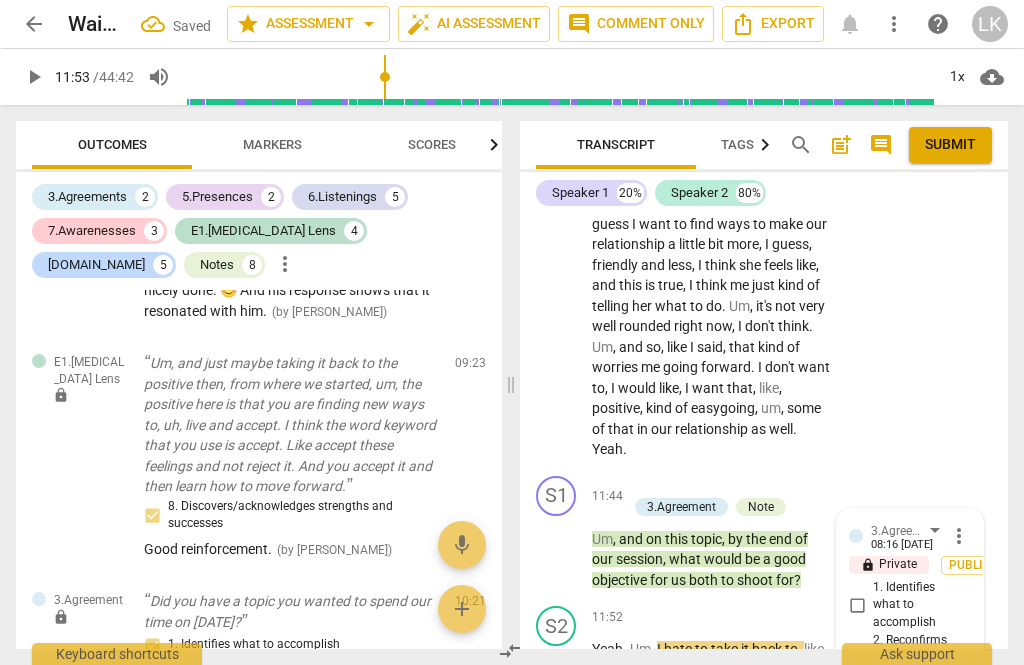 scroll, scrollTop: 10372, scrollLeft: 0, axis: vertical 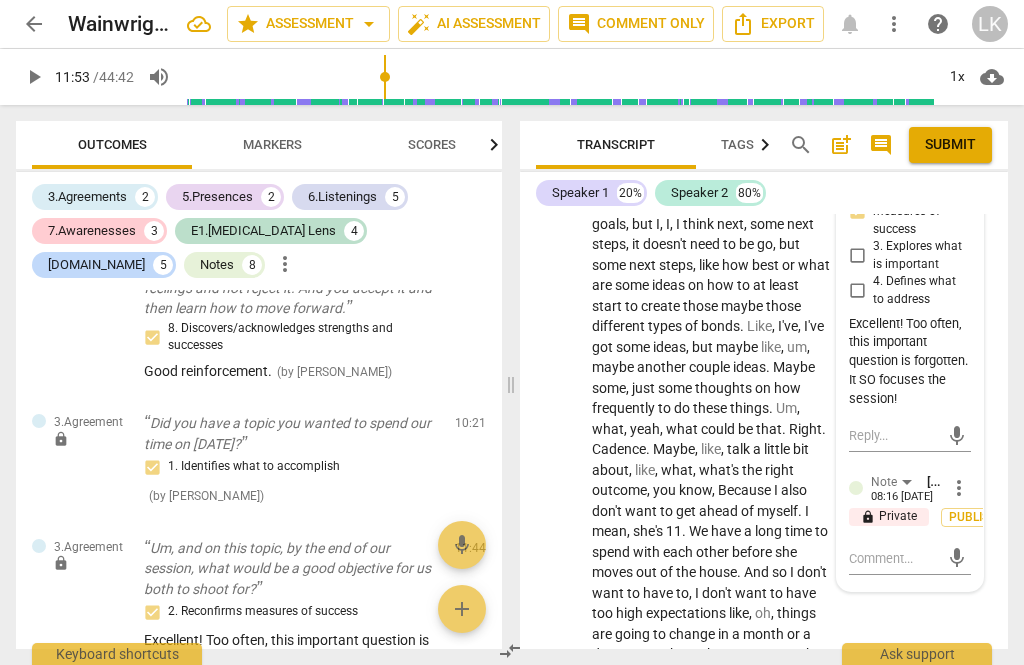click at bounding box center [894, 558] 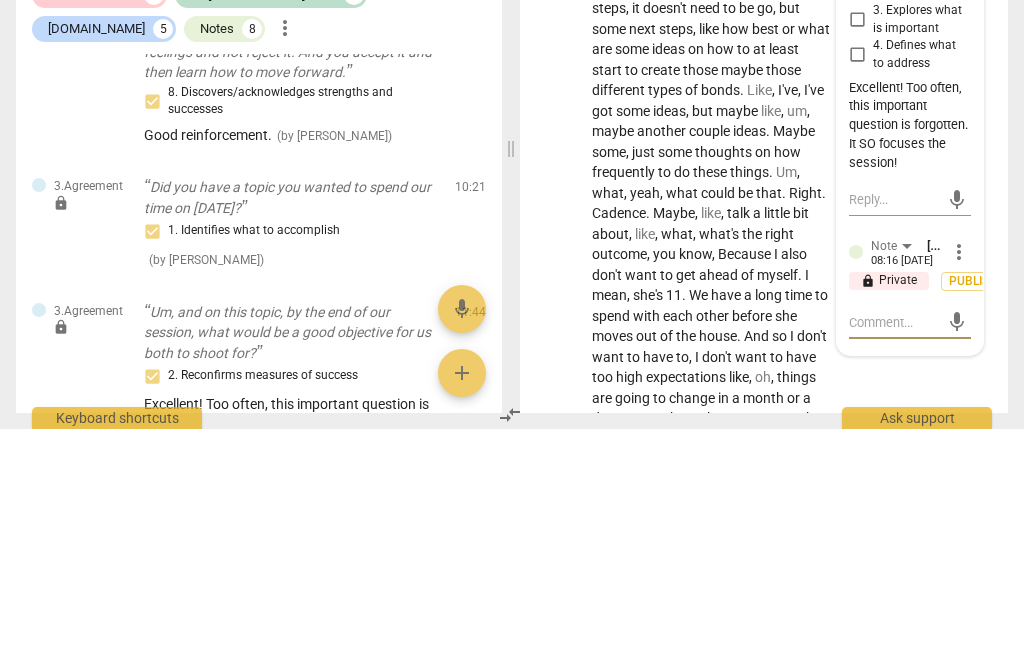 type on "It" 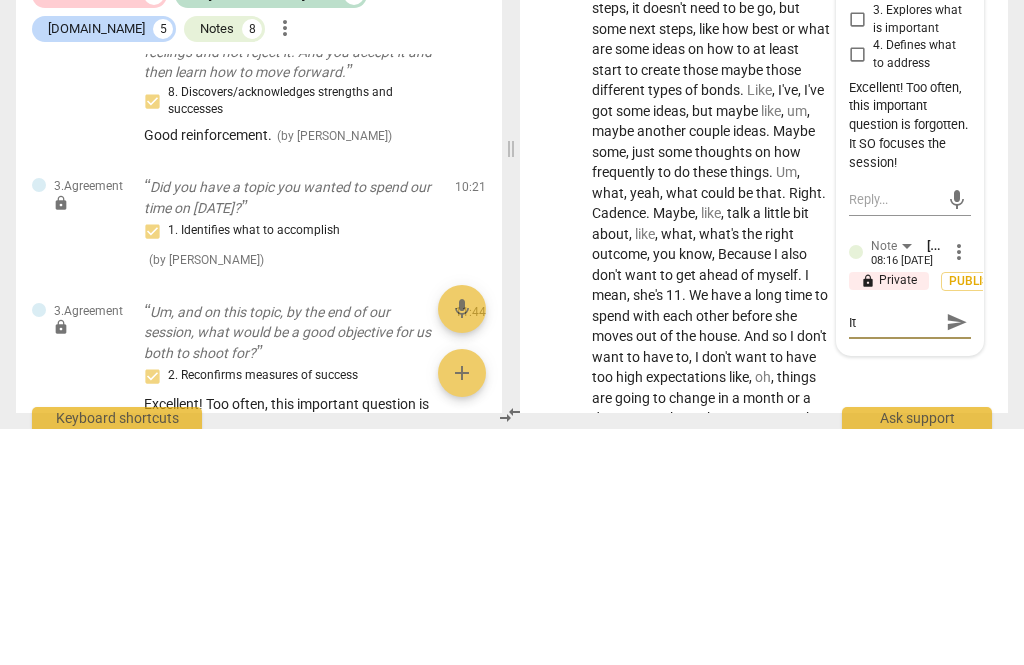 type on "It might have" 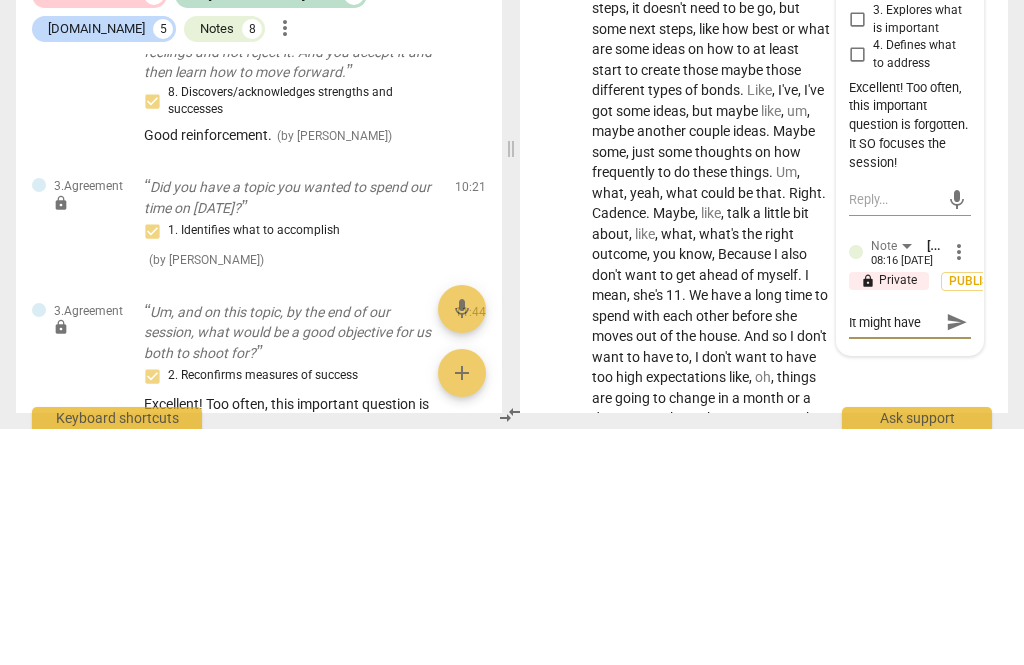 type on "It might have been" 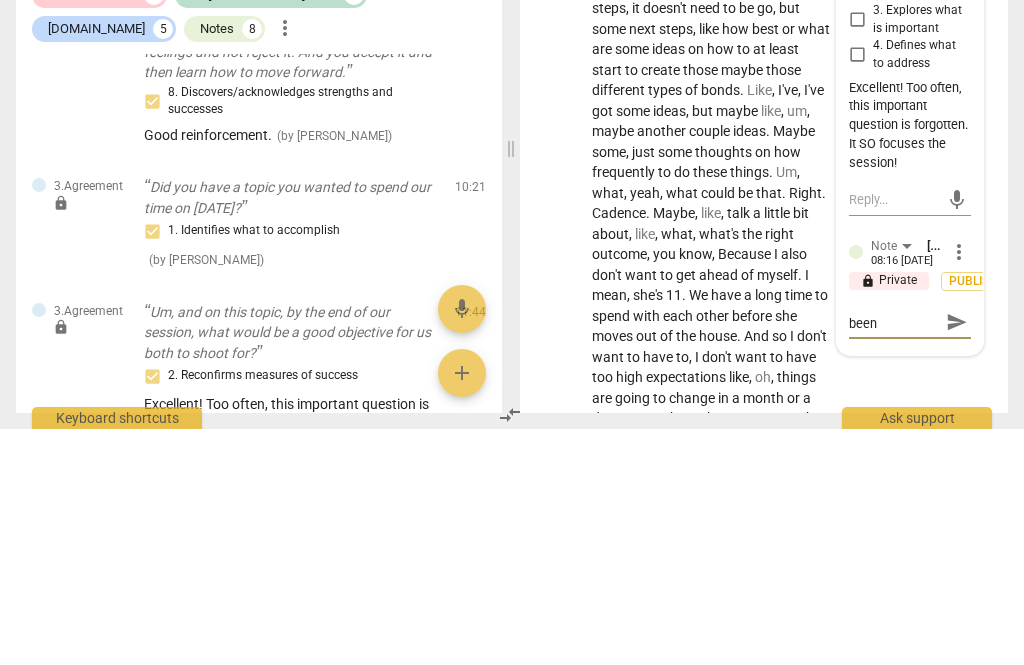 type on "It might have been good" 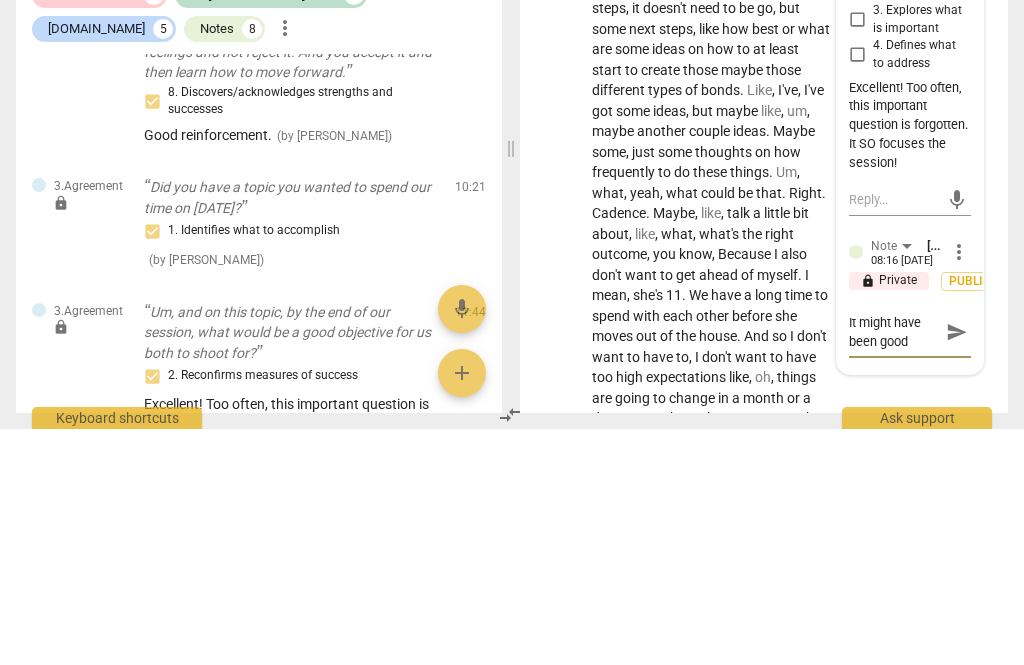 scroll, scrollTop: 0, scrollLeft: 0, axis: both 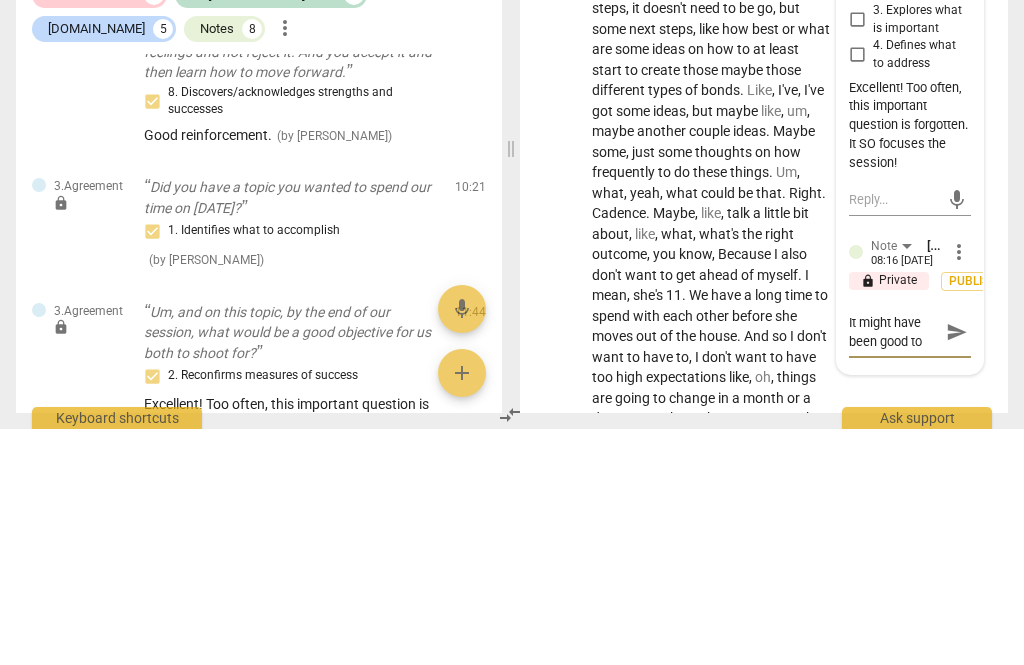 type on "It might have been good to summarize" 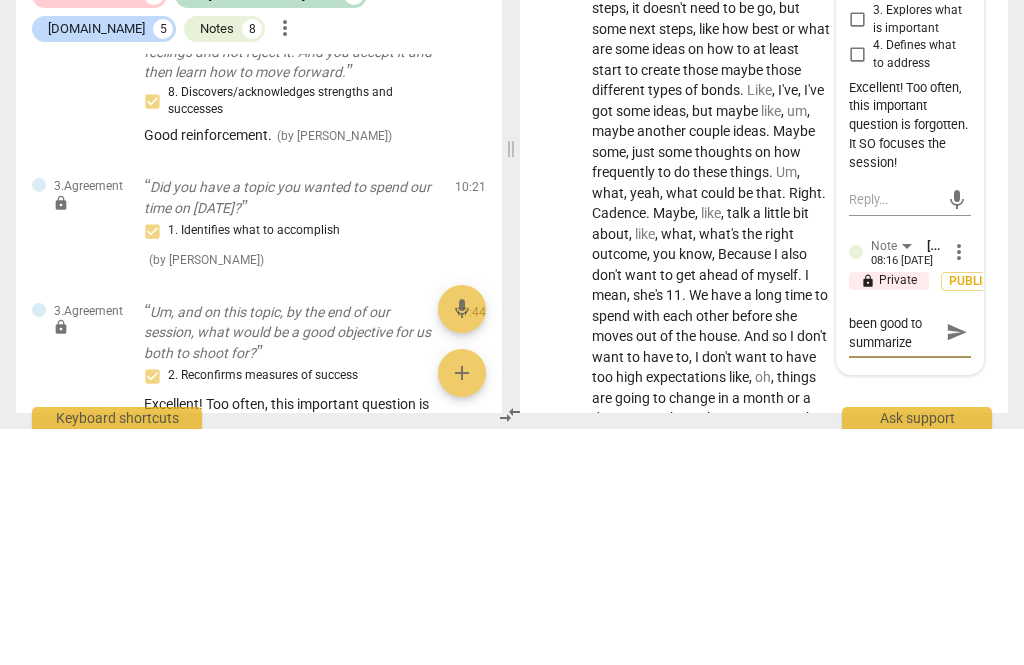 type on "It might have been good to summarize what he" 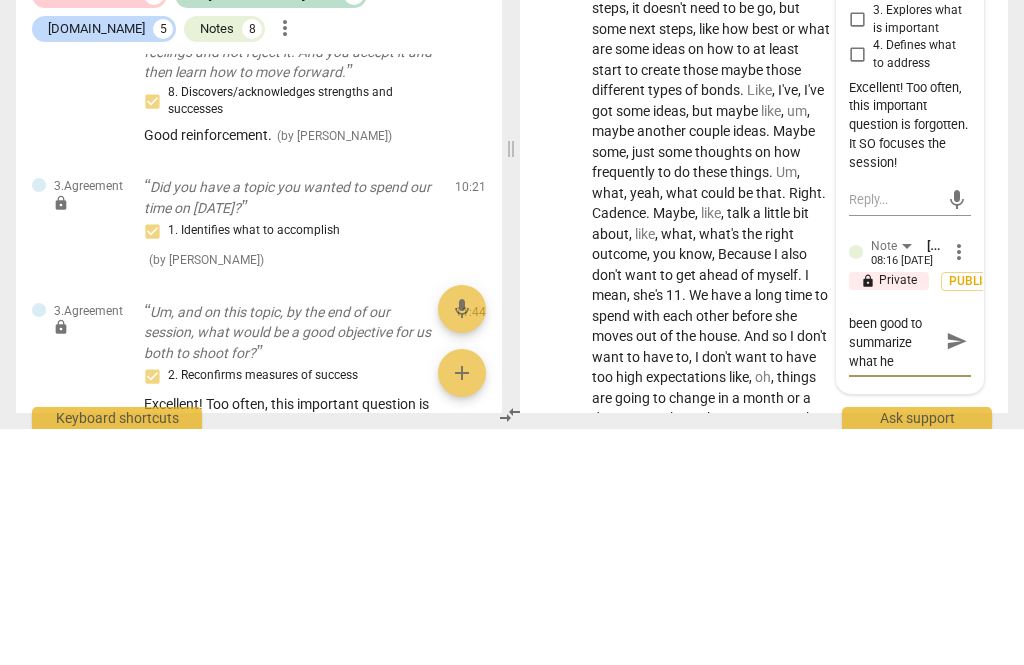 type on "It might have been good to summarize what he said" 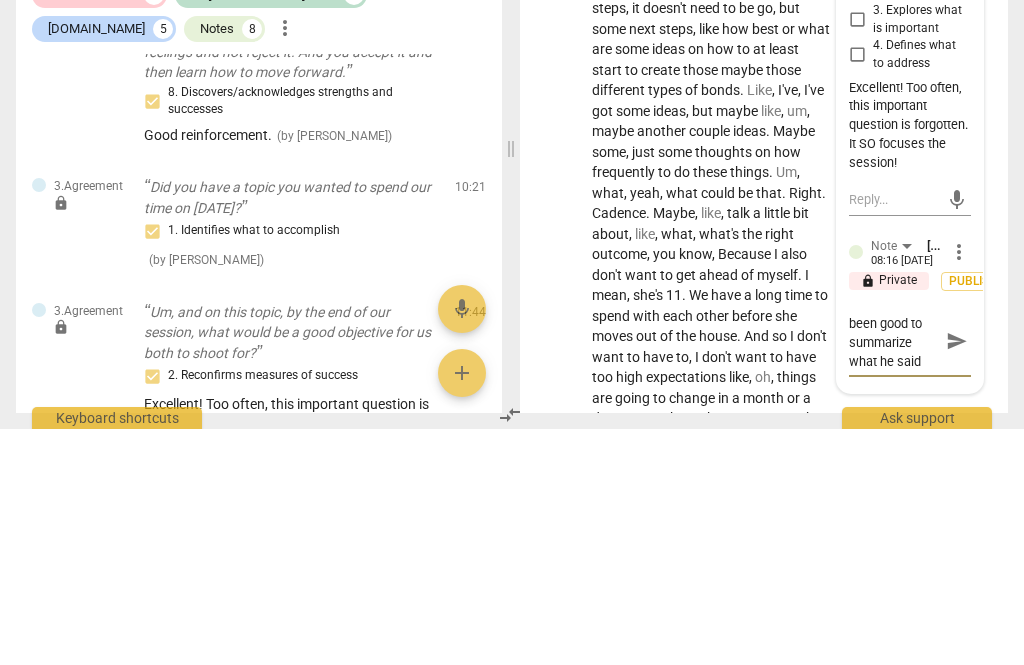 scroll, scrollTop: 18, scrollLeft: 0, axis: vertical 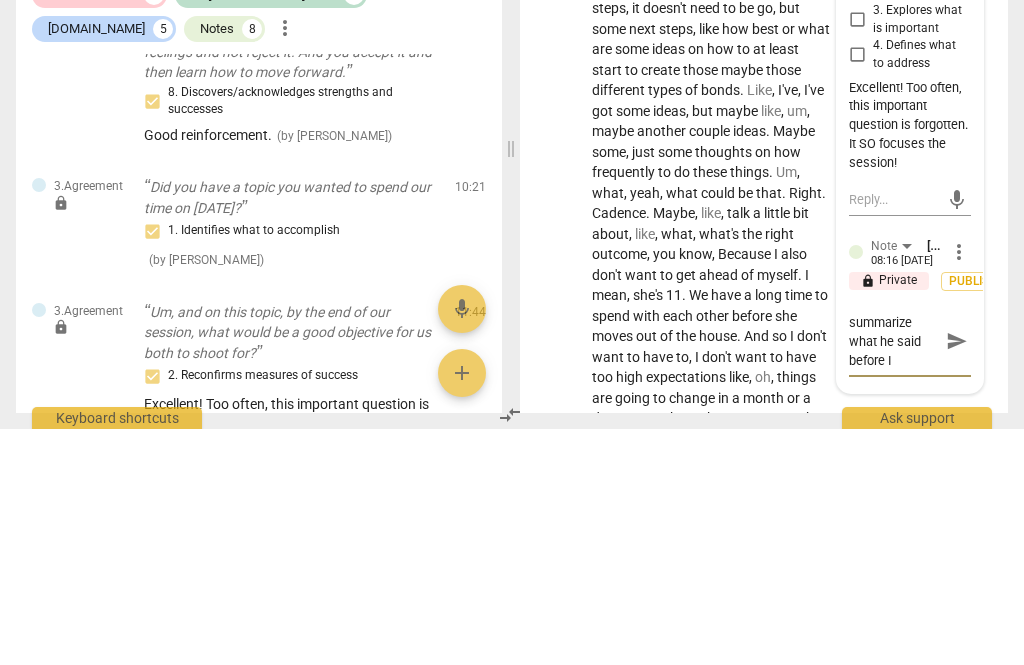 type on "It might have been good to summarize what he said before moving" 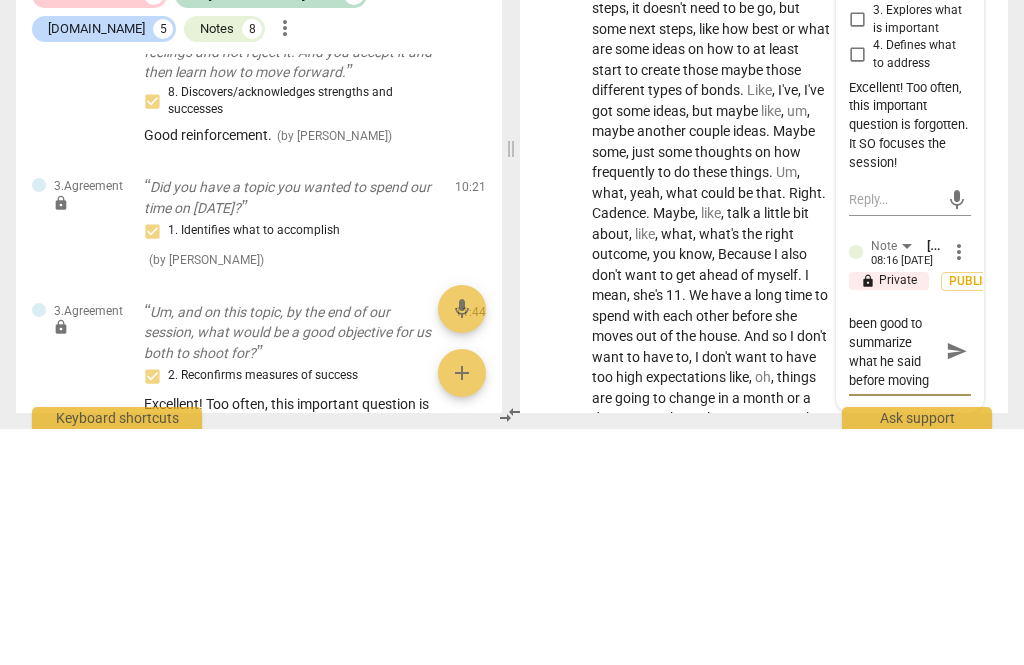 type on "It might have been good to summarize what he said before moving on" 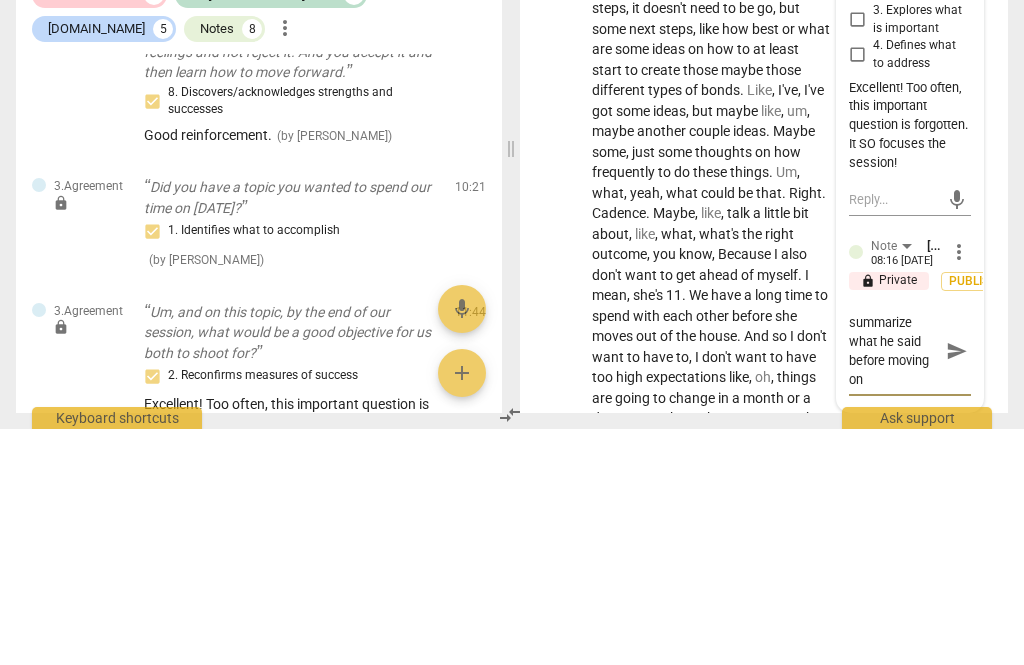 type on "It might have been good to summarize what he said before moving on." 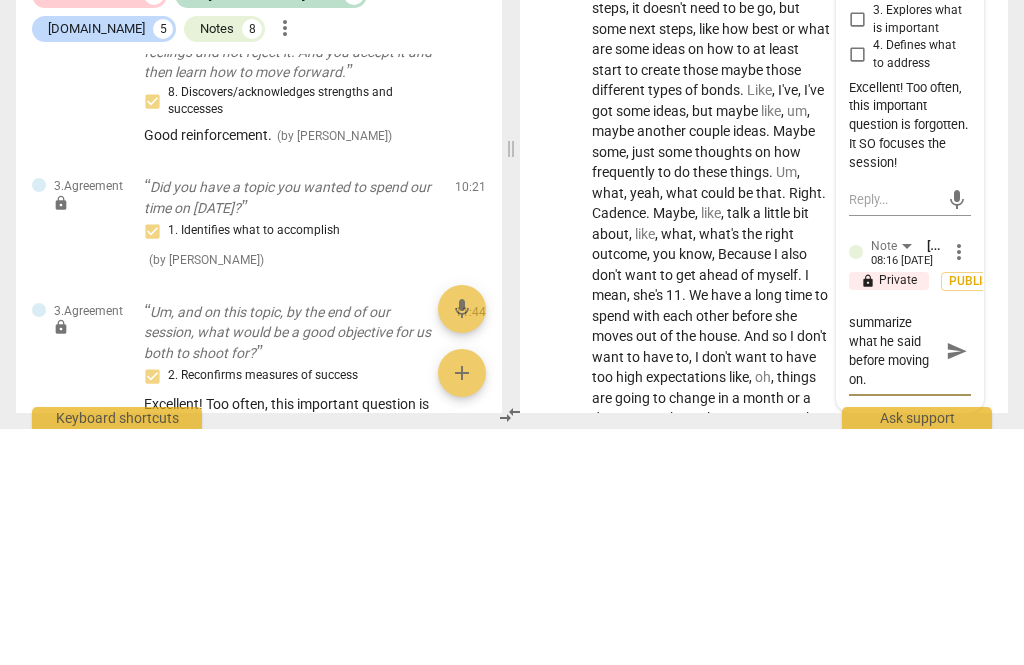 scroll, scrollTop: 38, scrollLeft: 0, axis: vertical 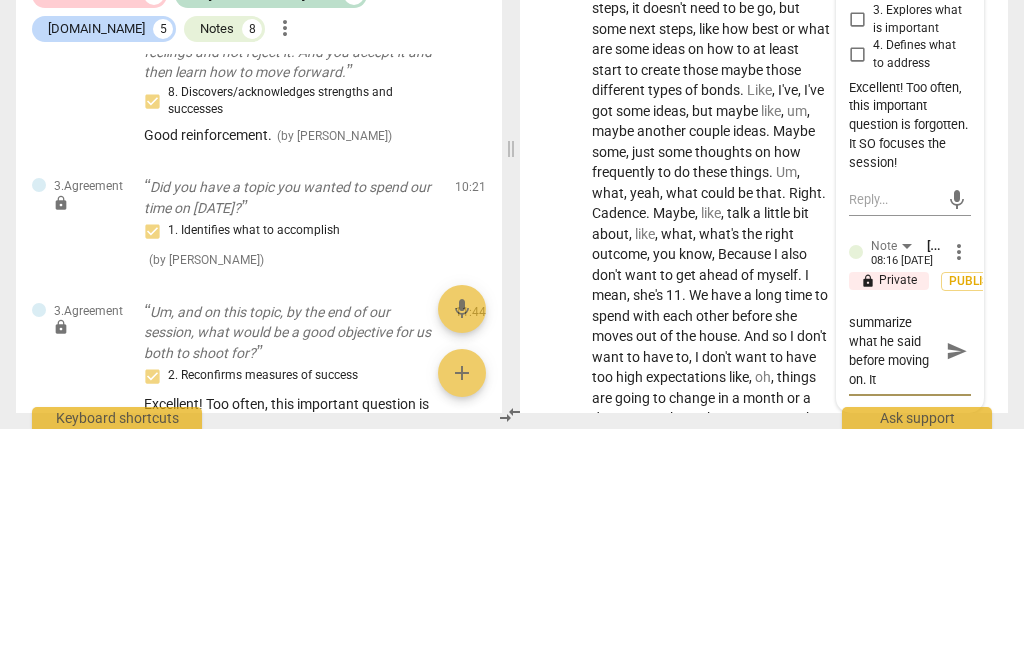 type on "It might have been good to summarize what he said before moving on. It shows the" 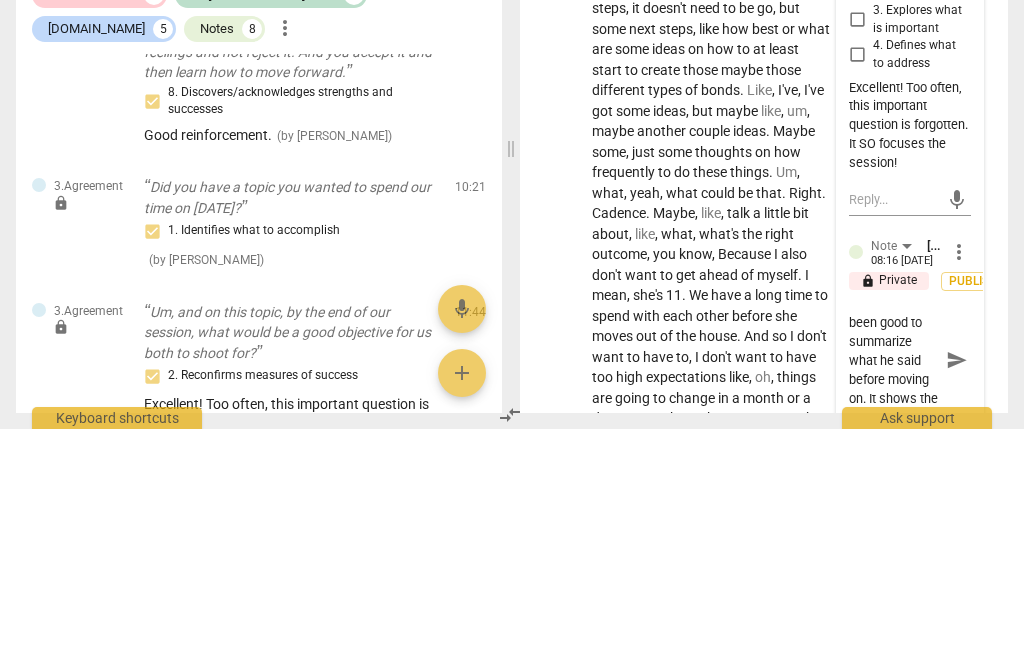 scroll, scrollTop: 38, scrollLeft: 0, axis: vertical 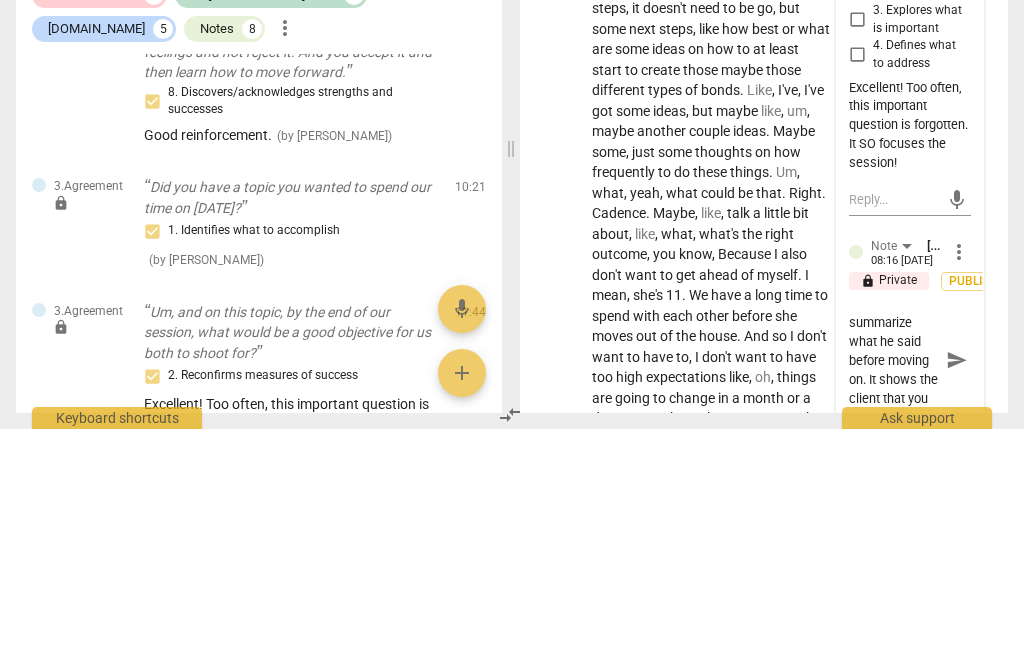 type on "It might have been good to summarize what he said before moving on. It shows the client that you understand" 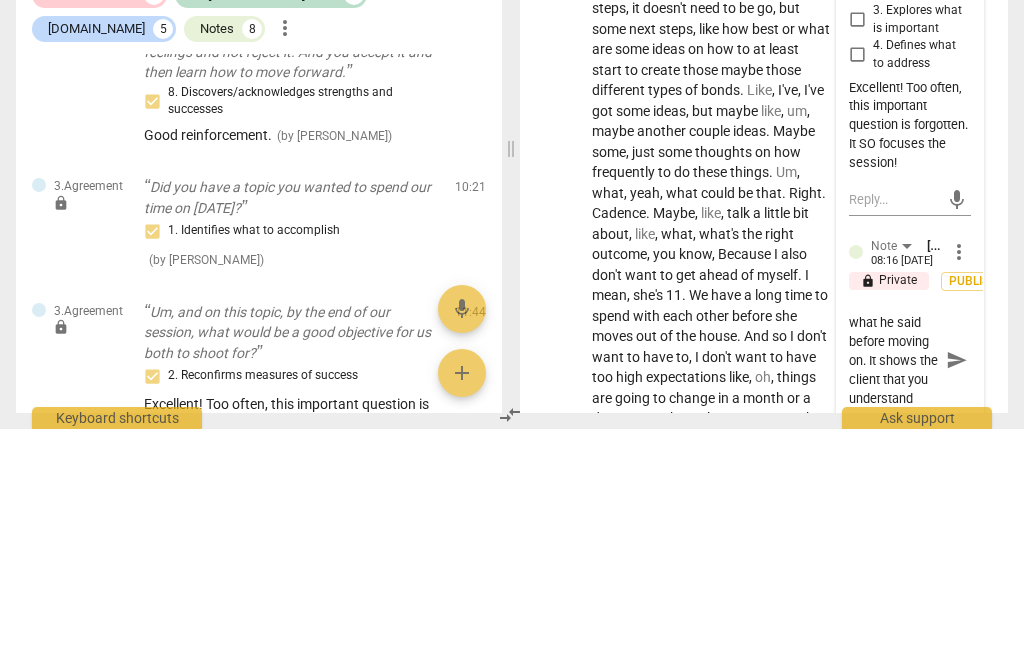 type on "It might have been good to summarize what he said before moving on. It shows the client that you understand what he is lookin" 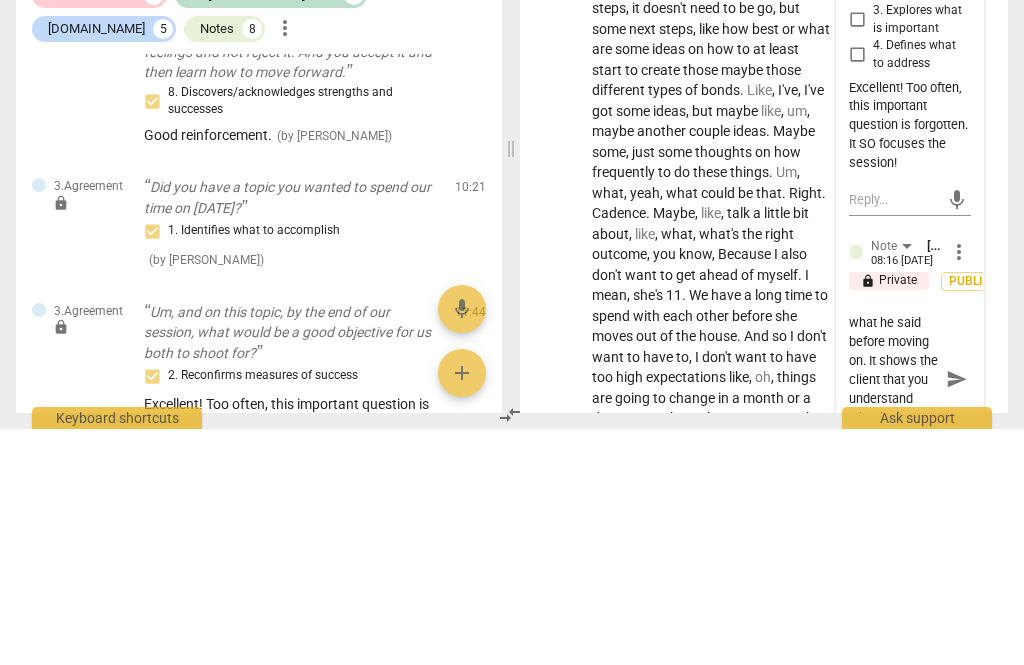 type on "It might have been good to summarize what he said before moving on. It shows the client that you understand what he is looking for" 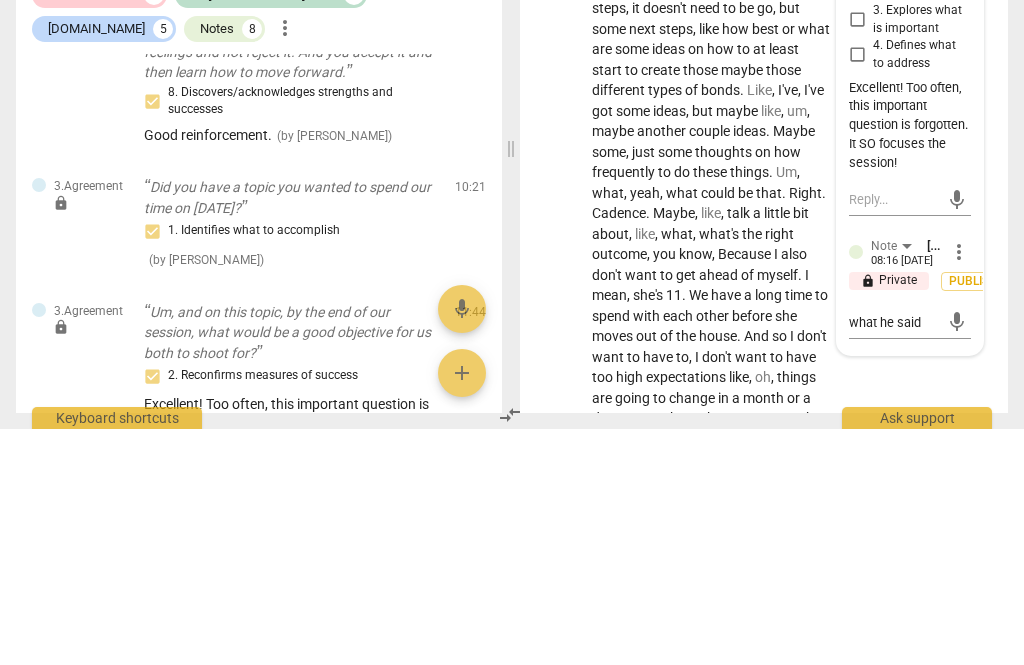 type 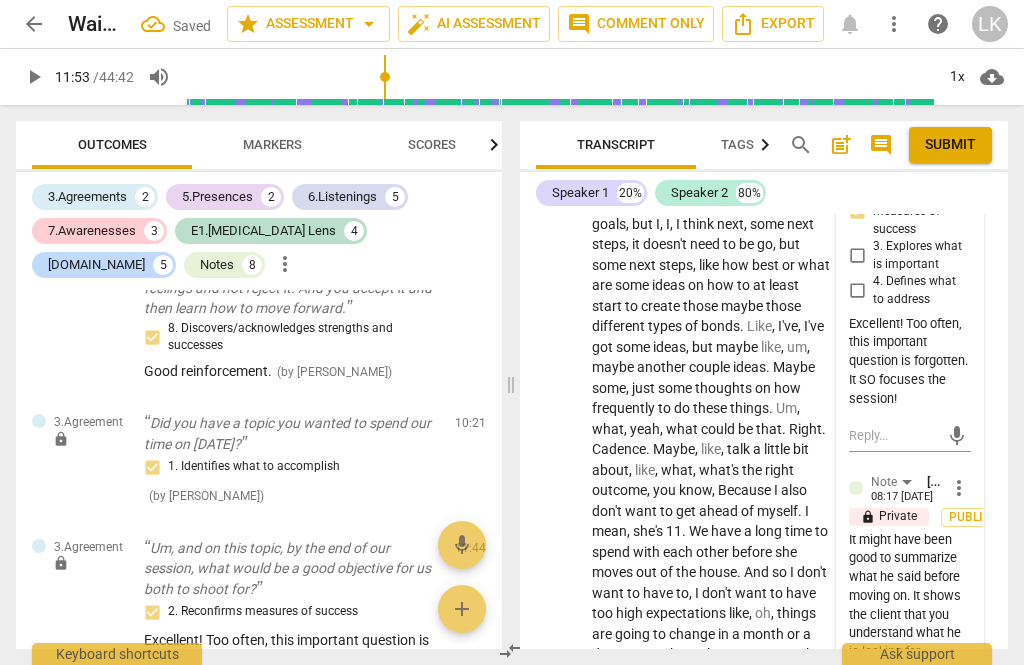 scroll, scrollTop: 0, scrollLeft: 0, axis: both 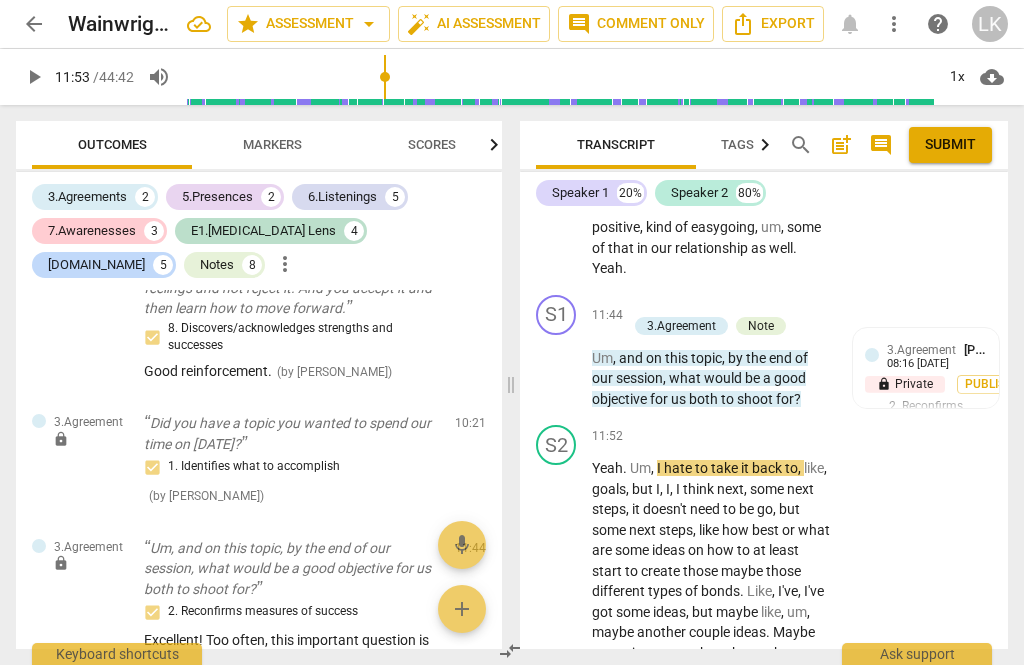 click on "play_arrow" at bounding box center [557, 746] 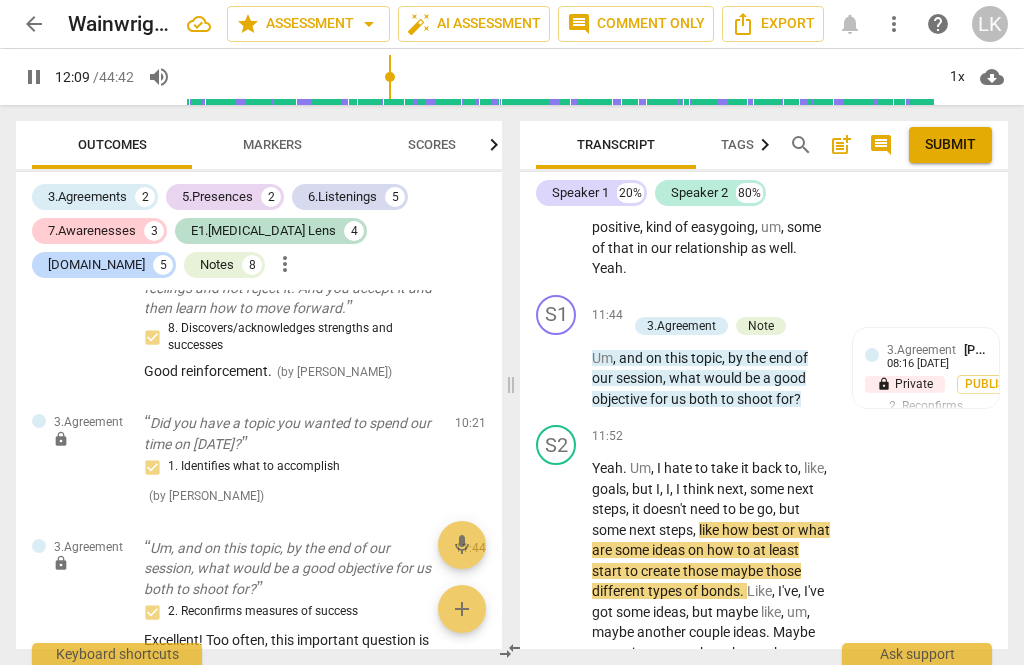click on "play_arrow pause" at bounding box center [566, 745] 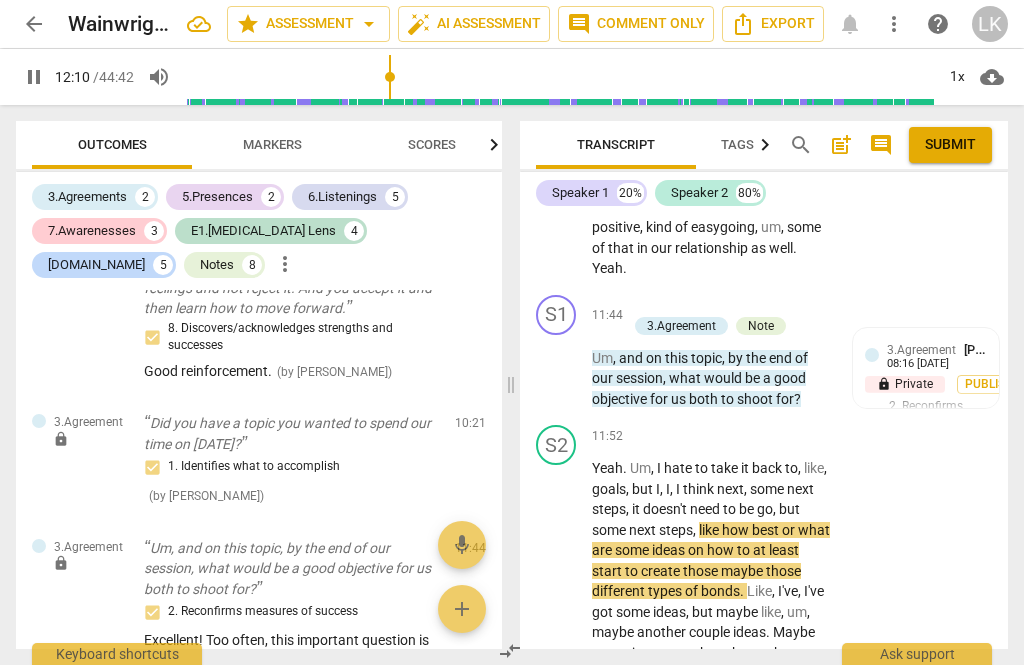 click on "pause" at bounding box center [557, 746] 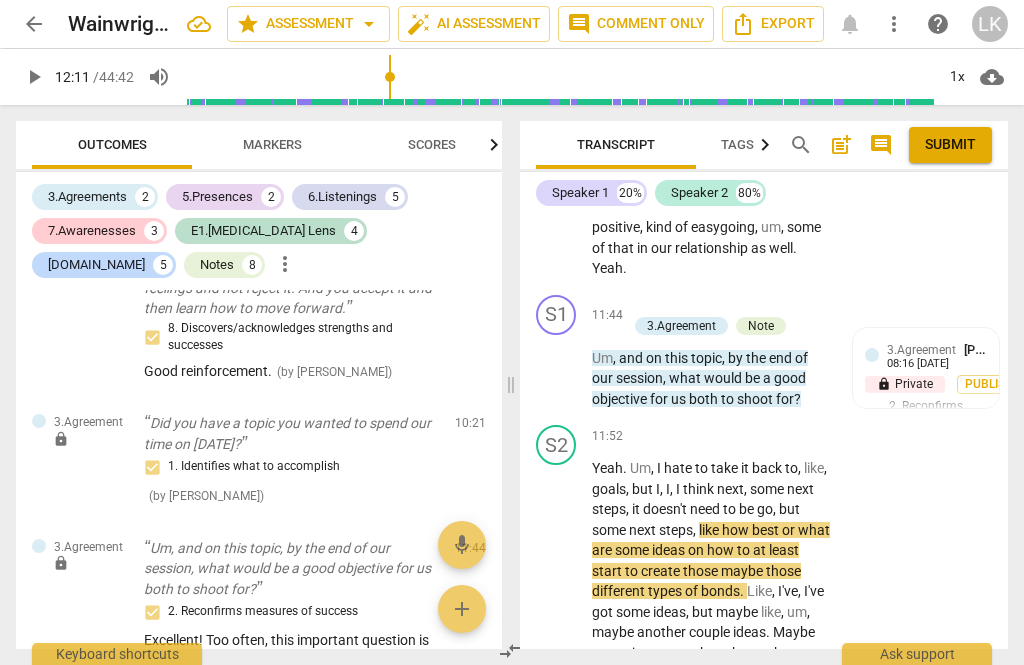 type on "731" 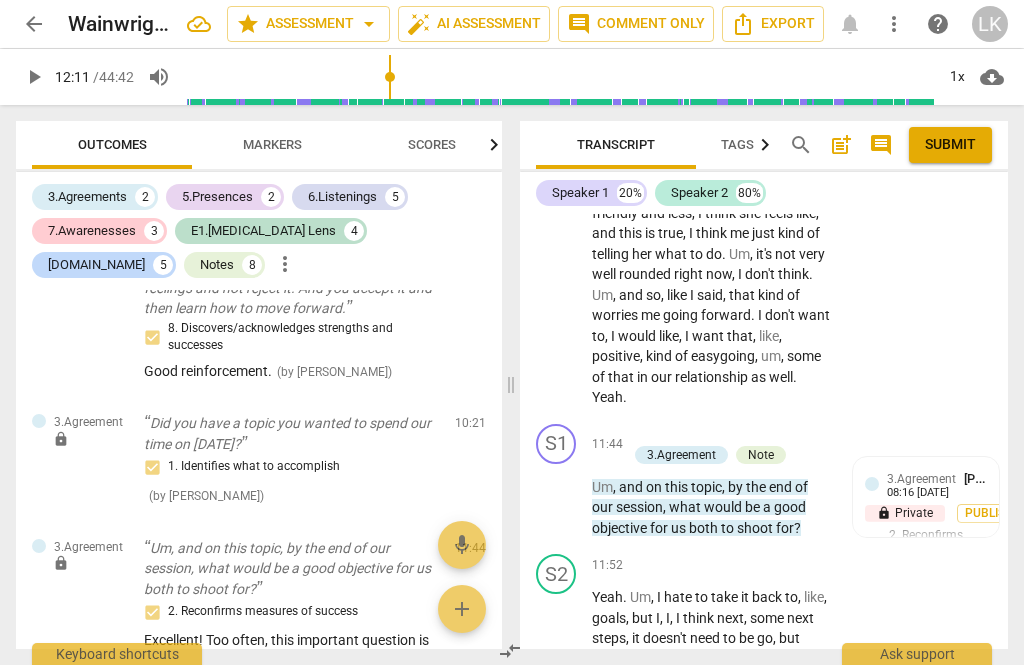 scroll, scrollTop: 7475, scrollLeft: 0, axis: vertical 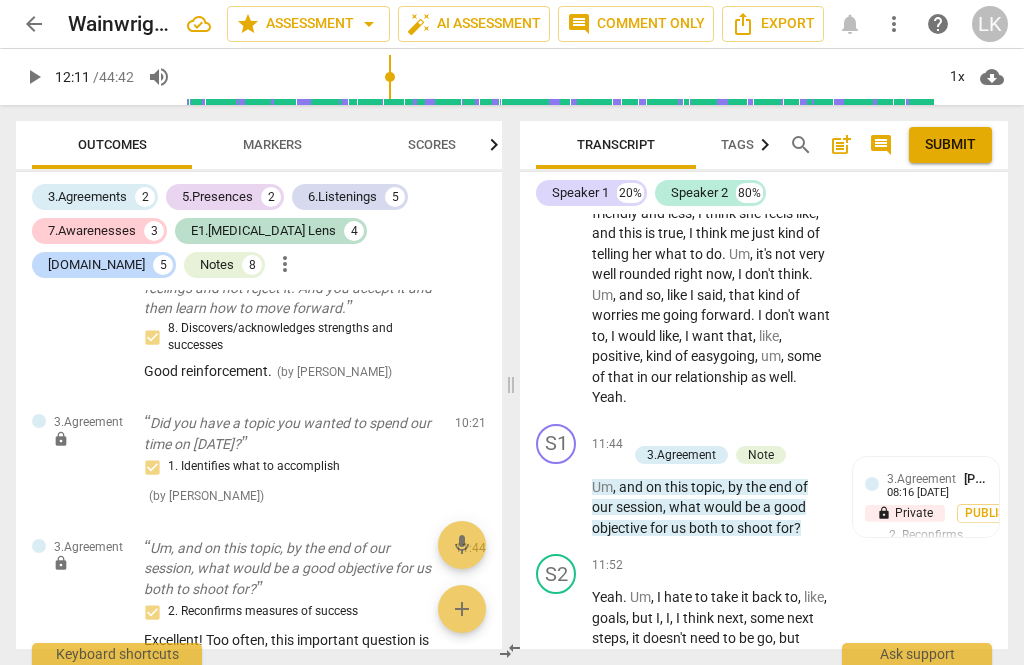 click on "08:16 [DATE]" at bounding box center (918, 493) 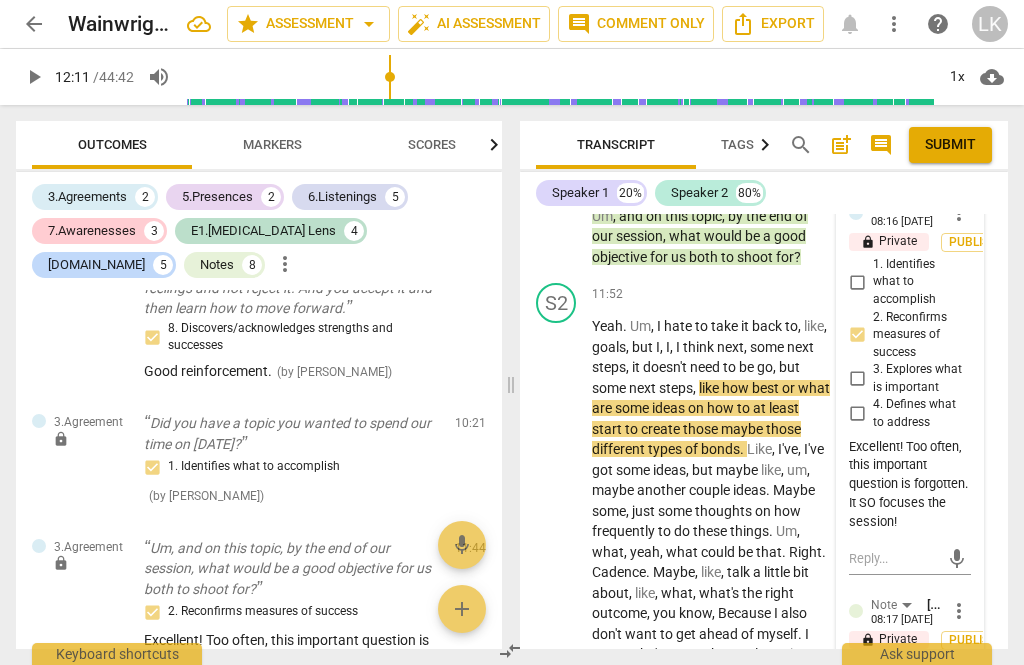 scroll, scrollTop: 7747, scrollLeft: 0, axis: vertical 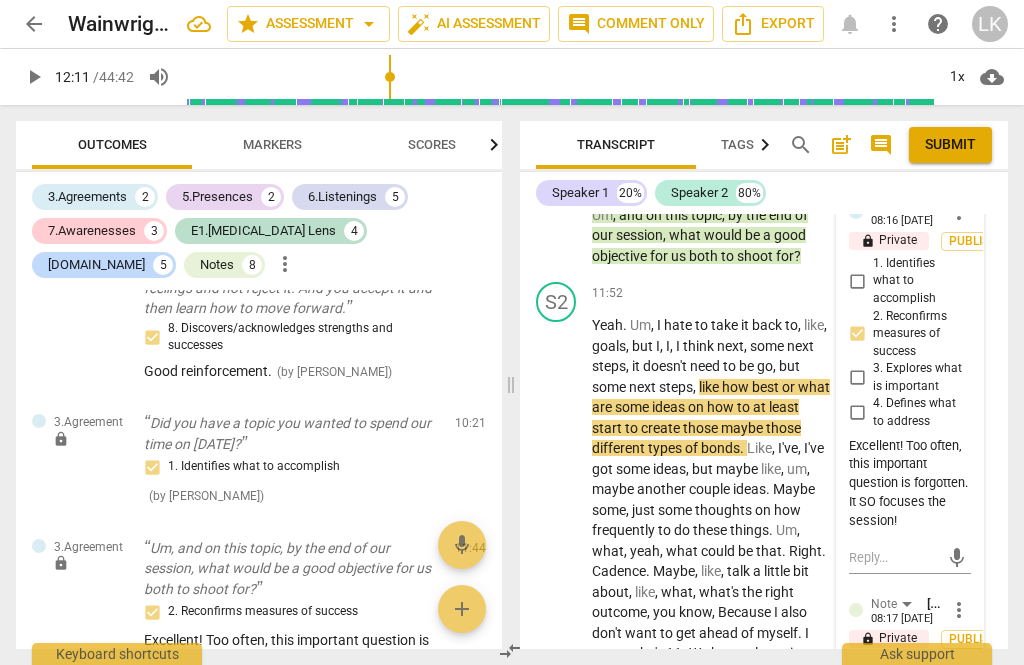 click on "more_vert" at bounding box center (959, 610) 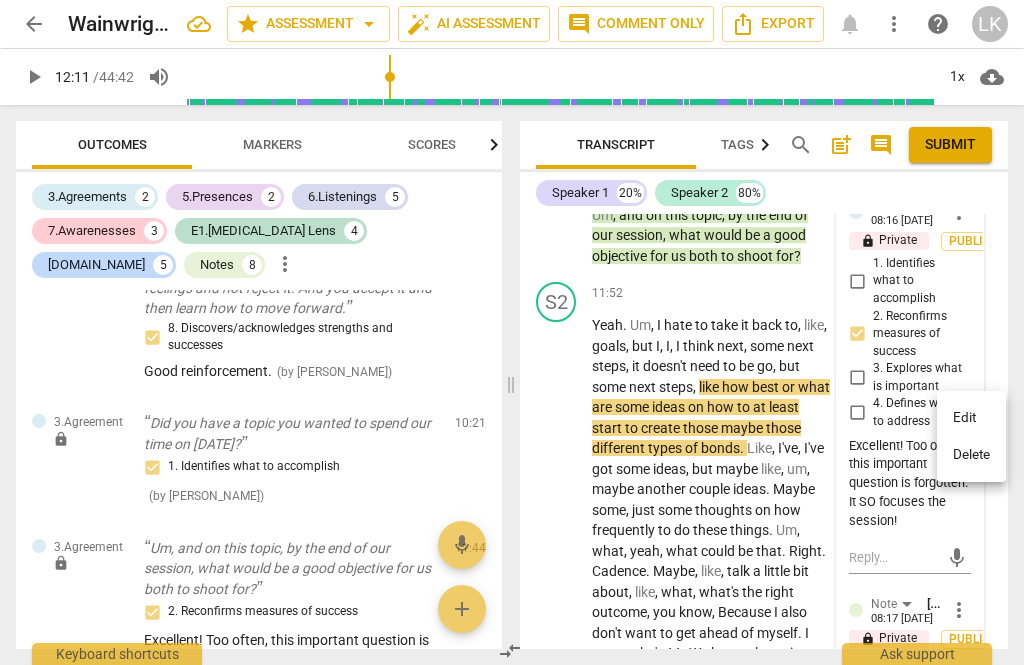 click on "Edit" at bounding box center (971, 418) 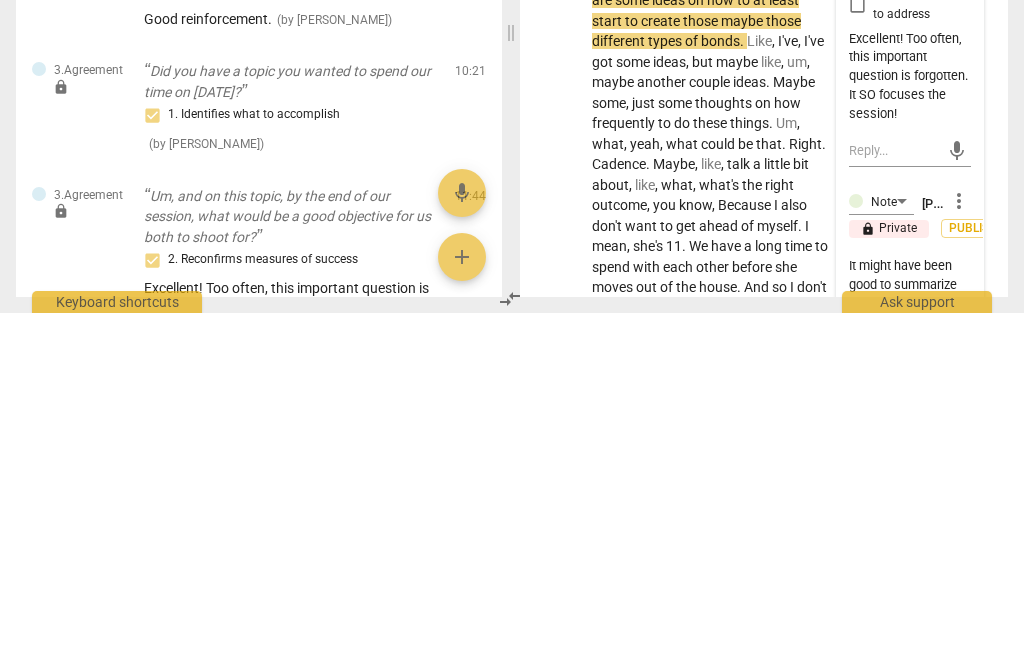scroll, scrollTop: 7803, scrollLeft: 0, axis: vertical 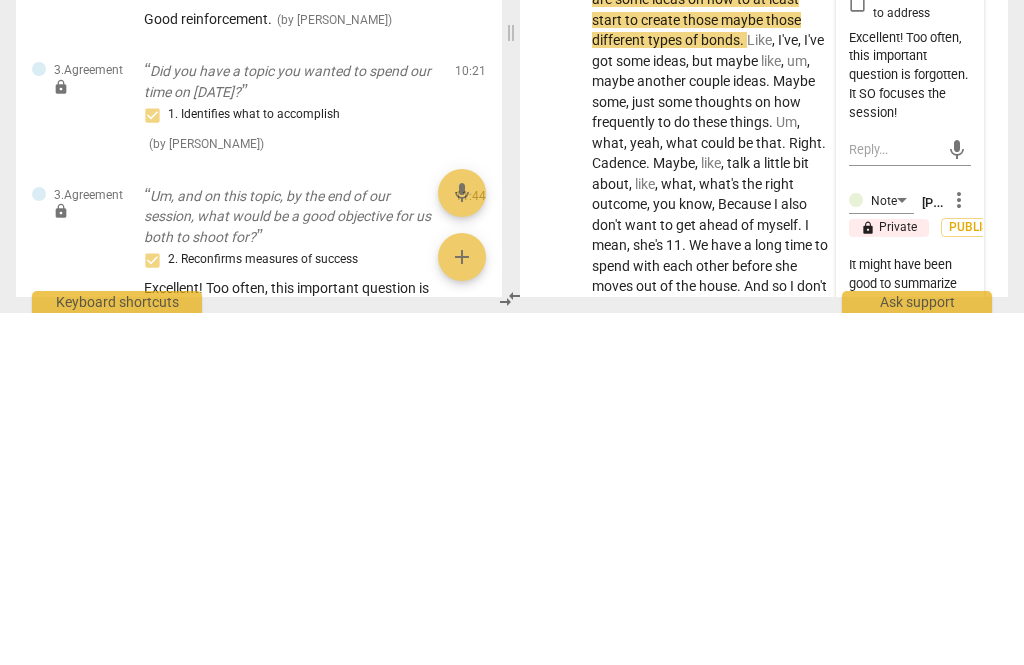 click on "It might have been good to summarize what he said before moving on. It shows the client that you understand what he is looking for." at bounding box center [910, 673] 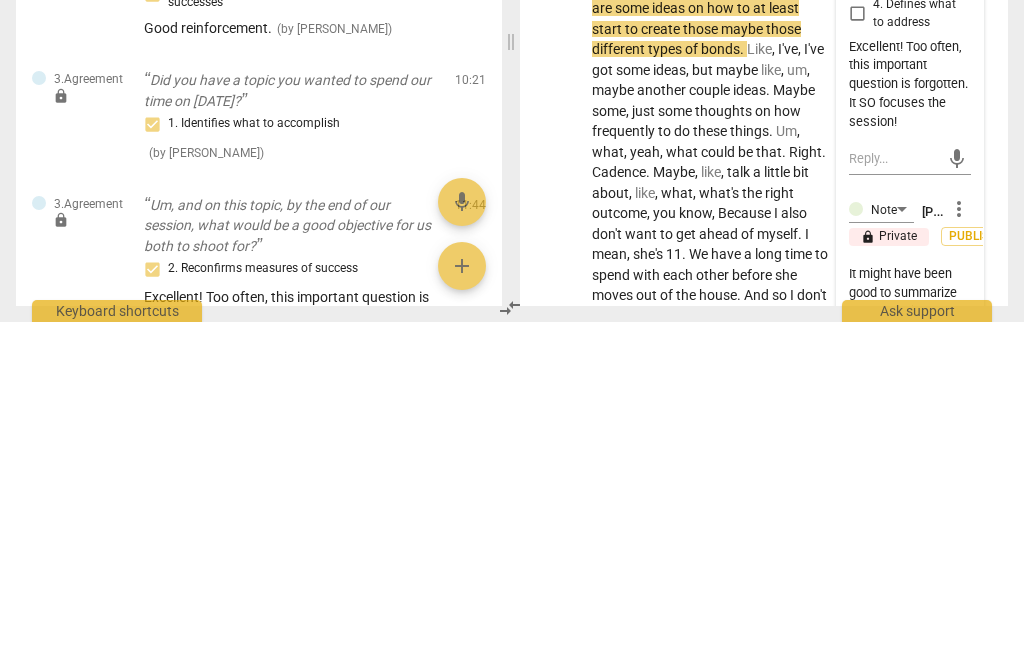 type on "It might have been good to summarize what he said before moving on. It shows the client that you understand what he is looking for. And" 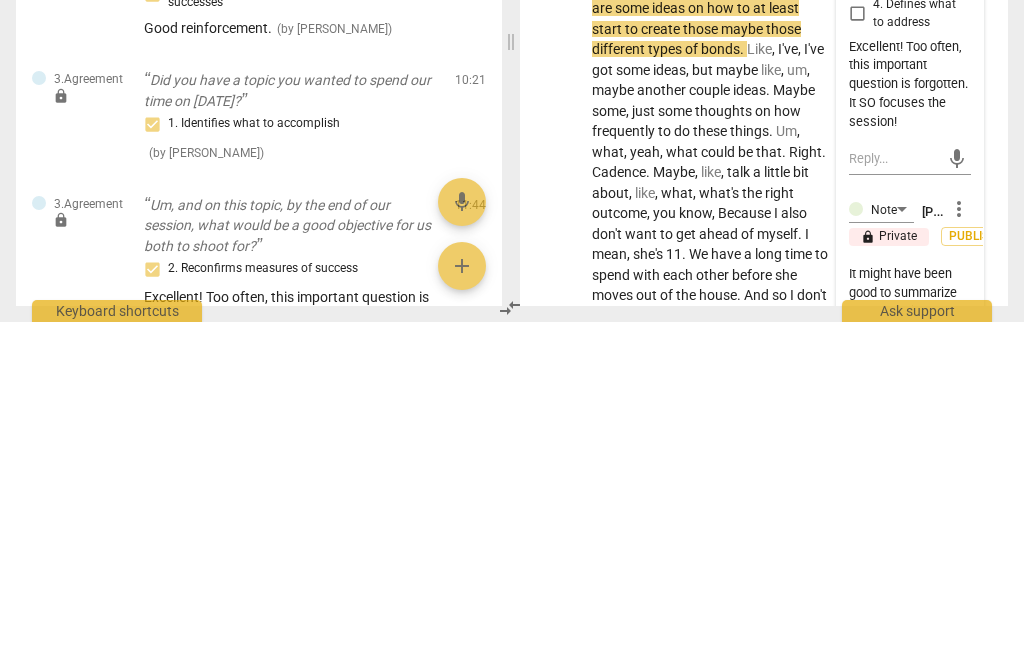 type on "It might have been good to summarize what he said before moving on. It shows the client that you understand what he is looking for. Another good thing" 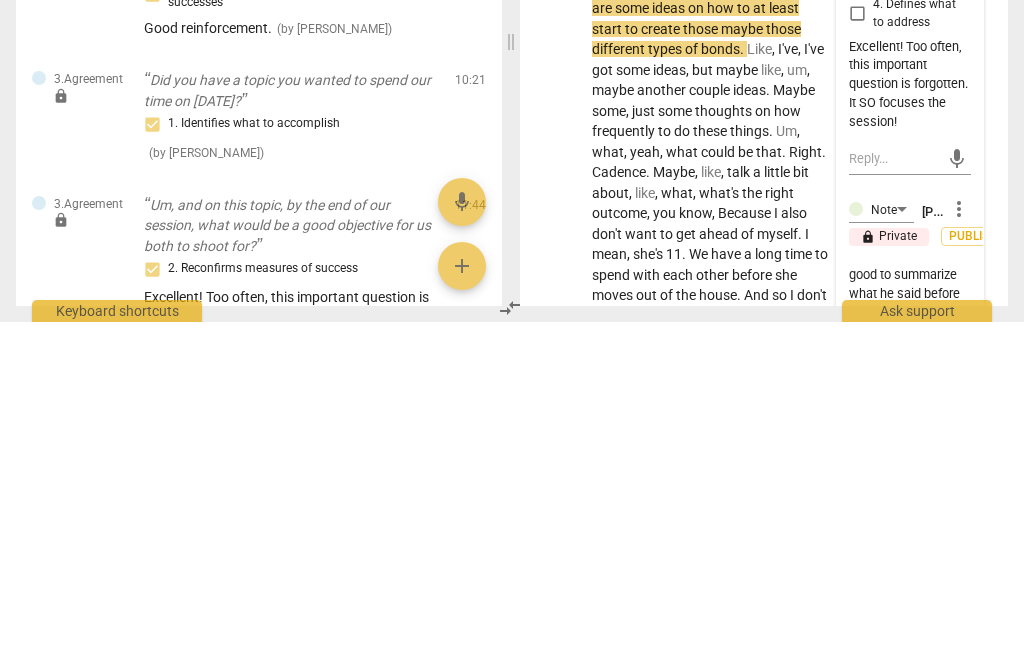 type on "It might have been good to summarize what he said before moving on. It shows the client that you understand what he is looking for. Another good thing to ask at this point" 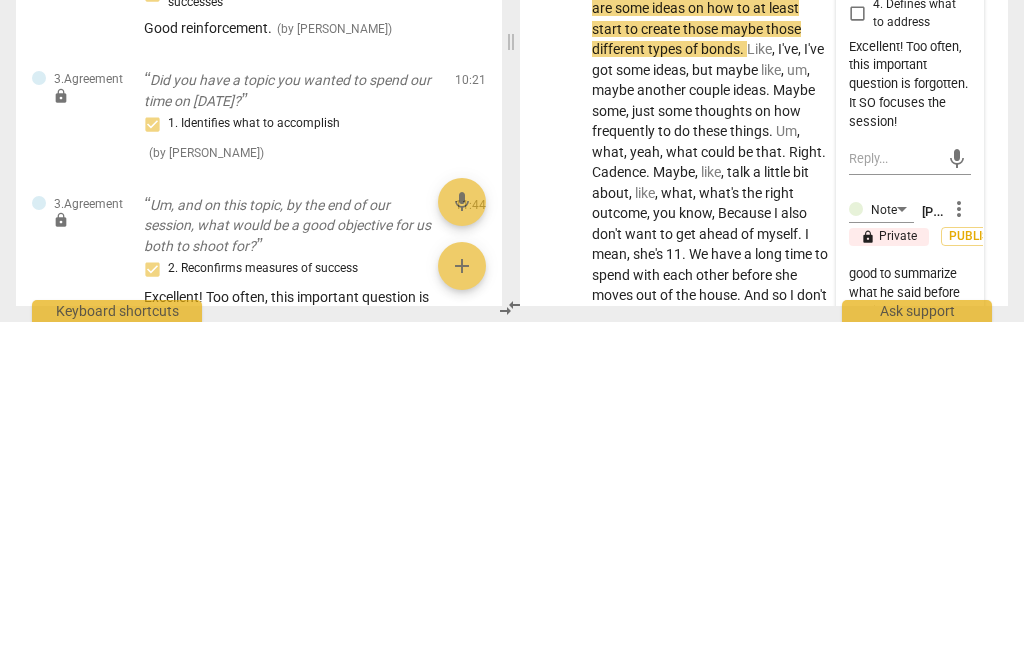 type on "It might have been good to summarize what he said before moving on. It shows the client that you understand what he is looking for. Another good thing to ask at this point is why this was a" 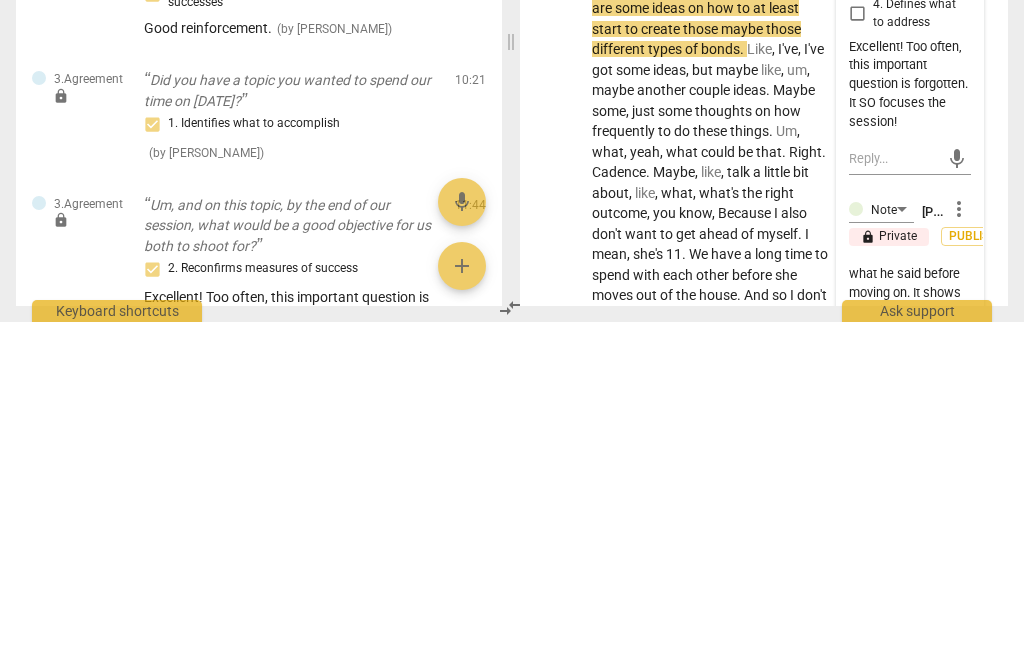 type on "It might have been good to summarize what he said before moving on. It shows the client that you understand what he is looking for. Another good thing to ask at this point is why this was important" 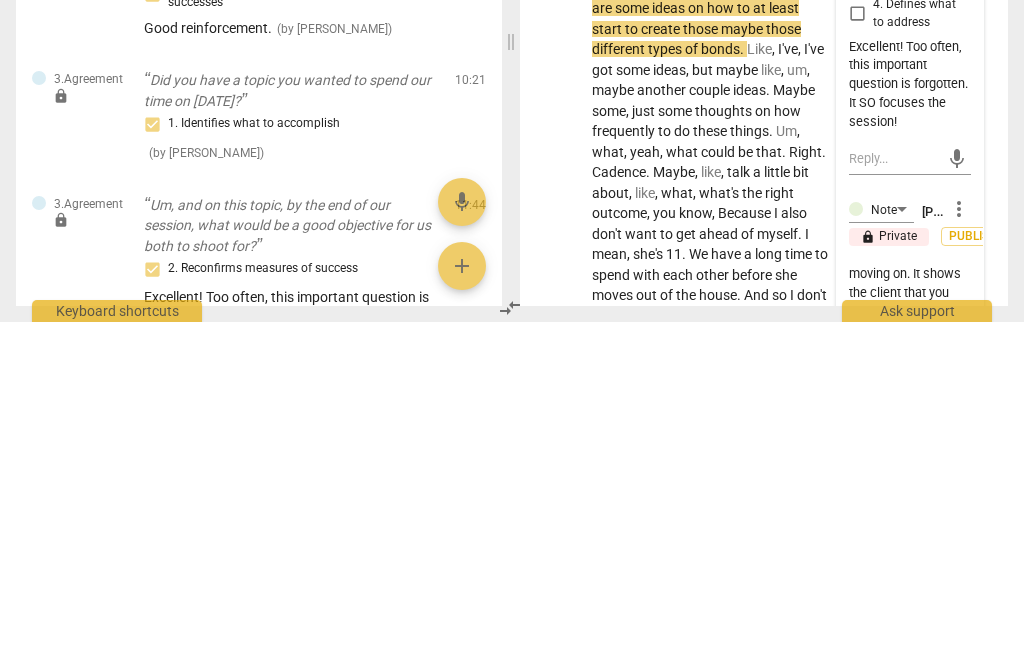 type on "It might have been good to summarize what he said before moving on. It shows the client that you understand what he is looking for. Another good thing to ask at this point is why this was important or meeting to him" 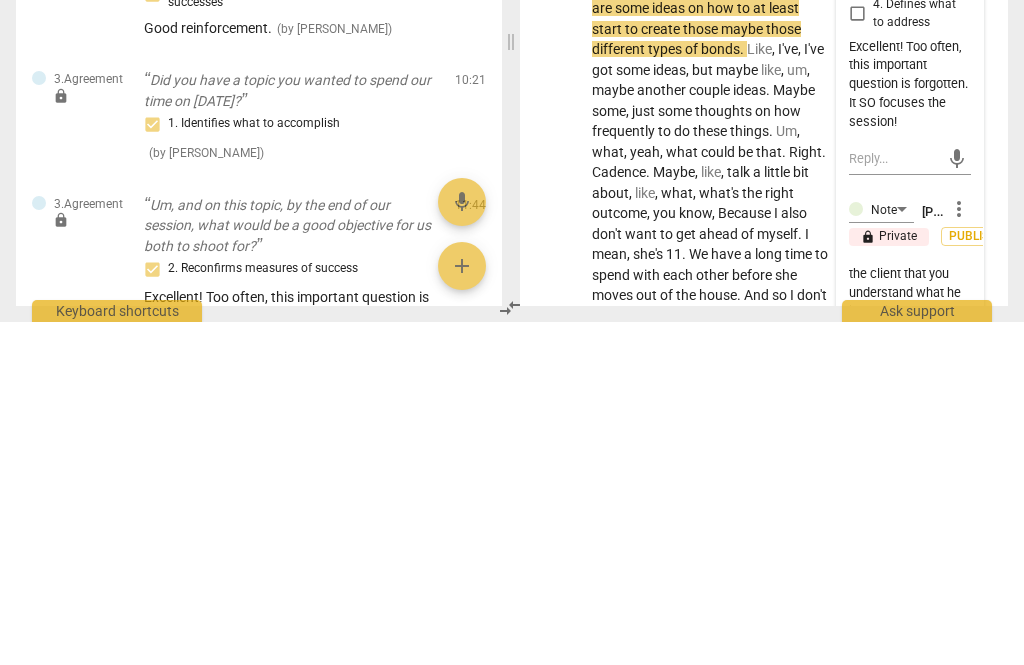 type on "It might have been good to summarize what he said before moving on. It shows the client that you understand what he is looking for. Another good thing to ask at this point is why this was important or meaningful to him. Competency three" 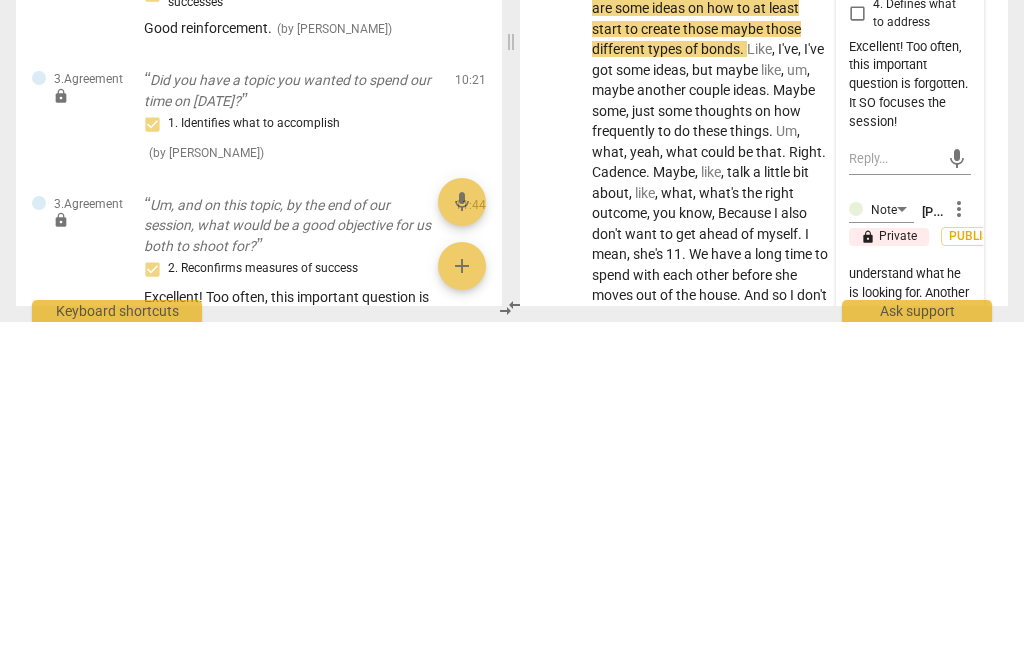 scroll, scrollTop: 114, scrollLeft: 0, axis: vertical 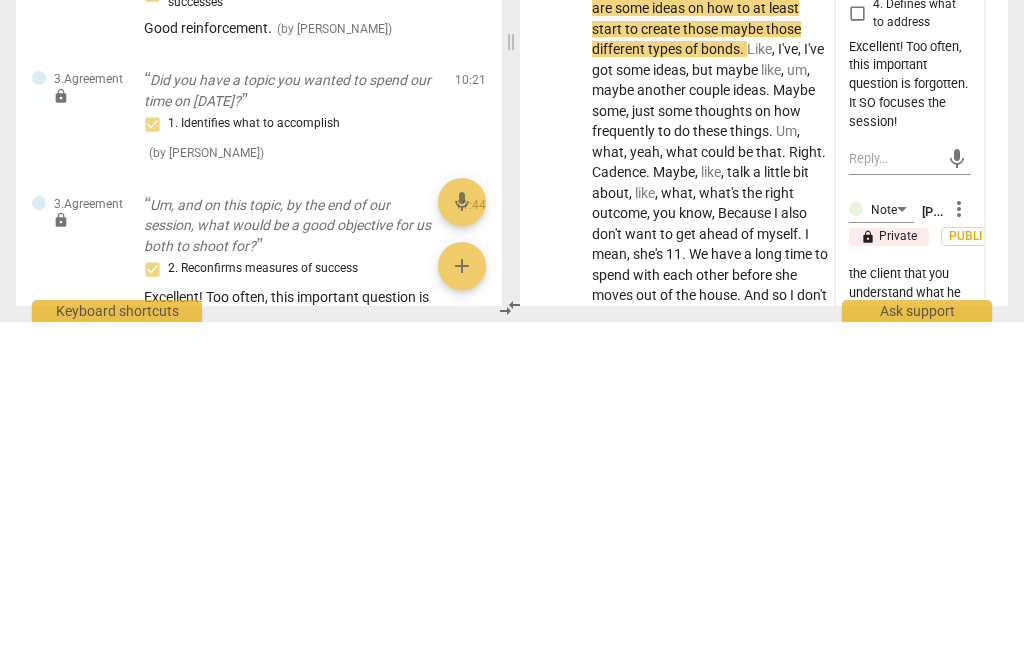 type on "It might have been good to summarize what he said before moving on. It shows the client that you understand what he is looking for. Another good thing to ask at this point is why this was important or meaningful to him. Competency 3.3." 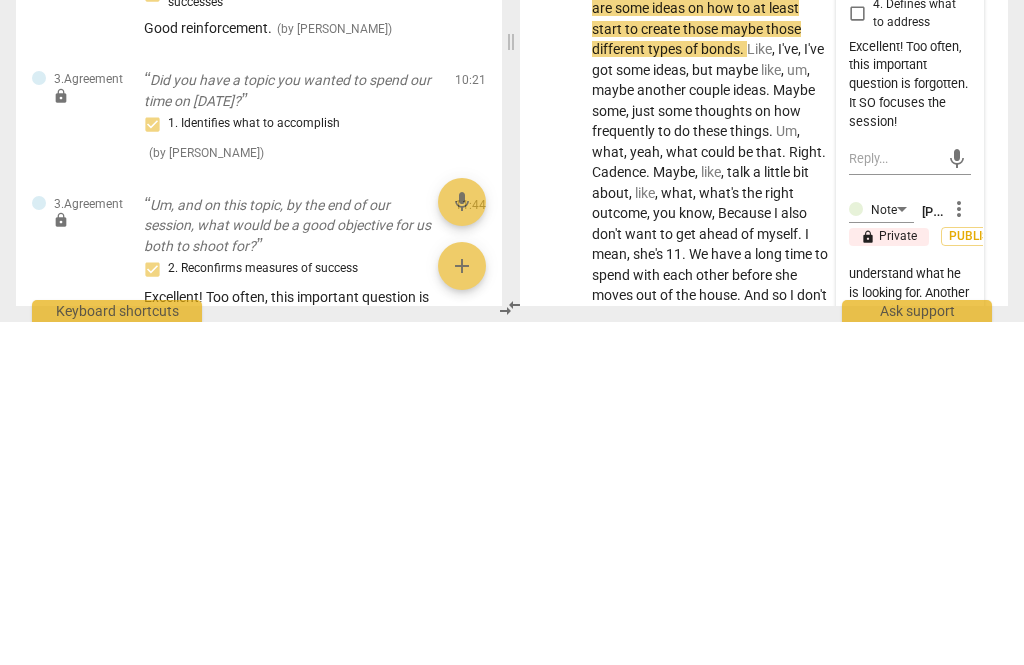 type on "It might have been good to summarize what he said before moving on. It shows the client that you understand what he is looking for. Another good thing to ask at this point is why this was important or meaningful to him. Competency 3.3. Sometimes doing that" 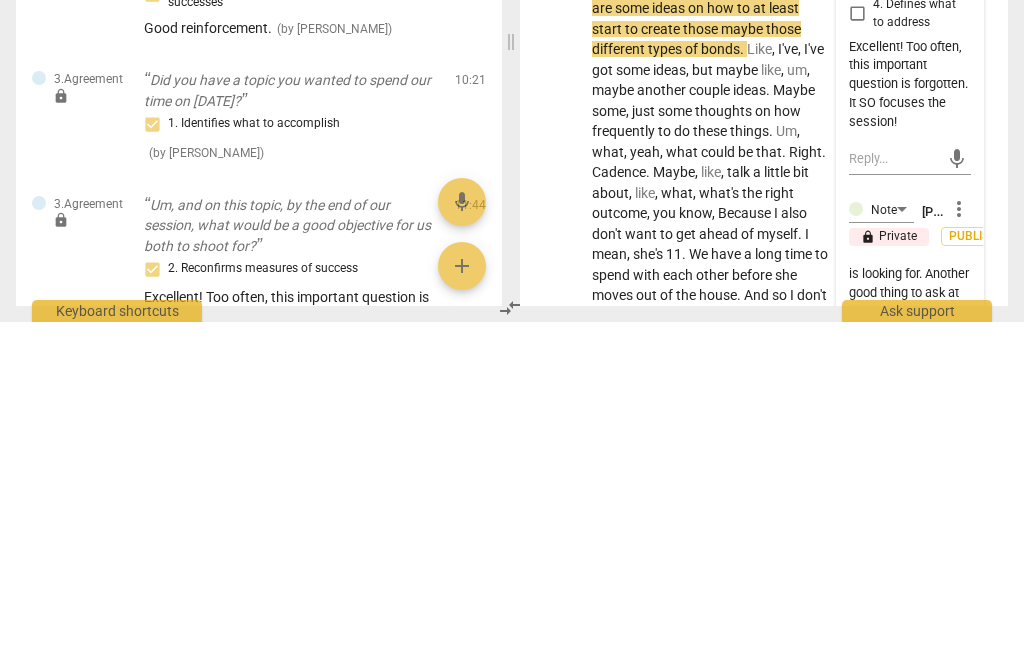 type on "It might have been good to summarize what he said before moving on. It shows the client that you understand what he is looking for. Another good thing to ask at this point is why this was important or meaningful to him. Competency 3.3. Sometimes doing that kind of" 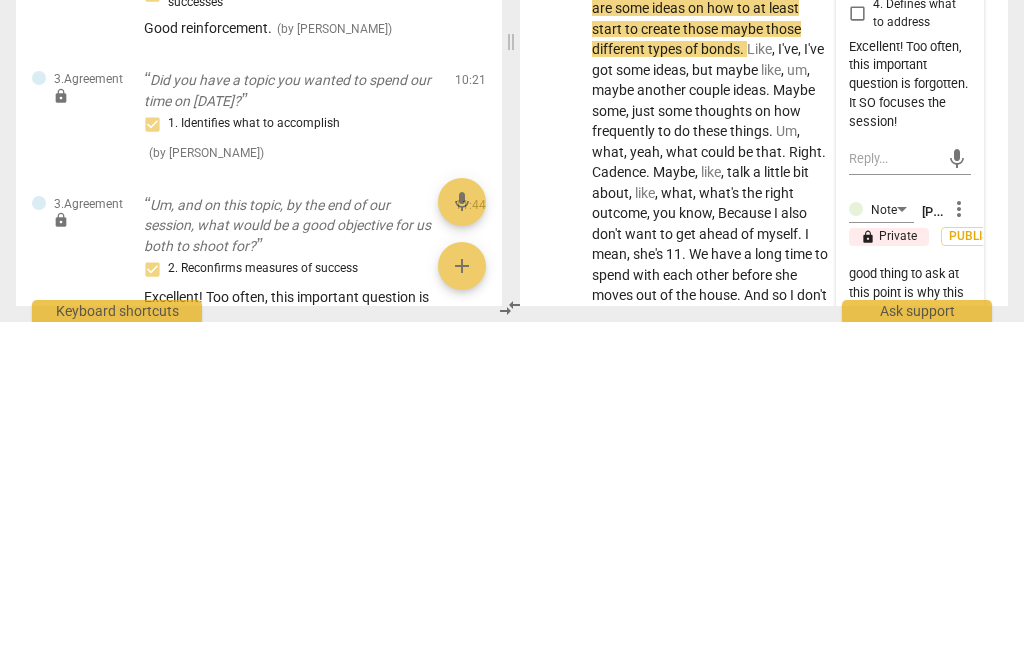 scroll, scrollTop: 152, scrollLeft: 0, axis: vertical 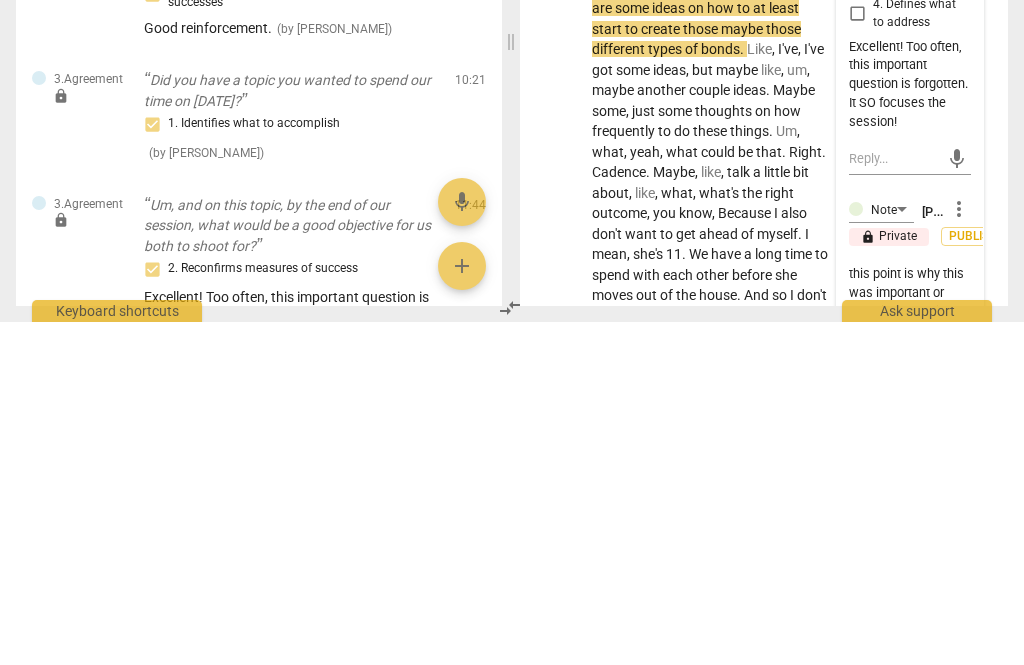 type on "It might have been good to summarize what he said before moving on. It shows the client that you understand what he is looking for. Another good thing to ask at this point is why this was important or meaningful to him. Competency 3.3. Sometimes doing that kind of exploration can inform but he" 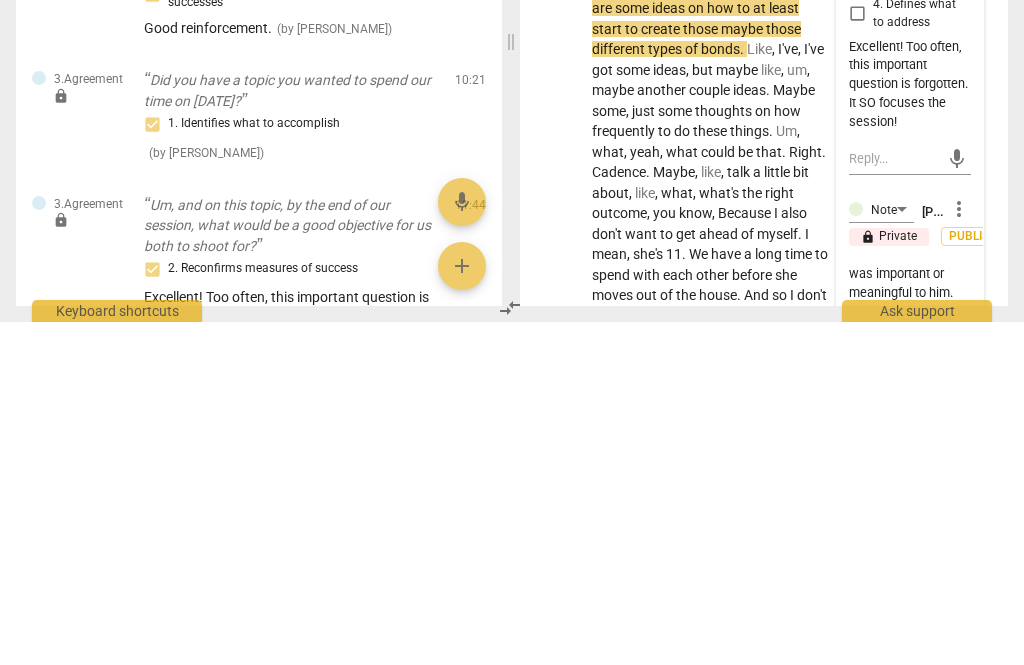 type on "It might have been good to summarize what he said before moving on. It shows the client that you understand what he is looking for. Another good thing to ask at this point is why this was important or meaningful to him. Competency 3.3. Sometimes doing that kind of exploration can inform but he would like to" 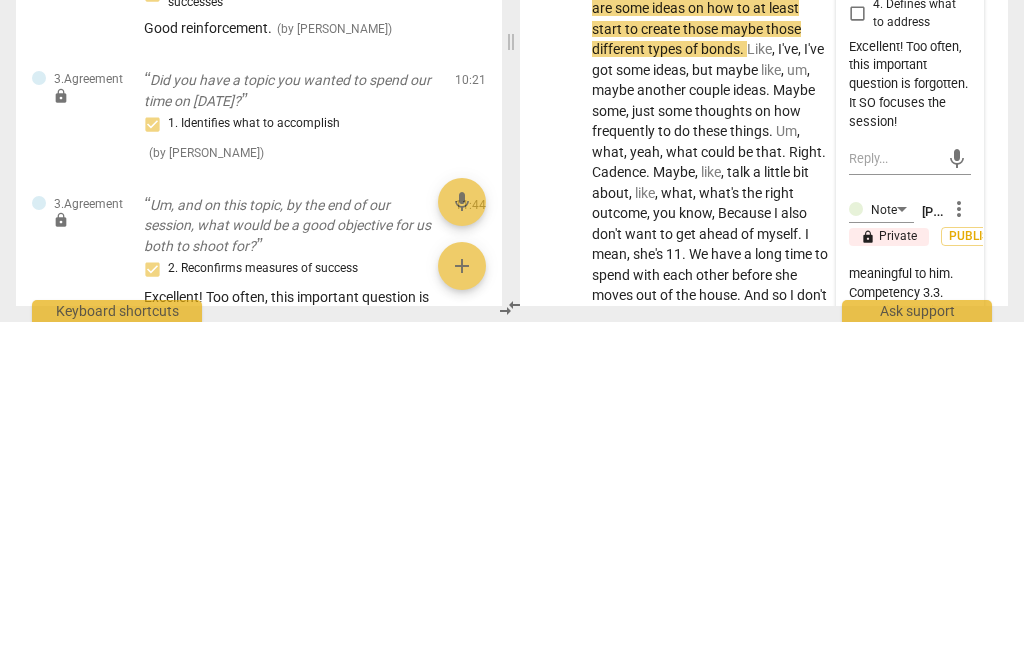 type on "It might have been good to summarize what he said before moving on. It shows the client that you understand what he is looking for. Another good thing to ask at this point is why this was important or meaningful to him. Competency 3.3. Sometimes doing that kind of exploration can inform what he would like to have by the end" 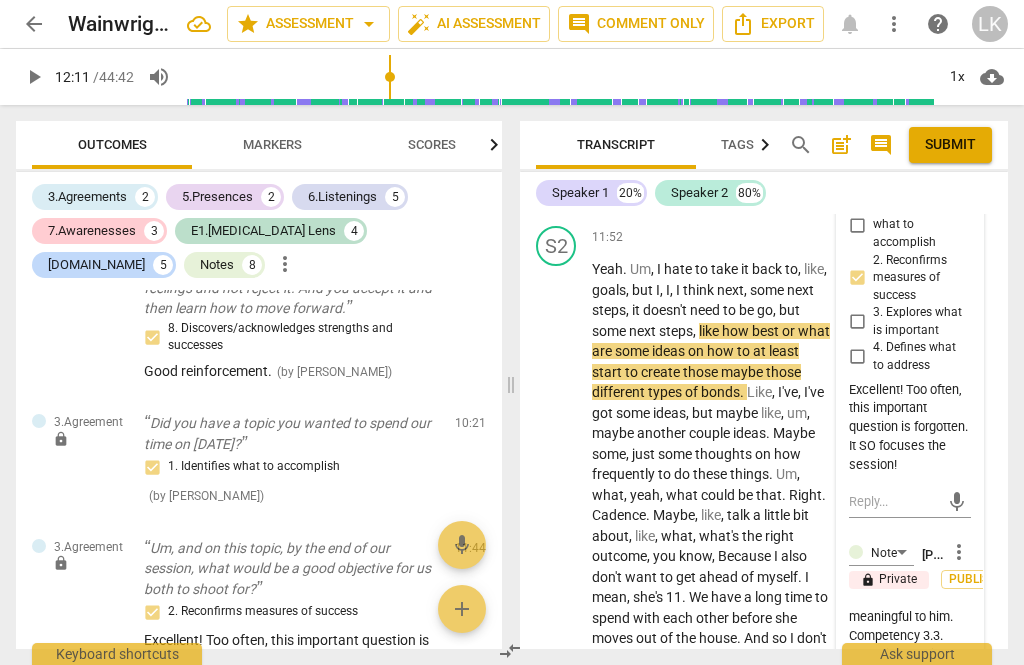 click on "check_circle close" at bounding box center (910, 792) 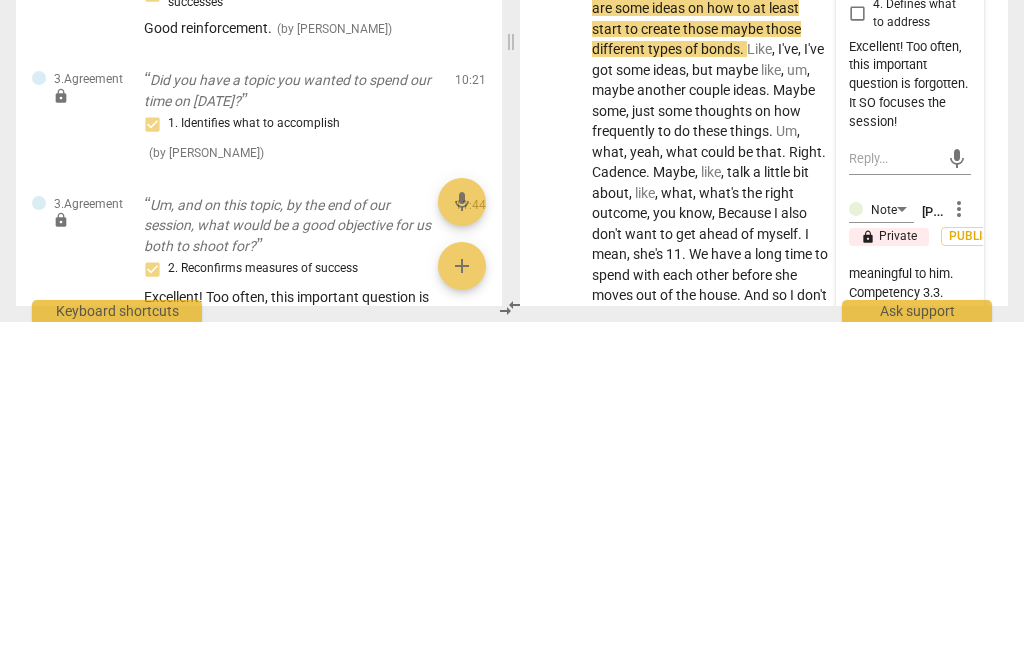click on "check_circle" at bounding box center [864, 793] 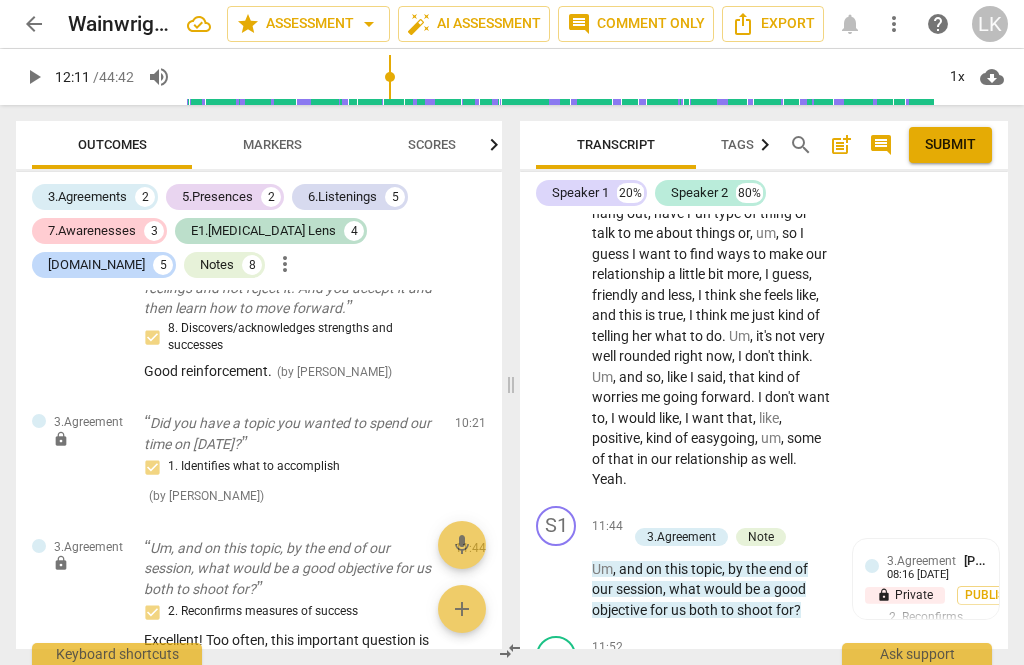 scroll, scrollTop: 7393, scrollLeft: 0, axis: vertical 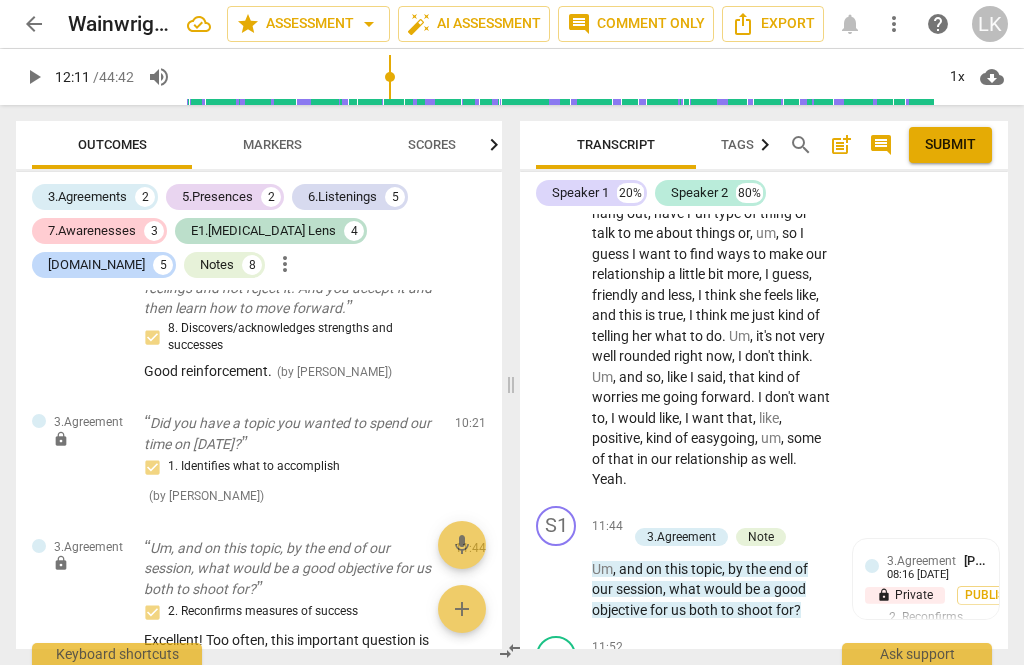 click on "play_arrow" at bounding box center (557, 580) 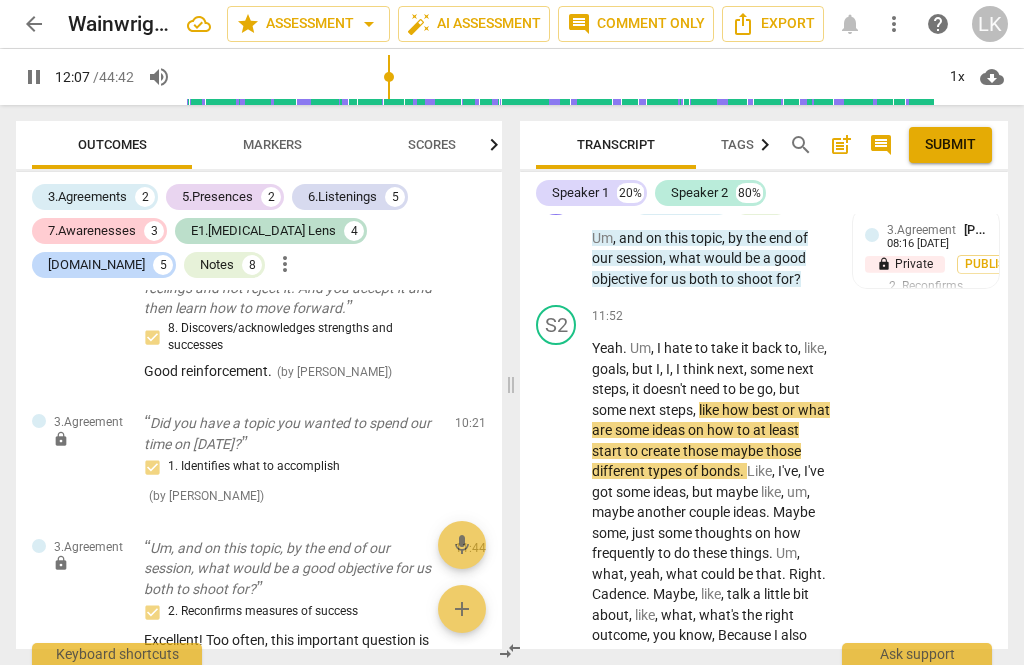 scroll, scrollTop: 7728, scrollLeft: 0, axis: vertical 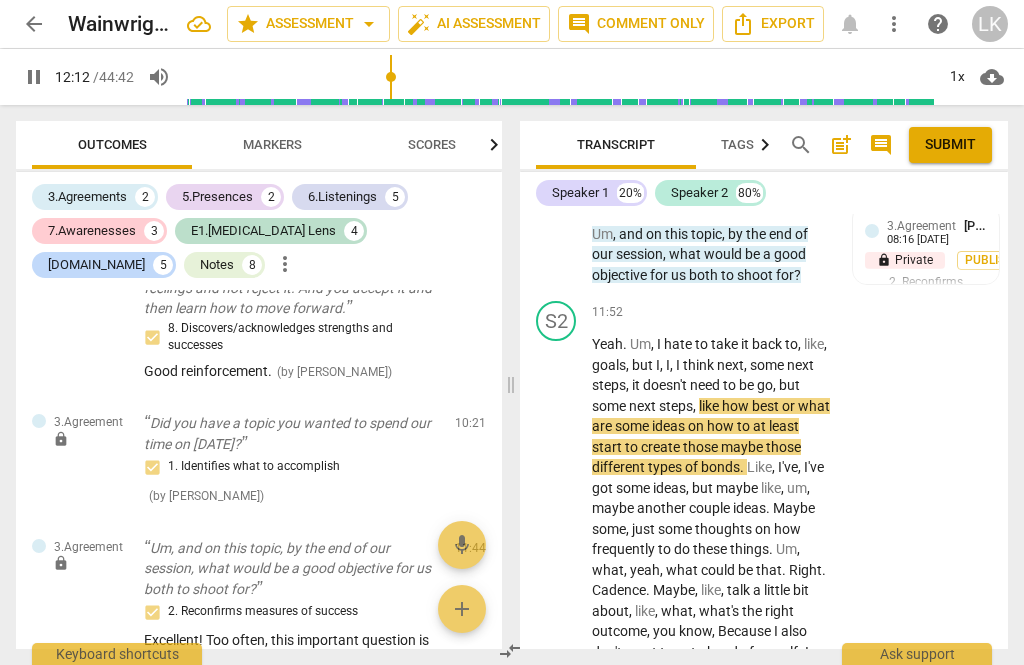 click on "pause" at bounding box center (557, 622) 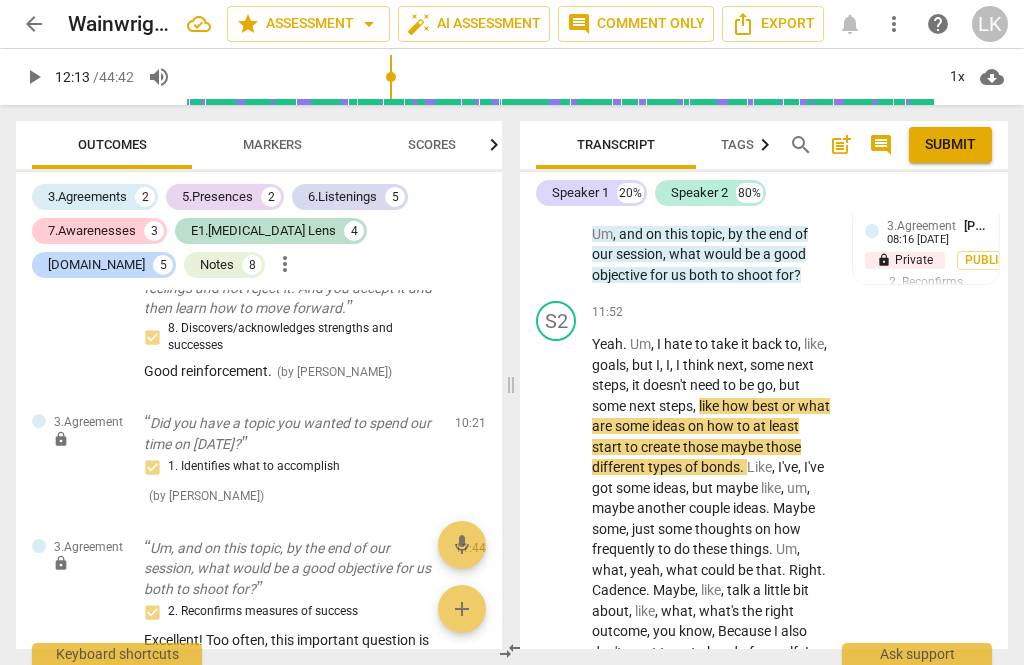 click on "play_arrow" at bounding box center (557, 622) 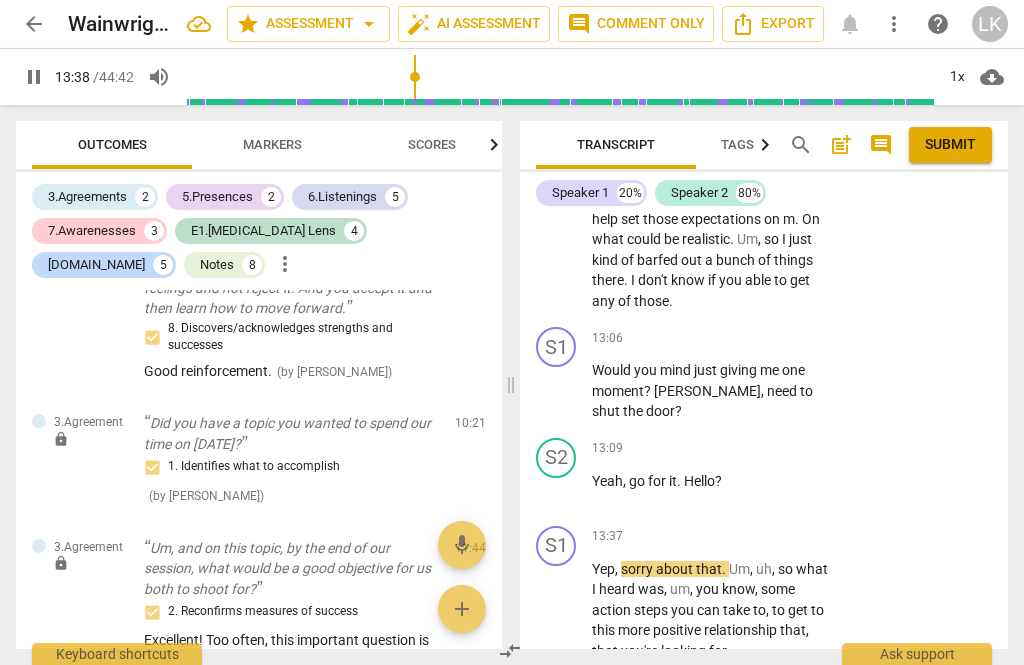 scroll, scrollTop: 8350, scrollLeft: 0, axis: vertical 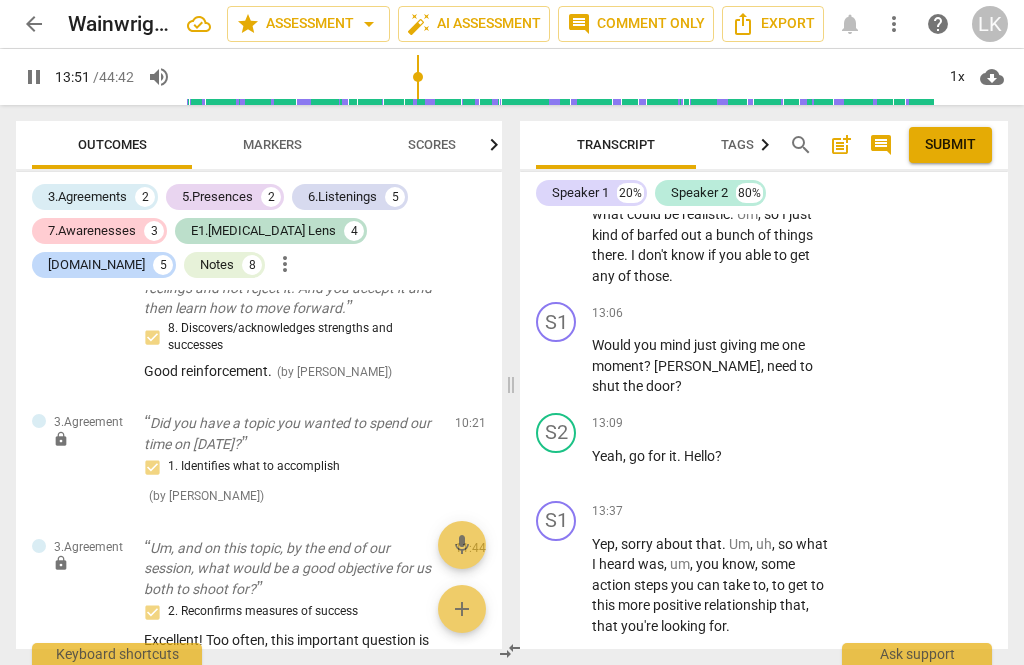 click on "pause" at bounding box center [557, 585] 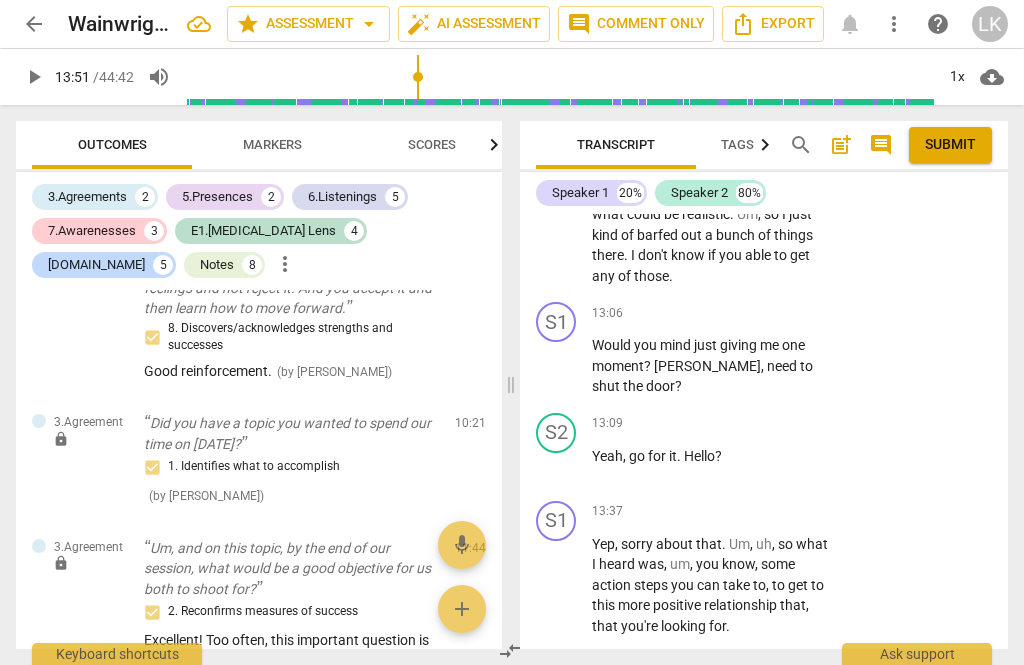 click on "+" at bounding box center [708, 512] 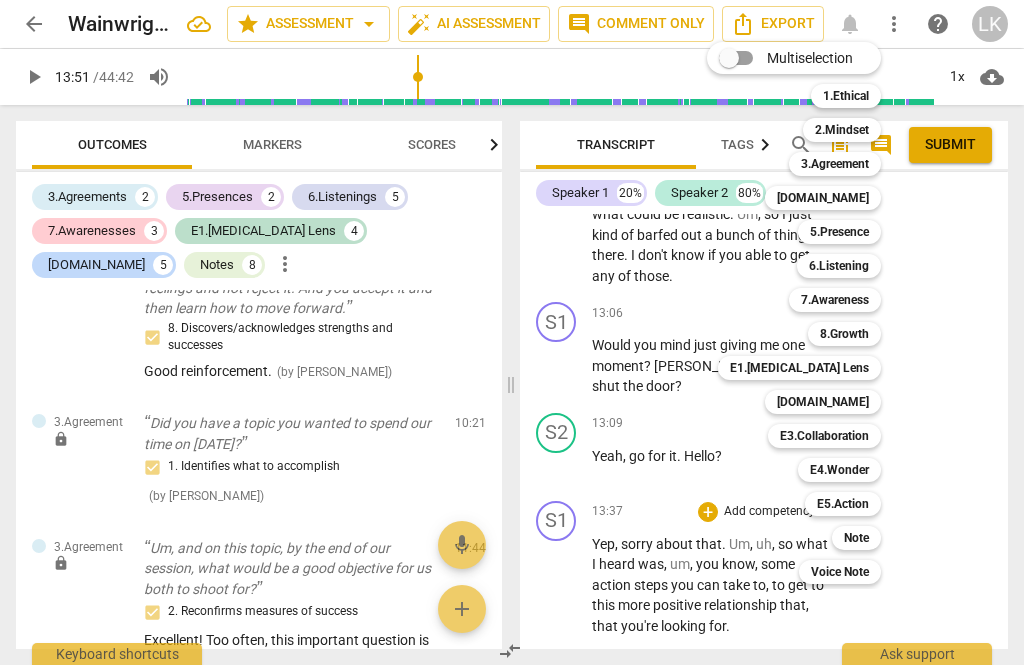 click on "6.Listening" at bounding box center (839, 266) 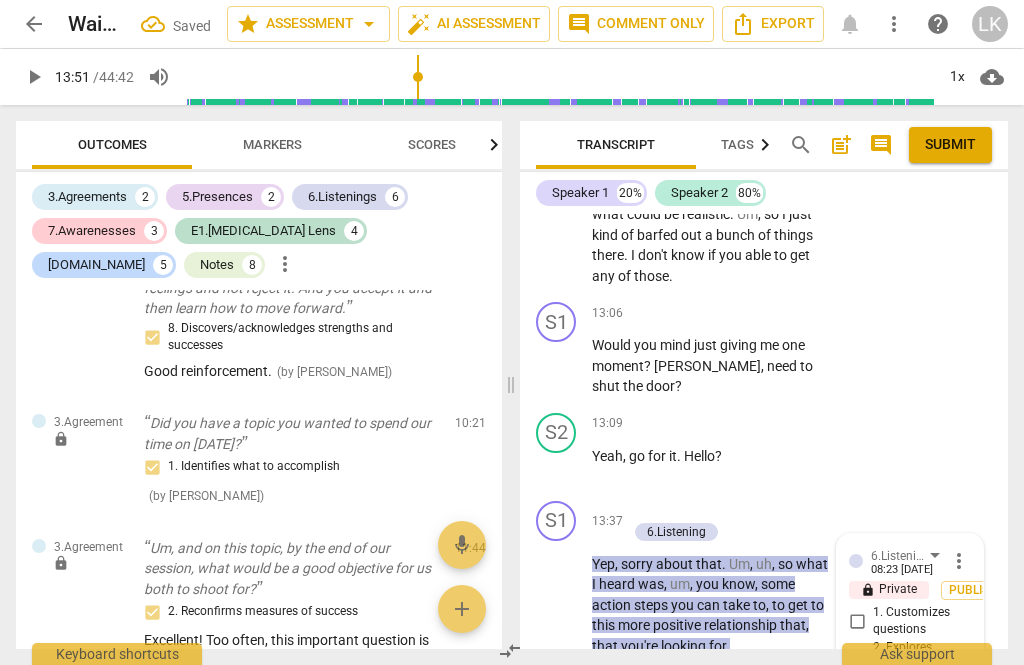 scroll, scrollTop: 10650, scrollLeft: 0, axis: vertical 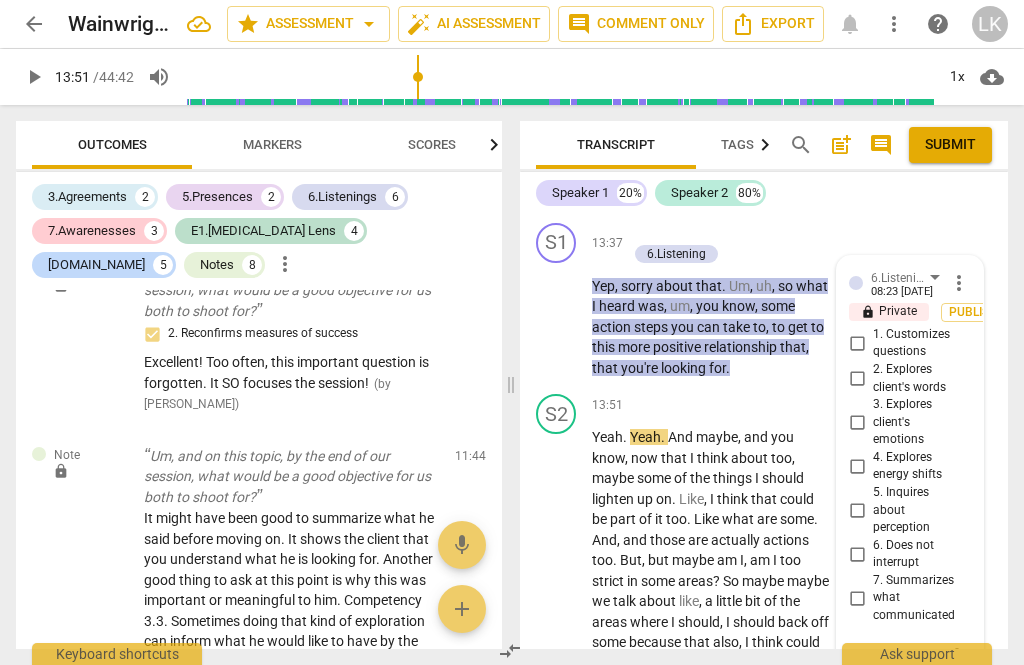 click on "7. Summarizes what communicated" at bounding box center (857, 598) 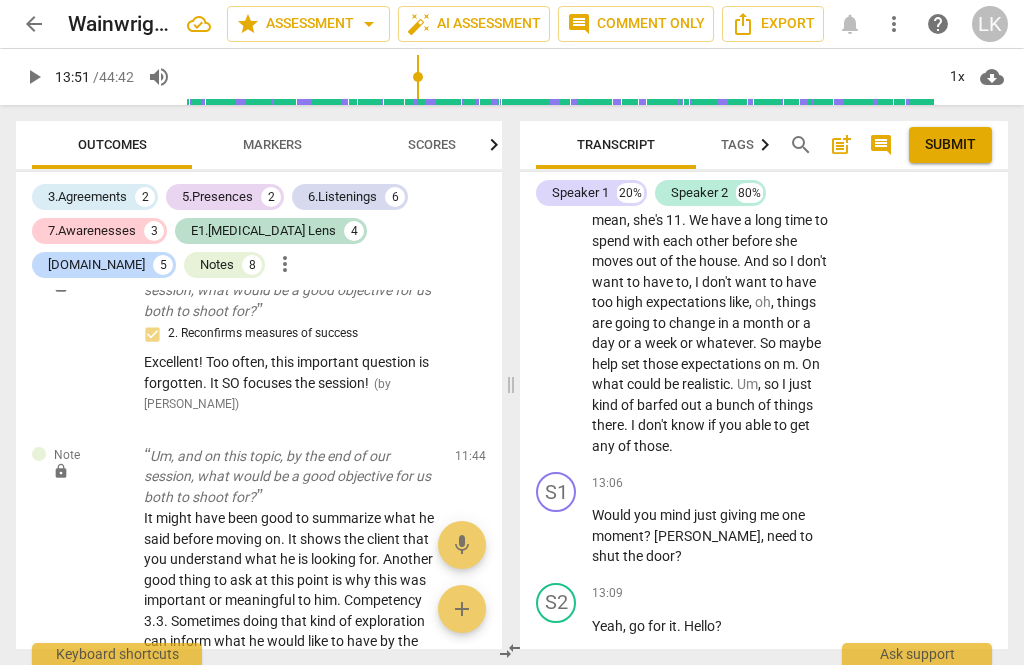 scroll, scrollTop: 8182, scrollLeft: 0, axis: vertical 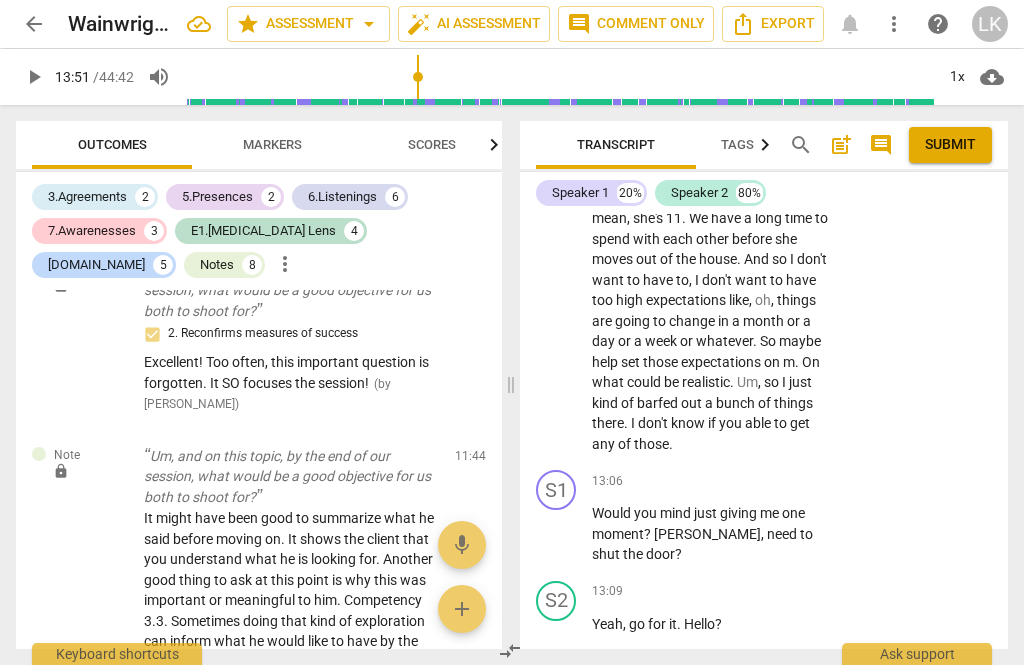 click on "+" at bounding box center [637, 679] 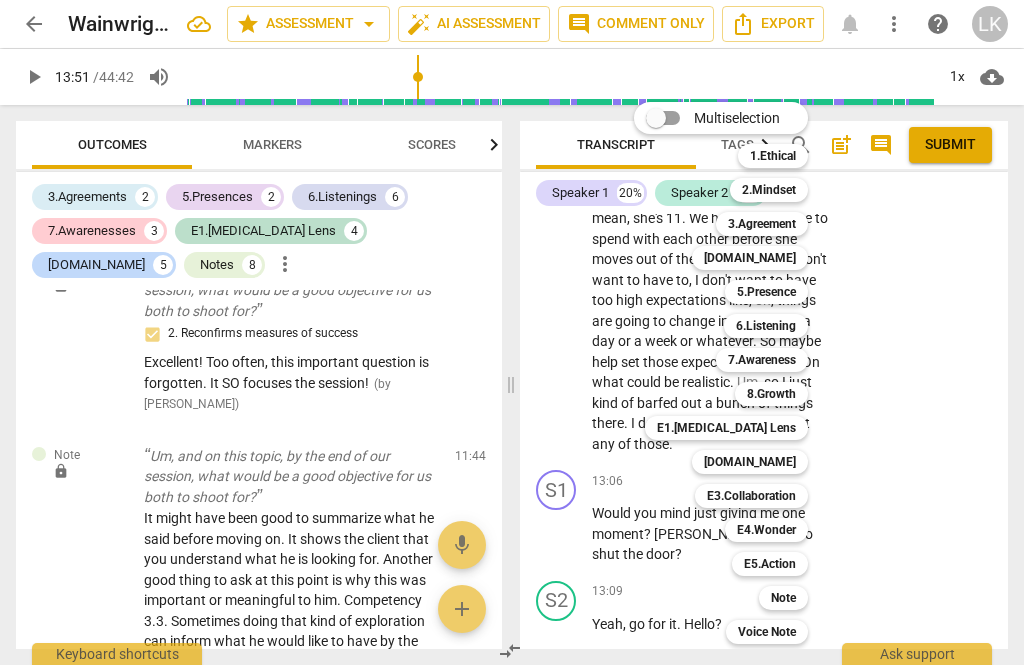 click on "[DOMAIN_NAME]" at bounding box center (750, 462) 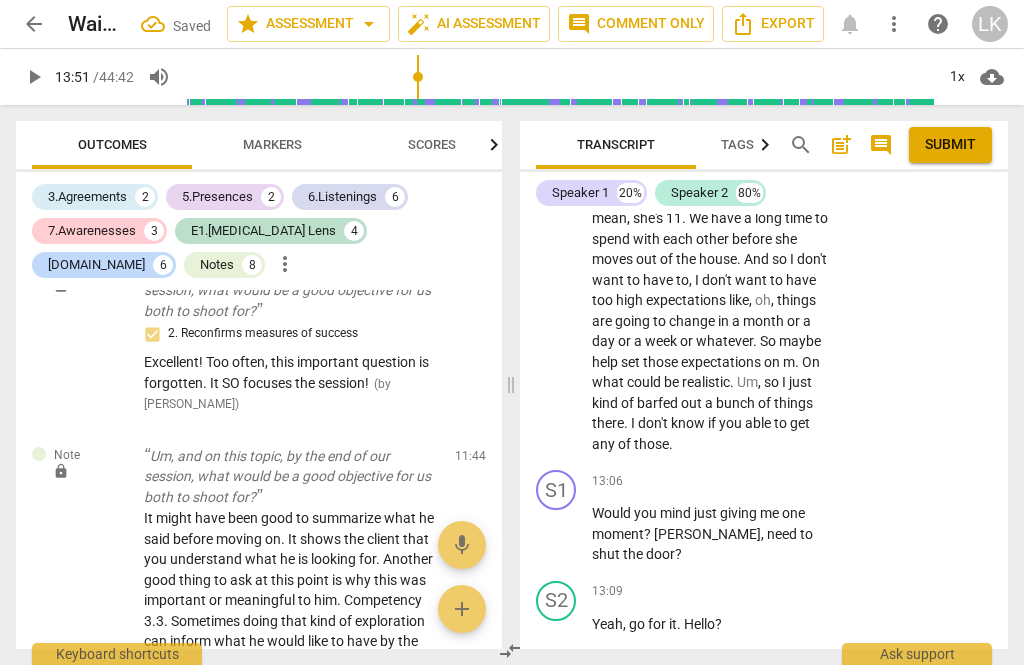scroll, scrollTop: 10813, scrollLeft: 0, axis: vertical 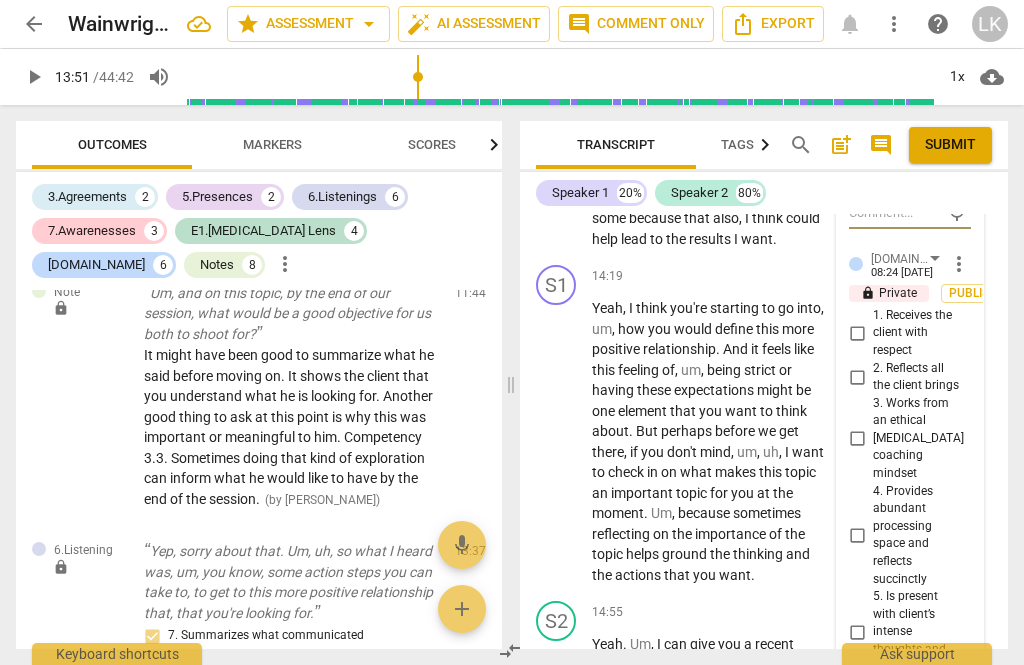click on "7. Identifies and explores outcomes" at bounding box center [857, 825] 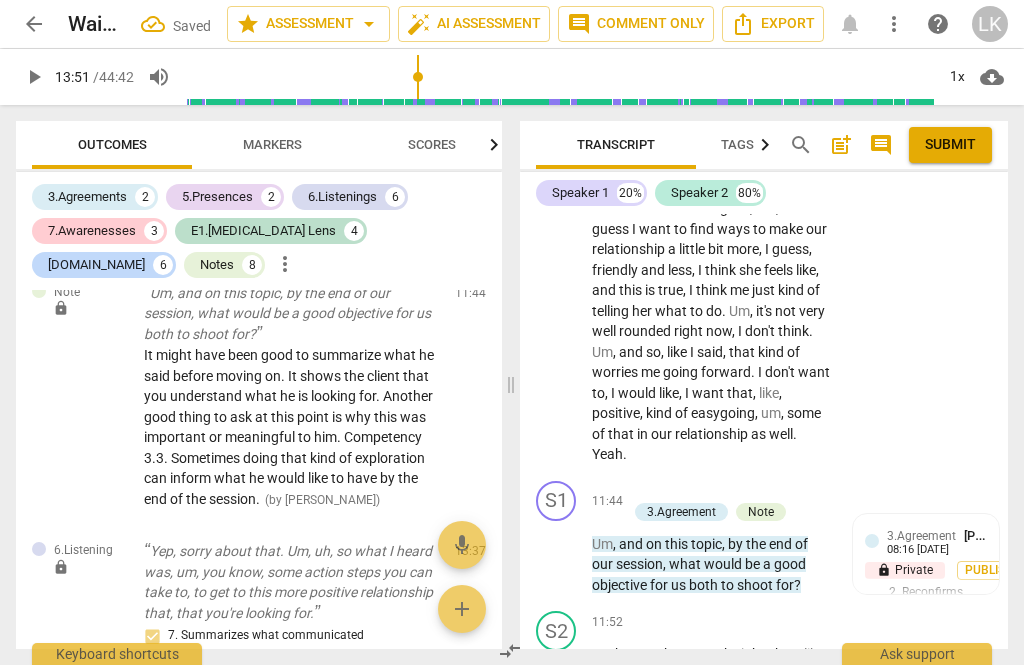 scroll, scrollTop: 7405, scrollLeft: 0, axis: vertical 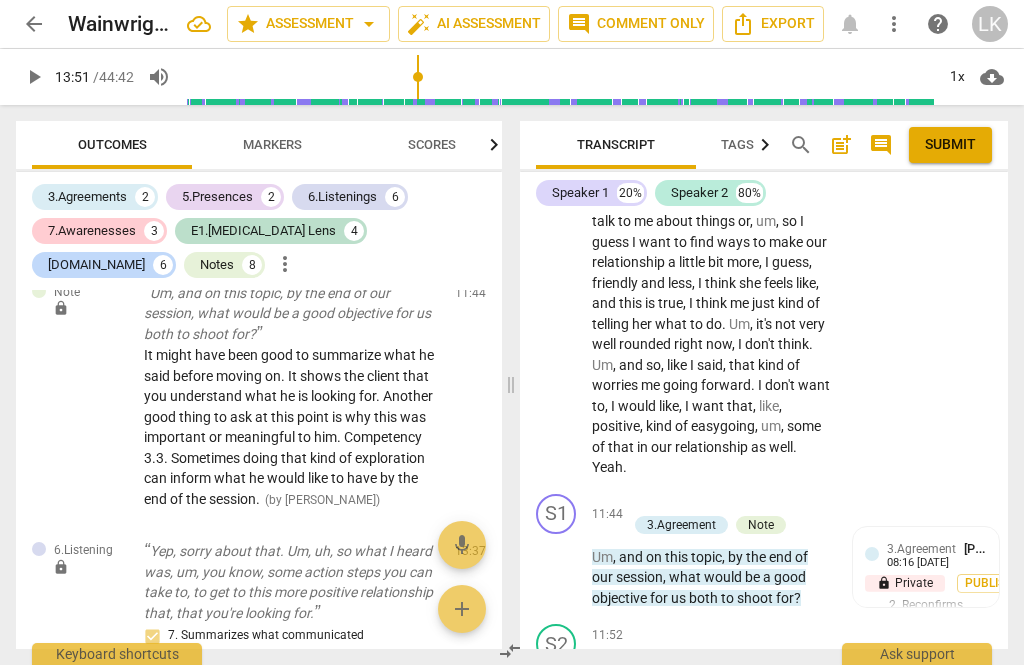 click on "+" at bounding box center (637, 504) 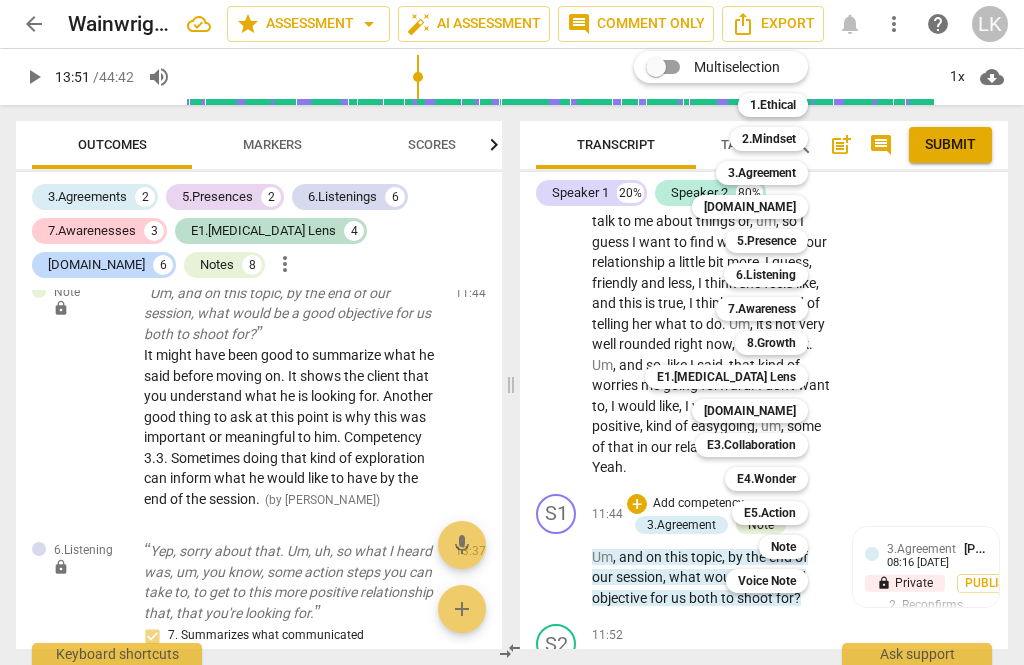 click on "[DOMAIN_NAME]" at bounding box center [750, 411] 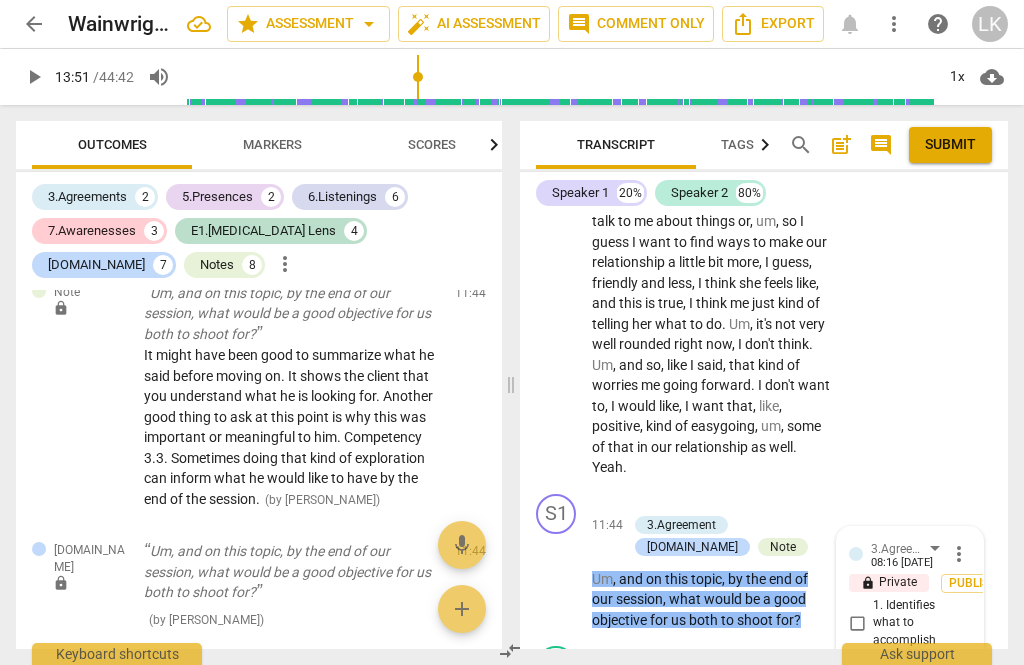 scroll, scrollTop: 10650, scrollLeft: 0, axis: vertical 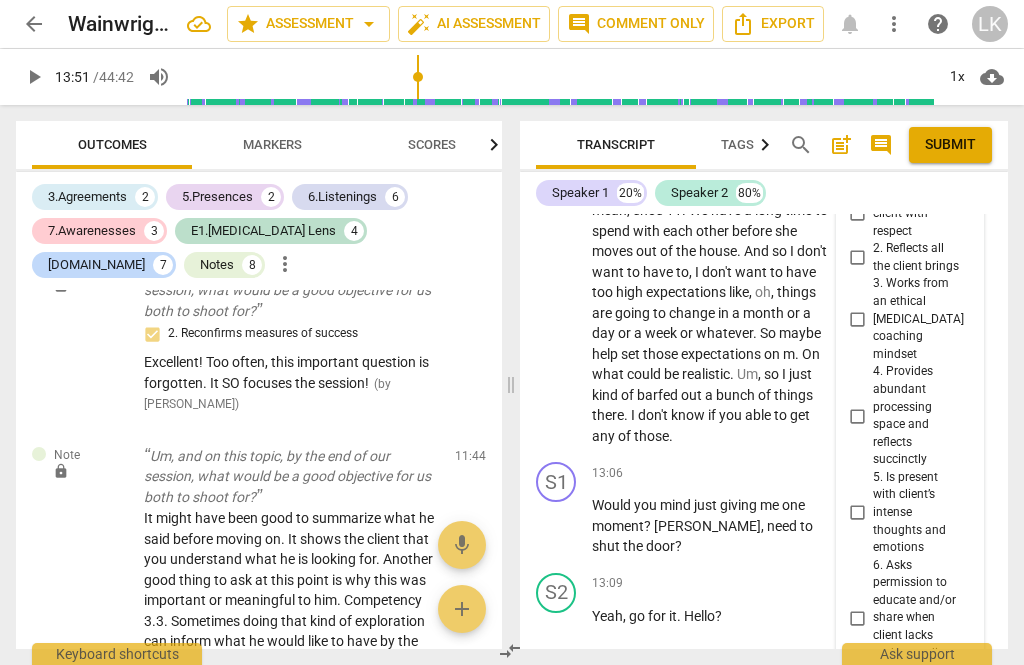 click on "7. Identifies and explores outcomes" at bounding box center (857, 706) 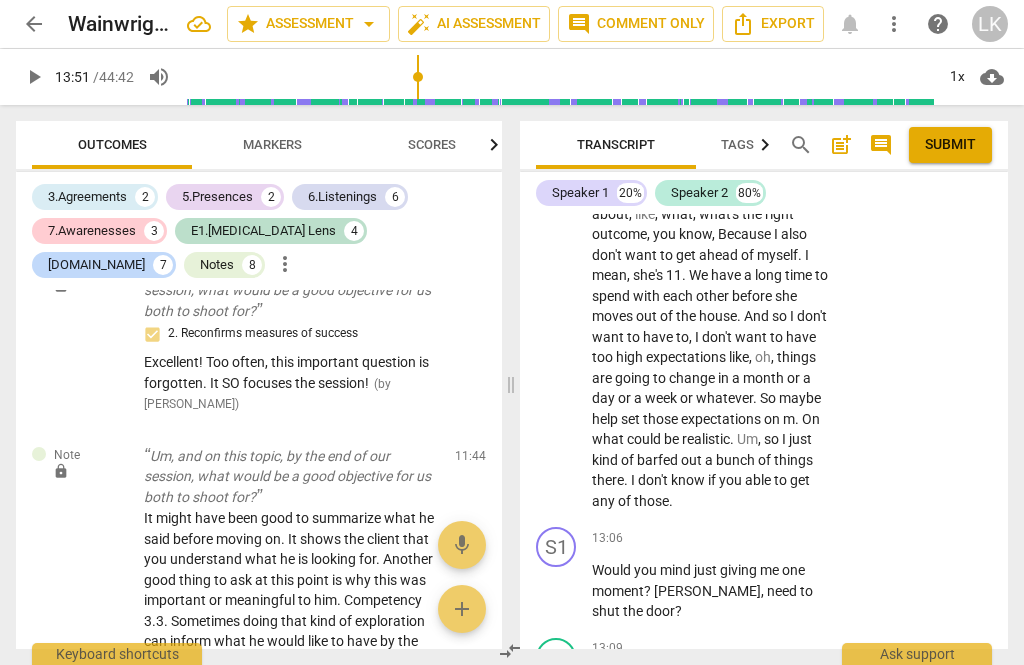 scroll, scrollTop: 8145, scrollLeft: 0, axis: vertical 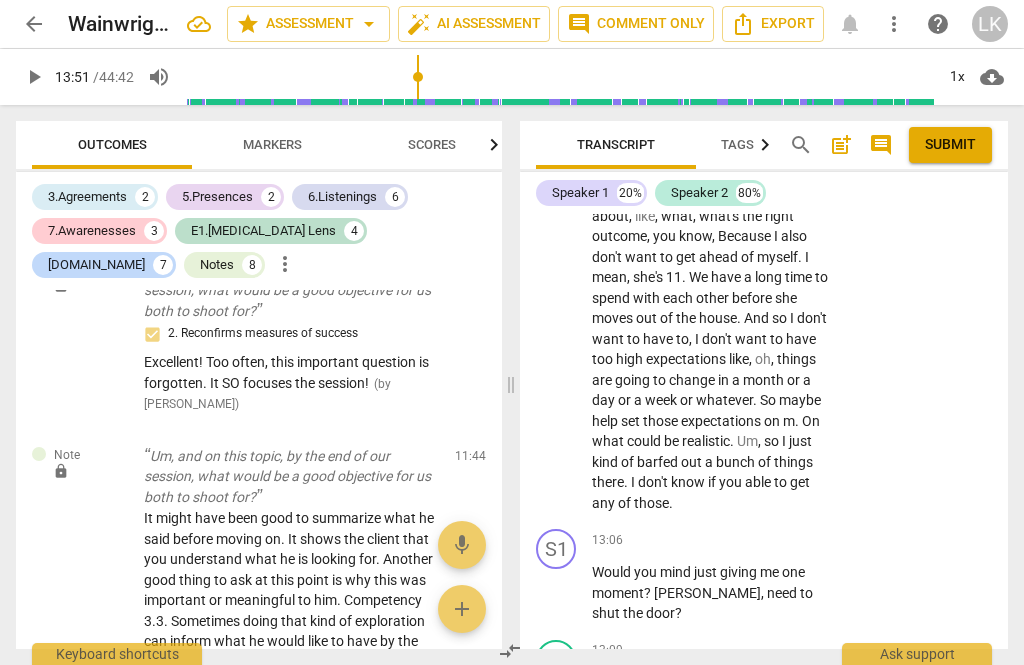 click on "+" at bounding box center [708, 540] 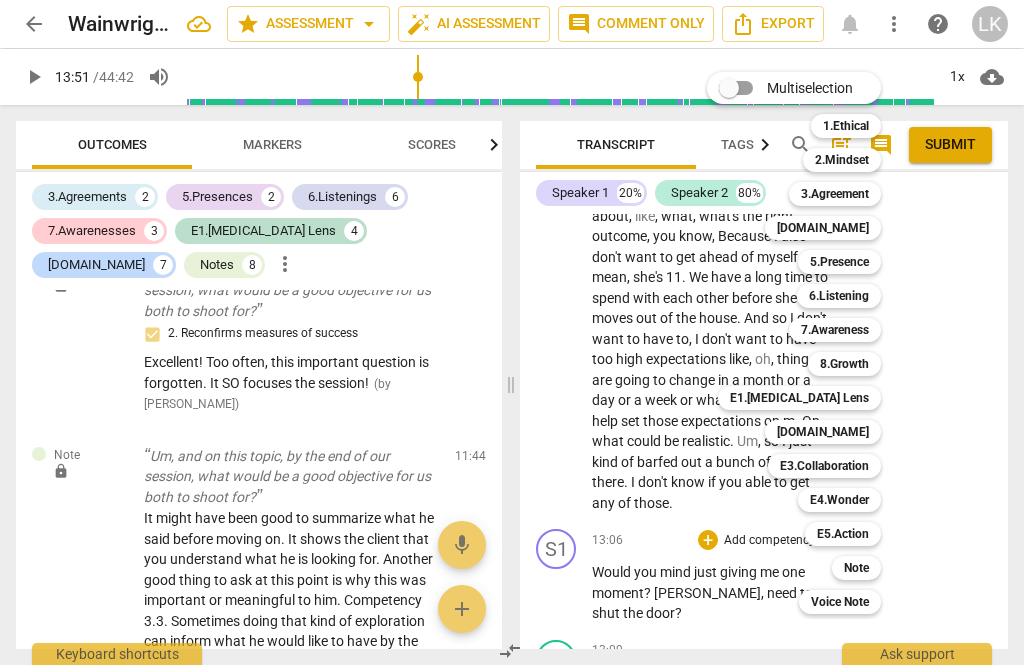 click on "Note" at bounding box center [856, 568] 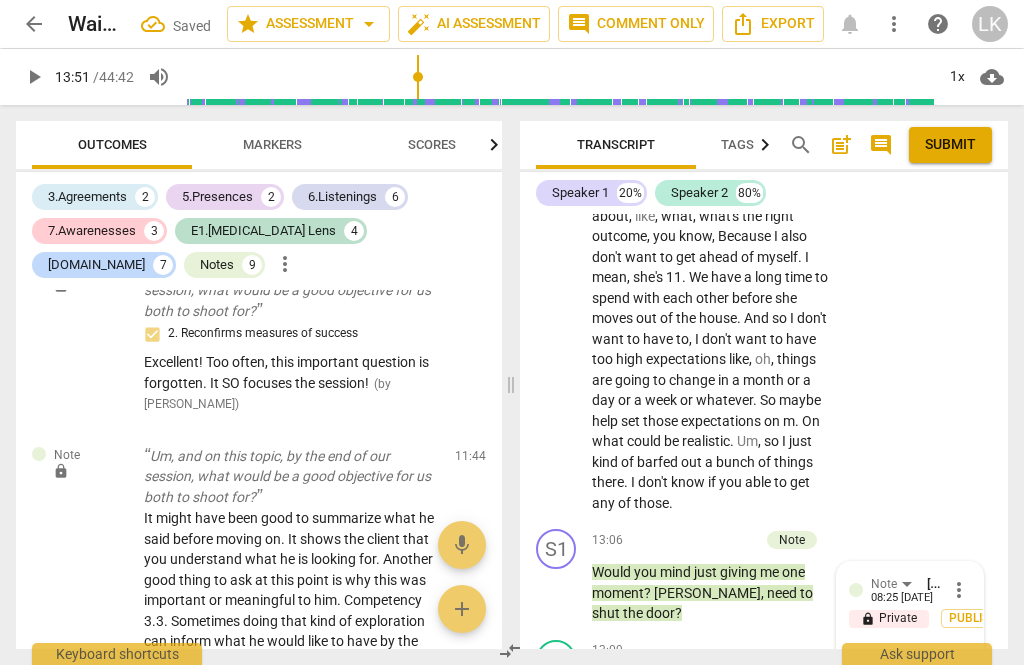 scroll, scrollTop: 10781, scrollLeft: 0, axis: vertical 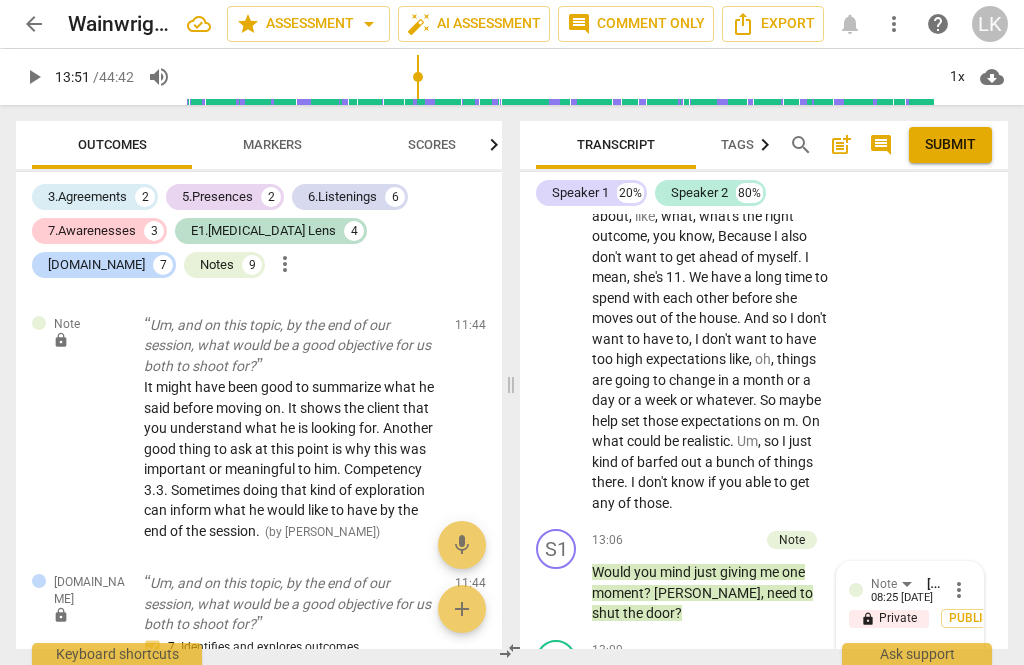 click at bounding box center [894, 659] 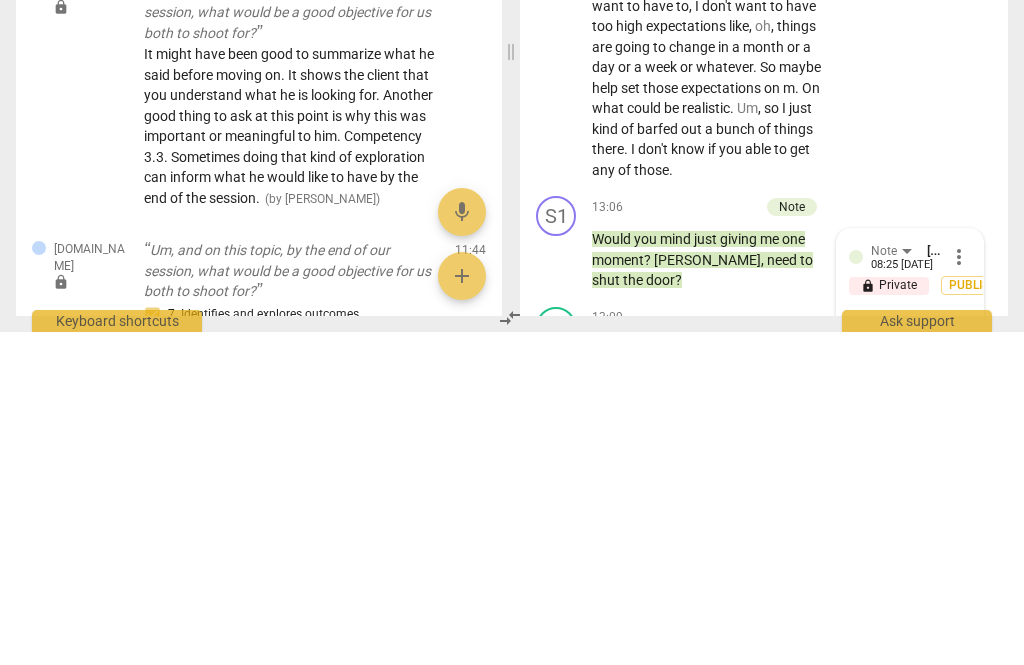 scroll, scrollTop: 38, scrollLeft: 0, axis: vertical 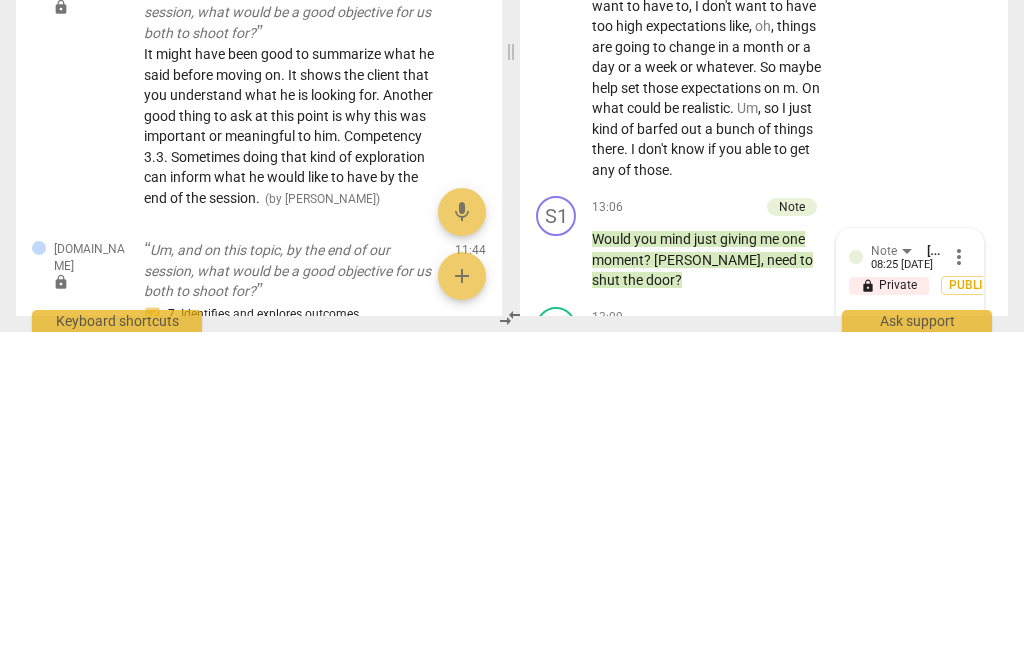 click on "send" at bounding box center [956, 716] 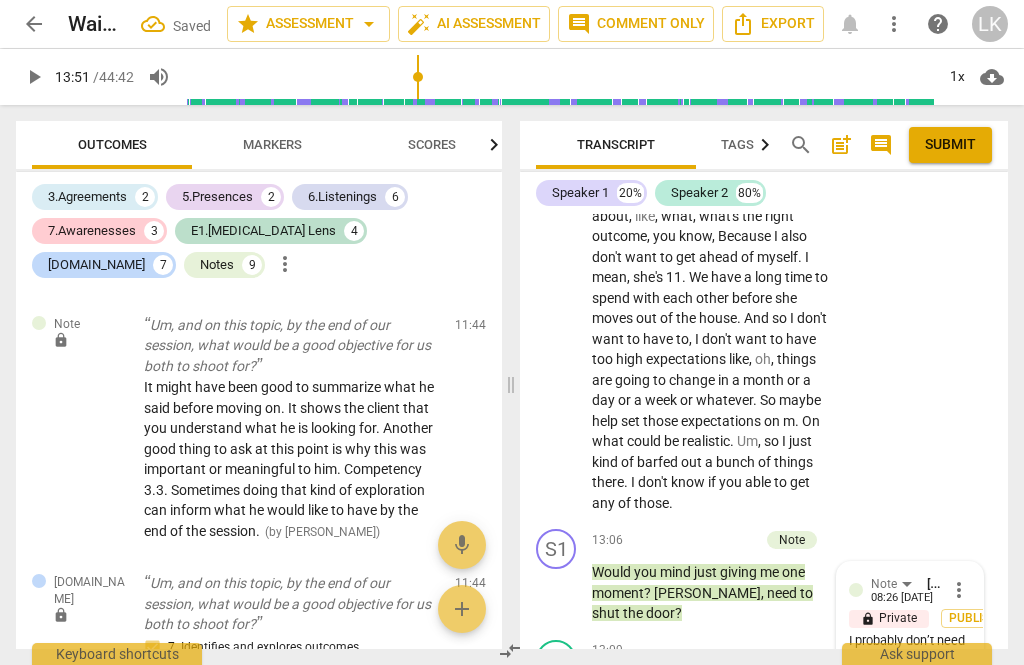scroll, scrollTop: 0, scrollLeft: 0, axis: both 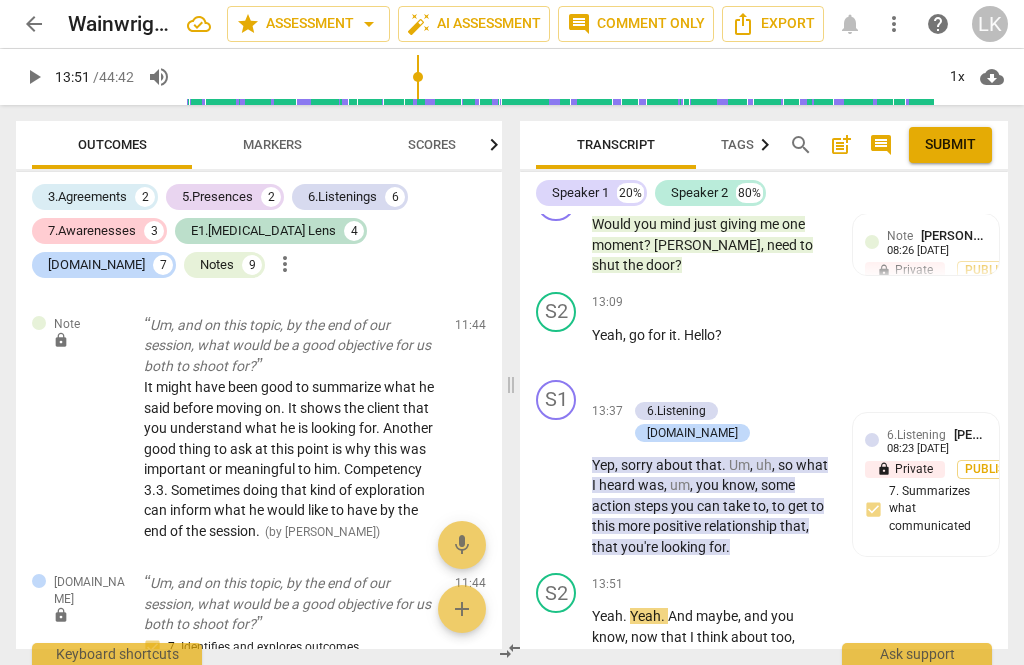 click on "play_arrow" at bounding box center [557, 730] 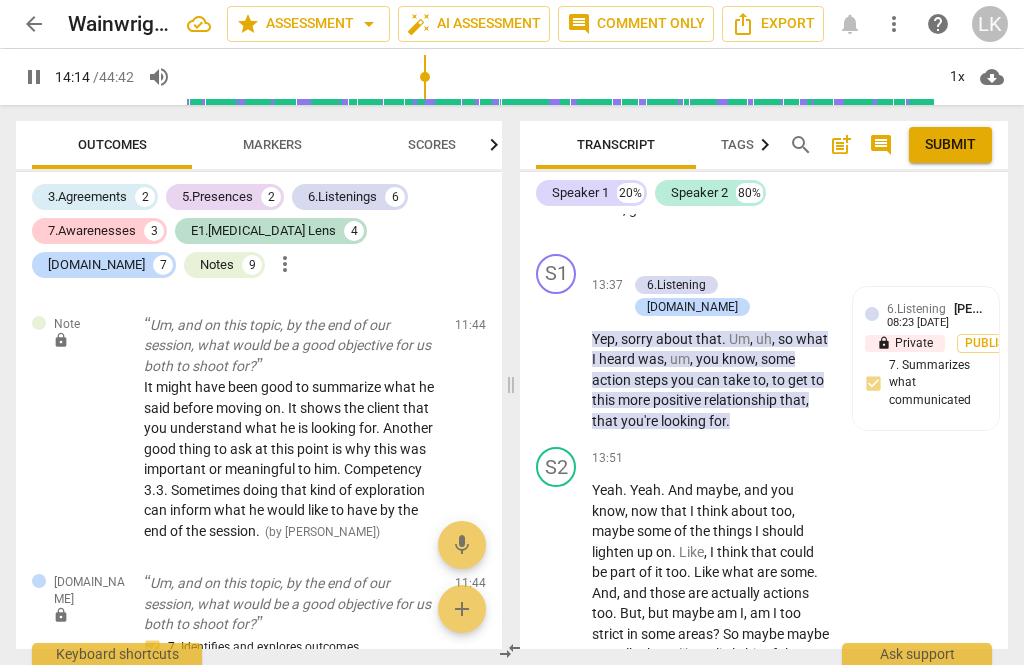 scroll, scrollTop: 8621, scrollLeft: 0, axis: vertical 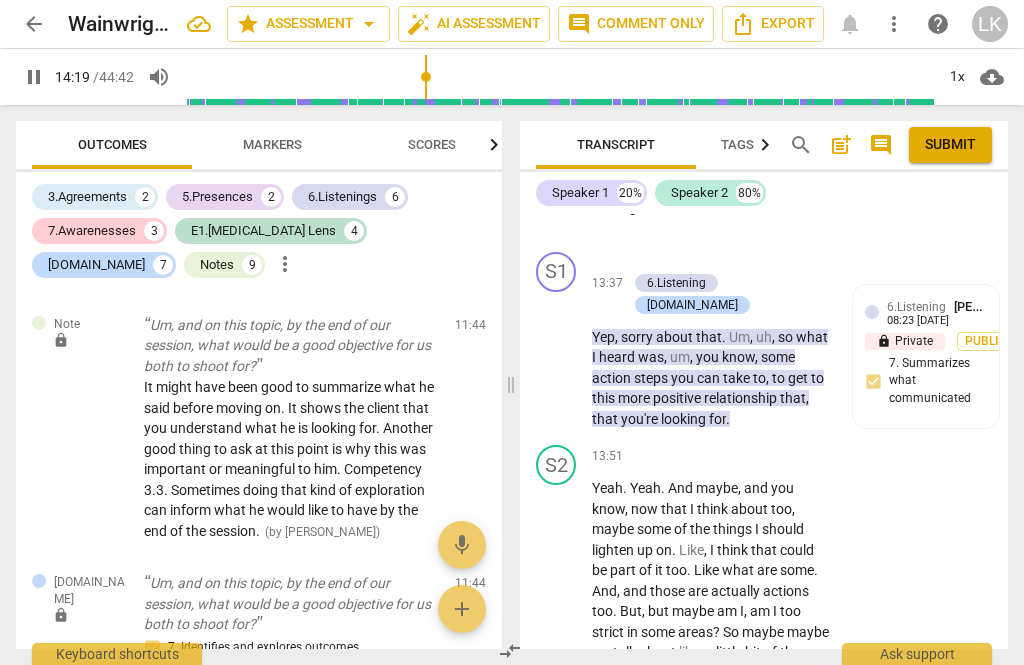 click on "pause" at bounding box center (557, 602) 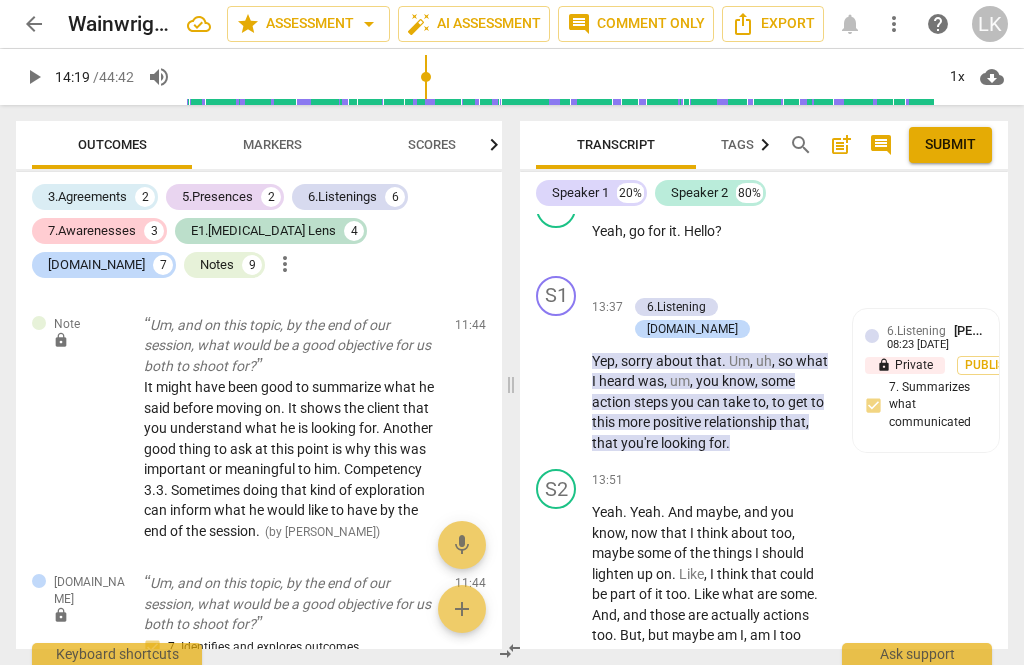 scroll, scrollTop: 8597, scrollLeft: 0, axis: vertical 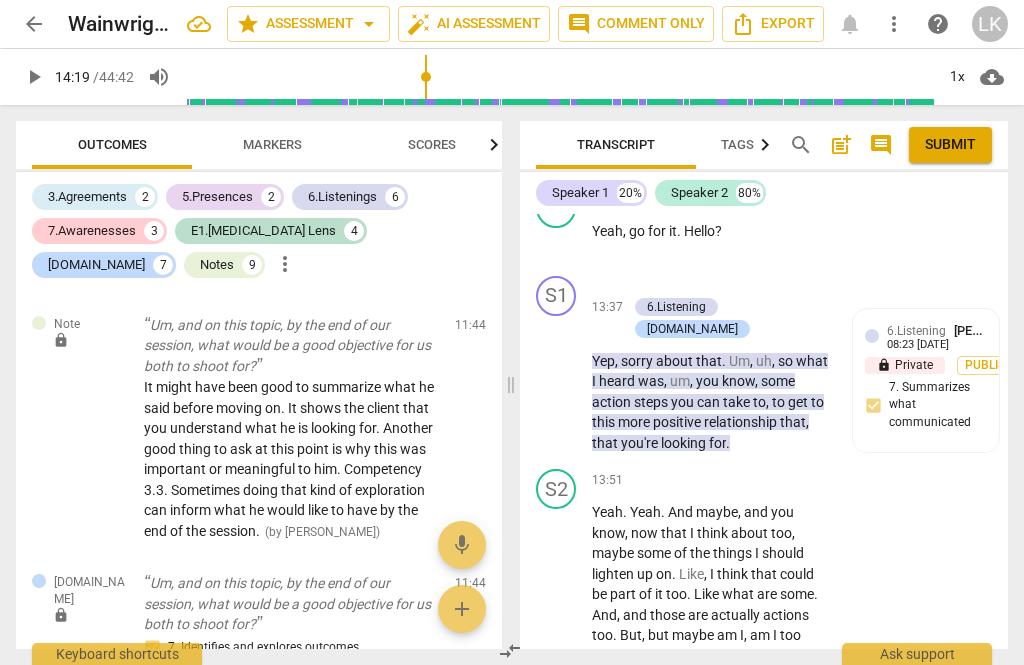 click on "Add competency" at bounding box center (769, 481) 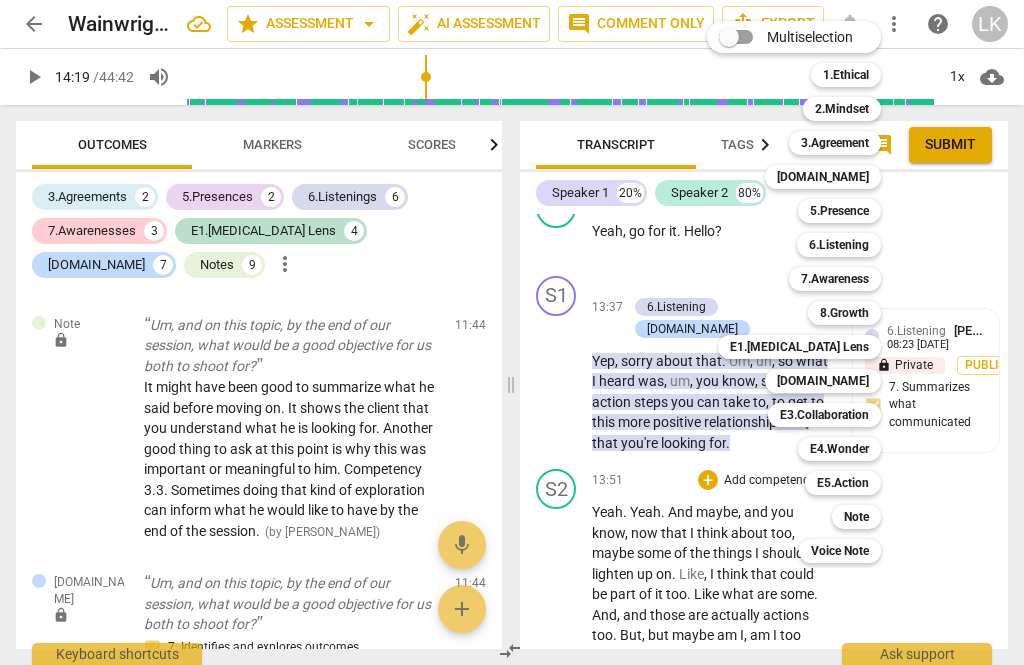 click on "Note" at bounding box center (856, 517) 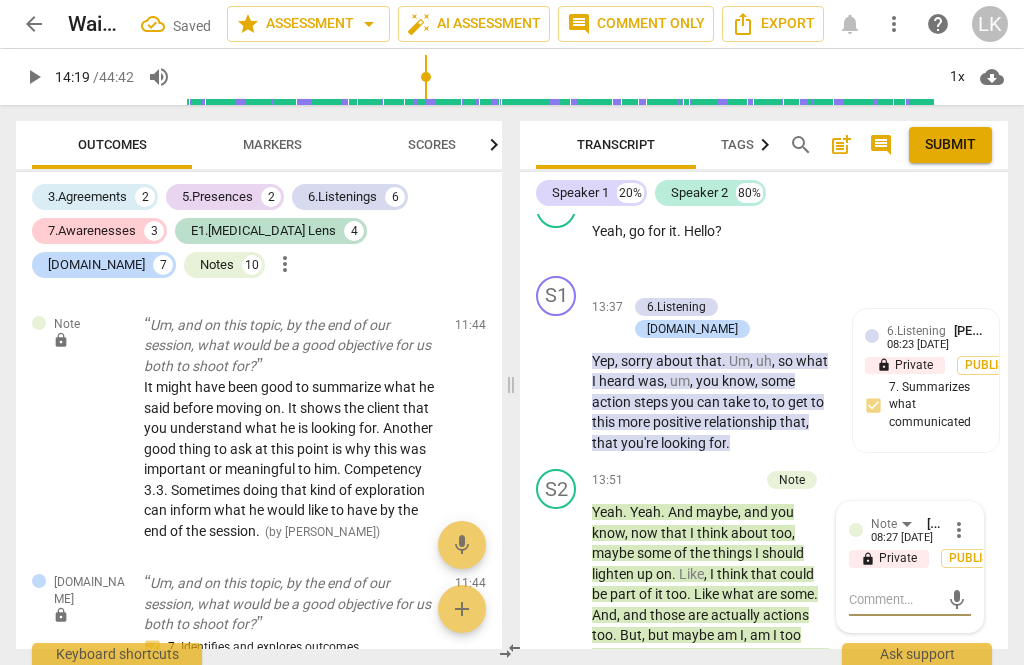 scroll, scrollTop: 11340, scrollLeft: 0, axis: vertical 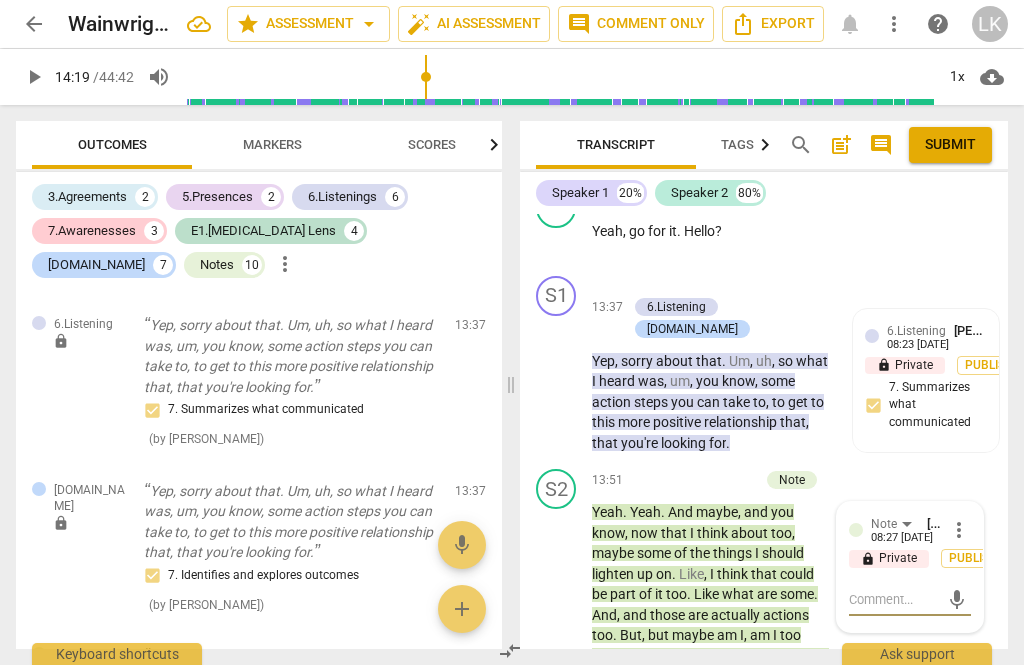 click at bounding box center (894, 599) 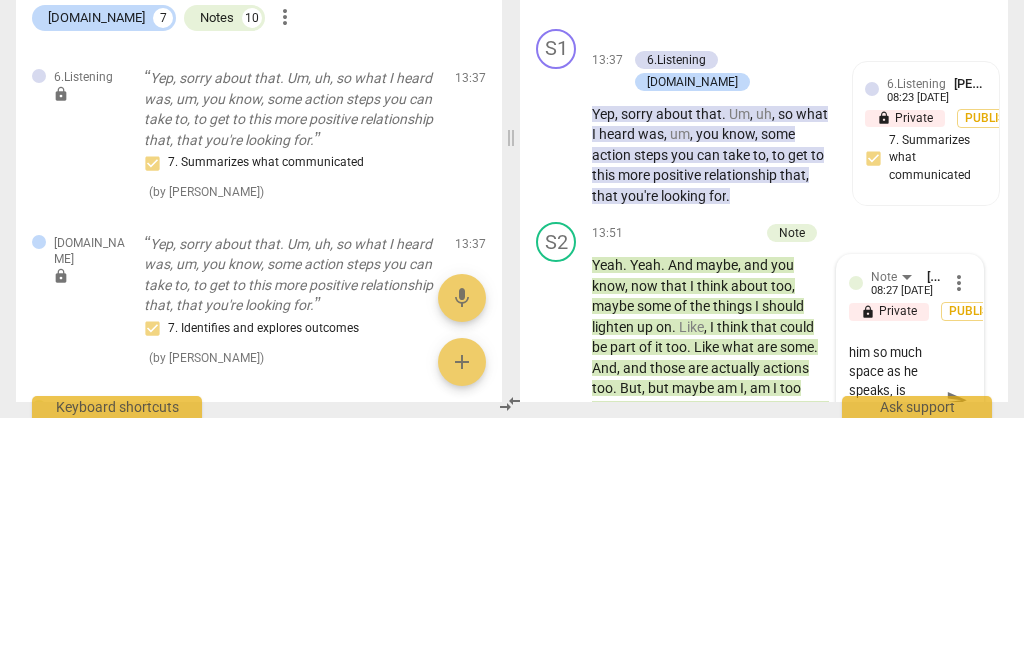 scroll, scrollTop: 38, scrollLeft: 0, axis: vertical 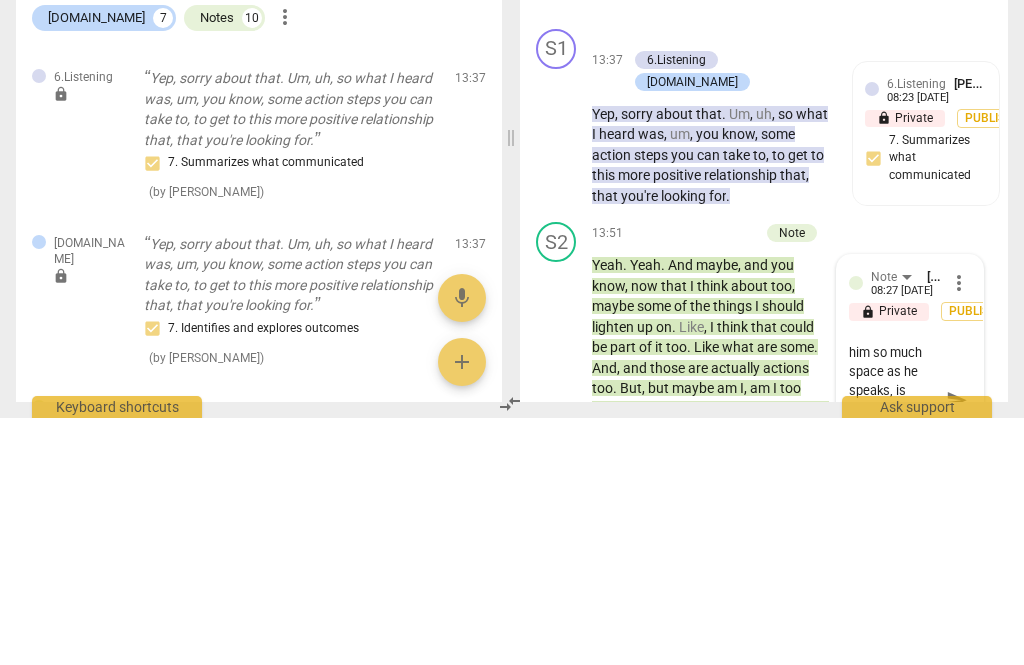 click on "send" at bounding box center (957, 647) 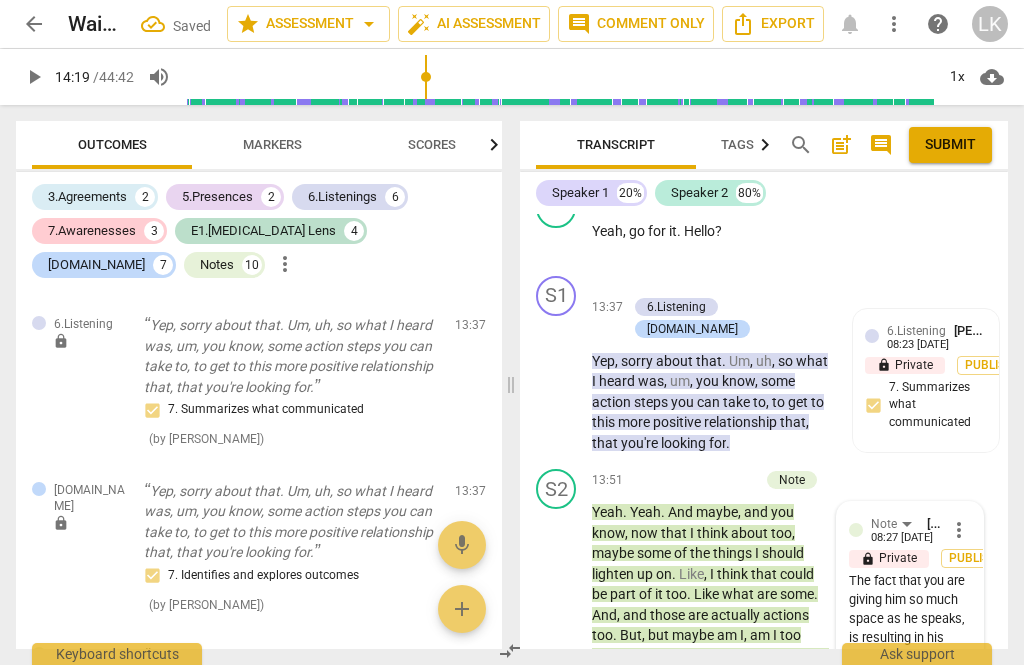 scroll, scrollTop: 0, scrollLeft: 0, axis: both 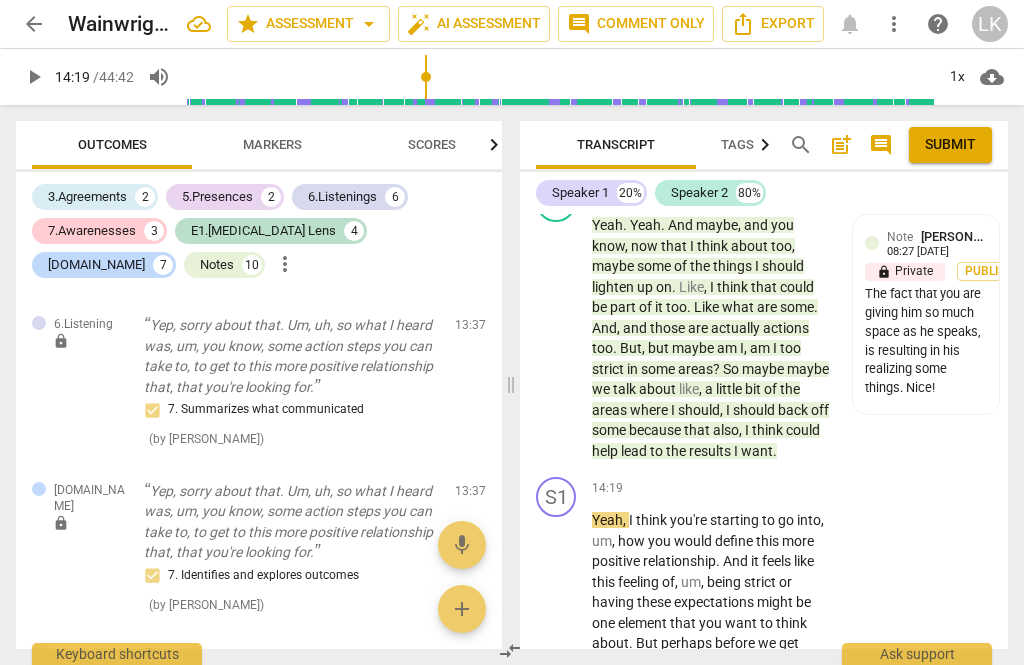 click on "play_arrow" at bounding box center [557, 654] 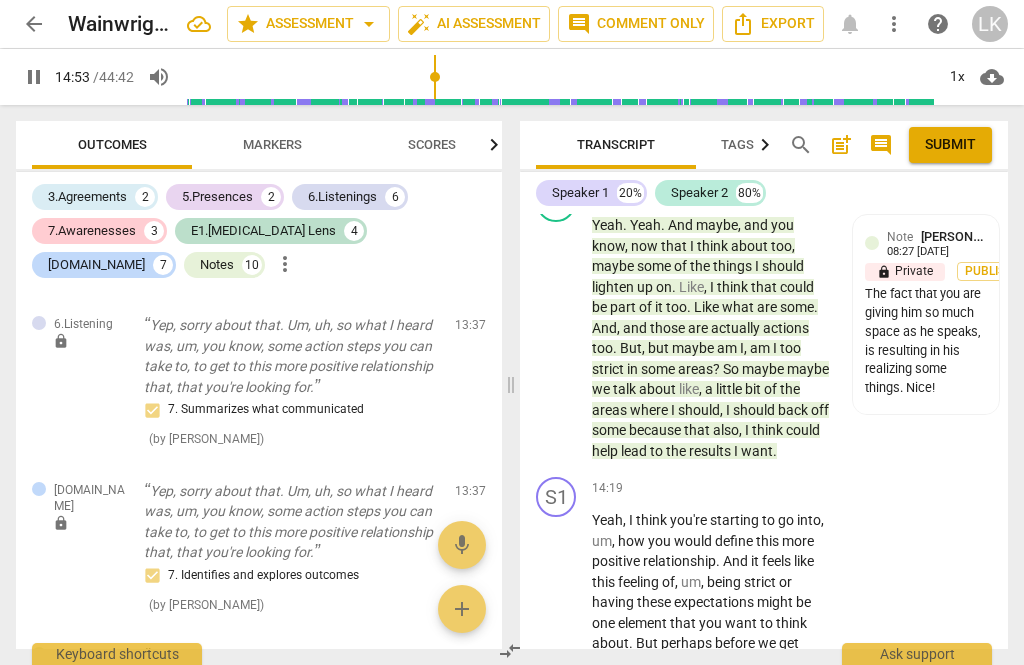 click on "pause" at bounding box center (557, 654) 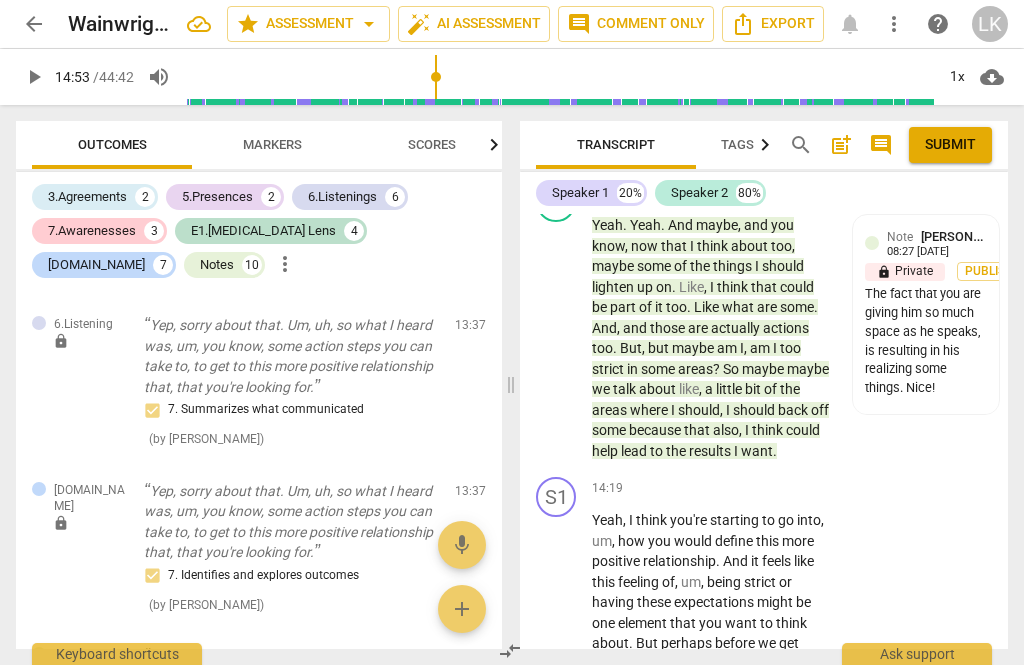 click on "play_arrow" at bounding box center [557, 654] 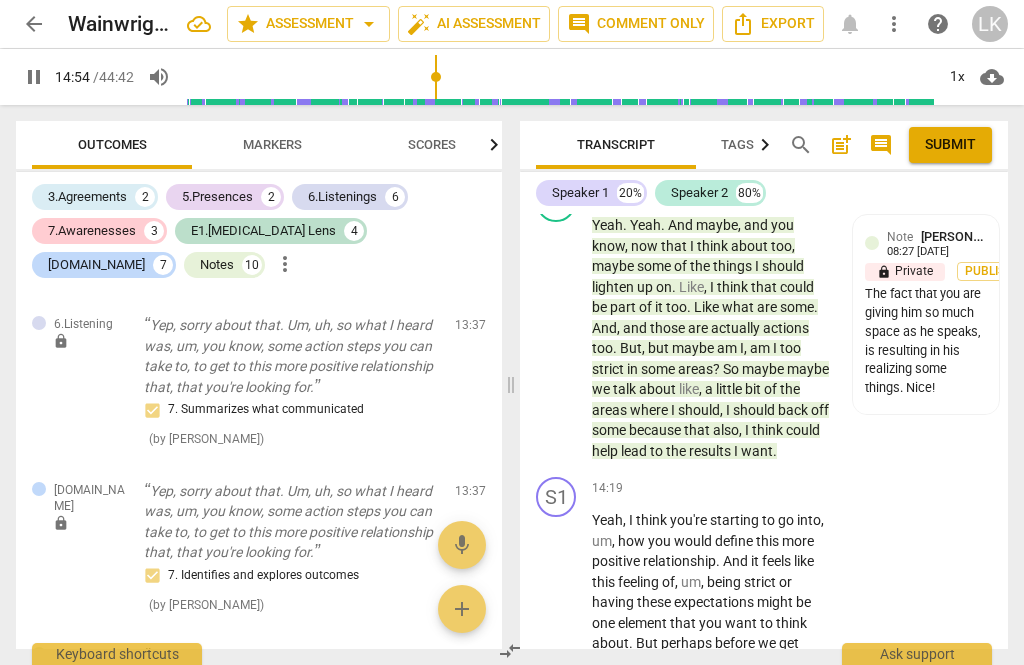 click on "pause" at bounding box center (557, 654) 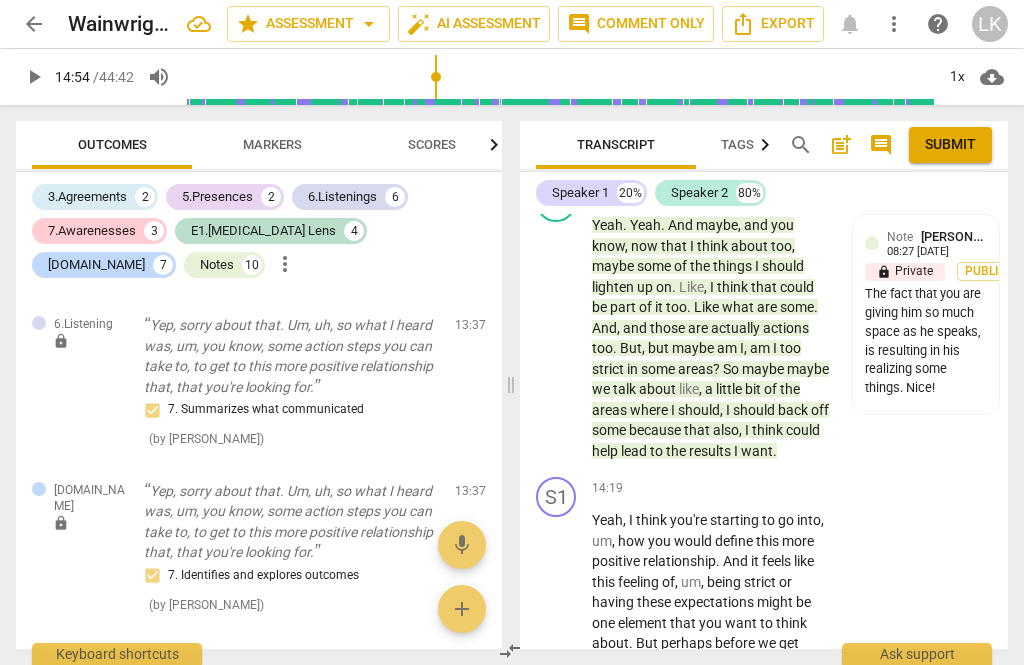 click on "+ Add competency" at bounding box center (757, 488) 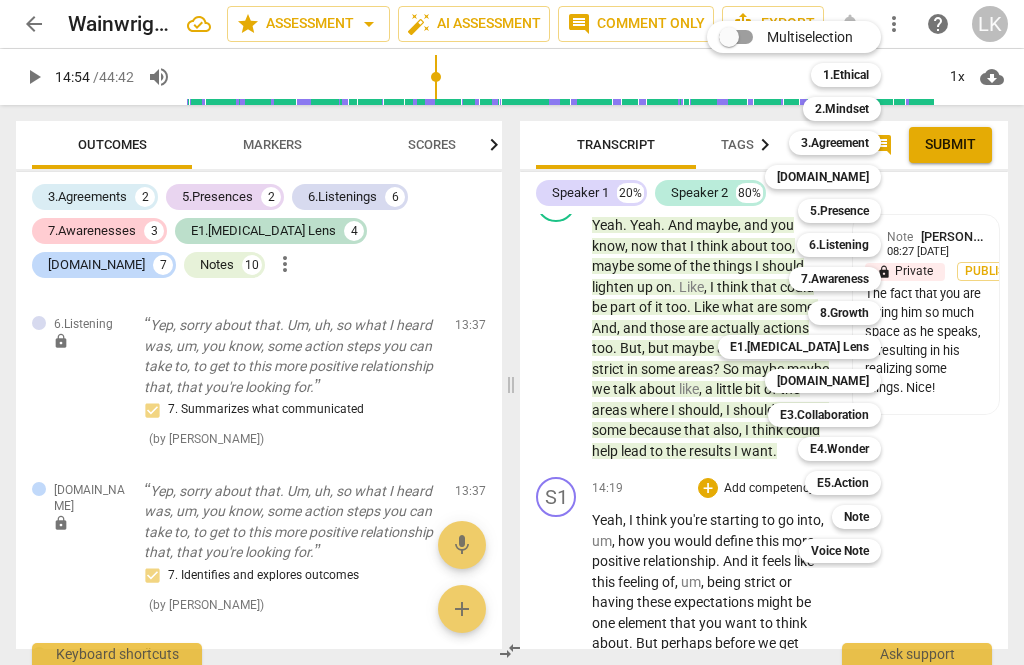 click on "Note" at bounding box center (856, 517) 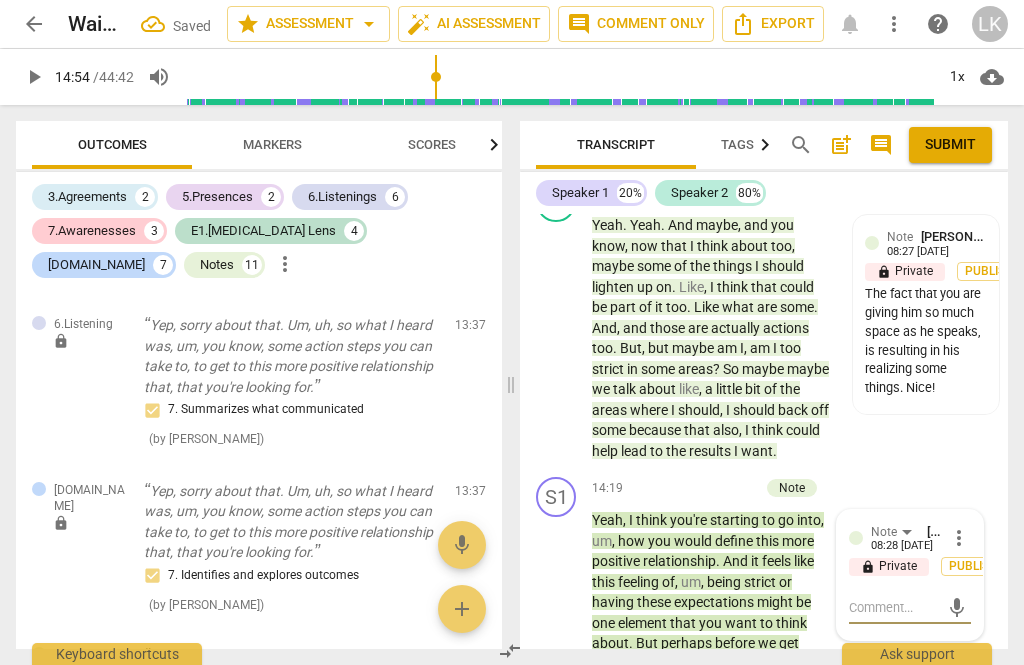scroll, scrollTop: 11643, scrollLeft: 0, axis: vertical 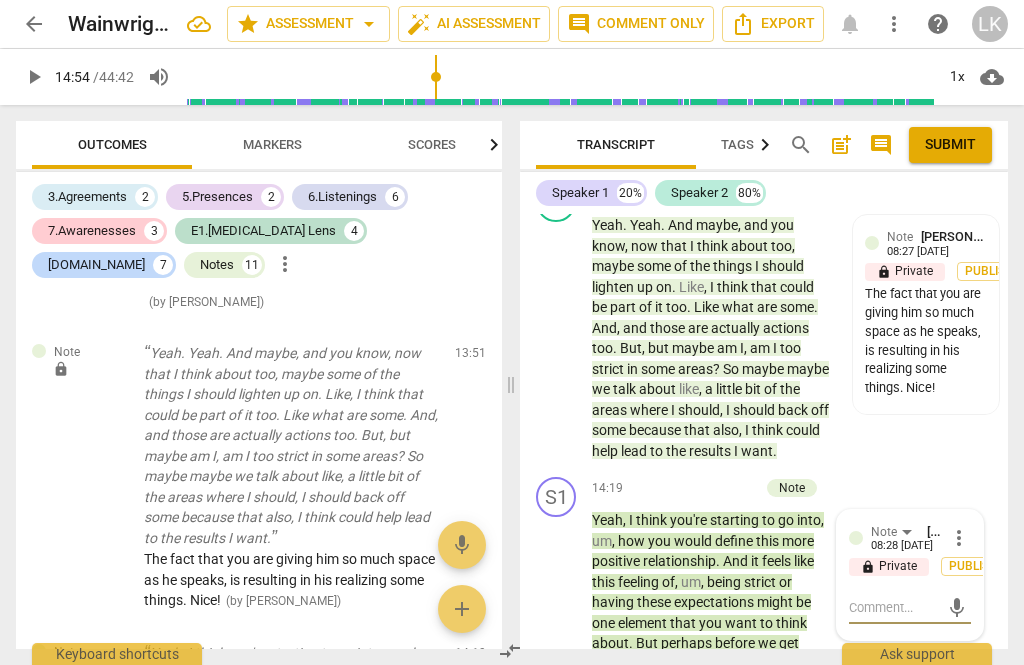 click at bounding box center (894, 607) 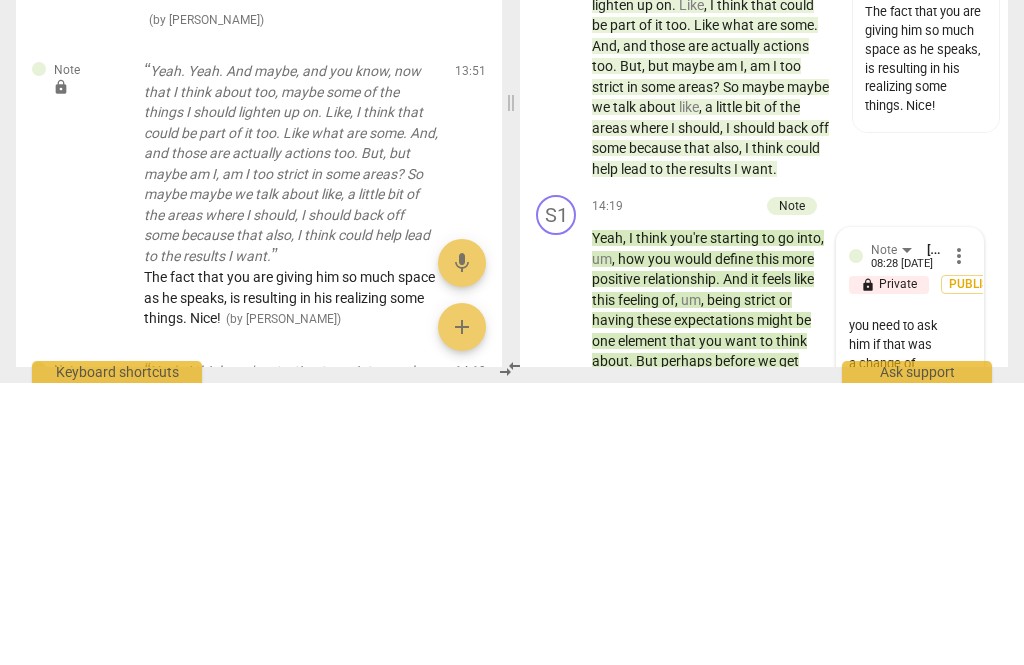 scroll, scrollTop: 418, scrollLeft: 0, axis: vertical 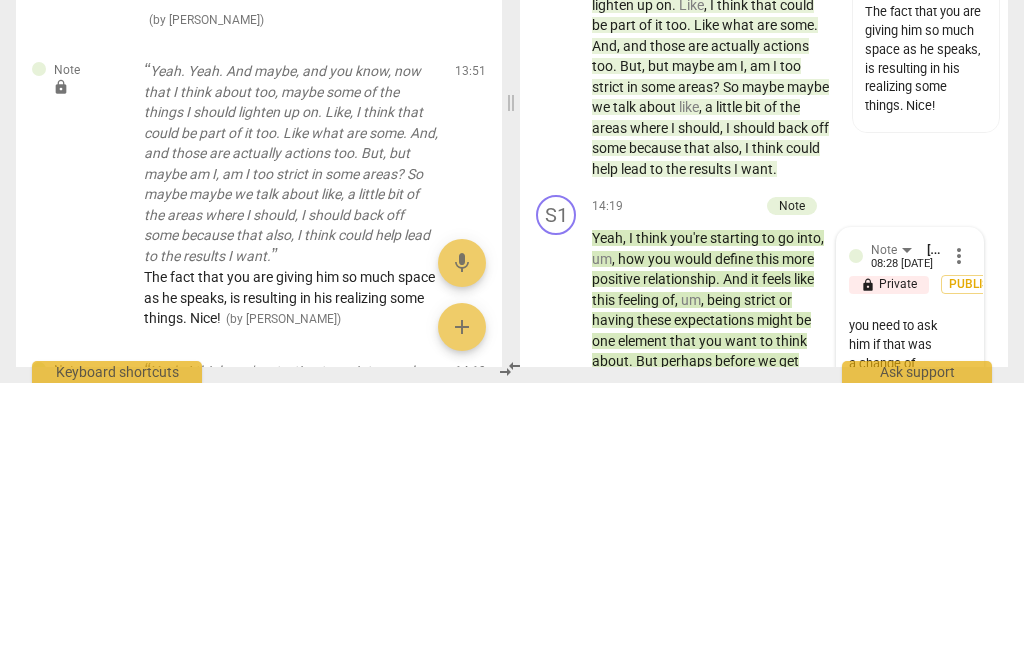 click on "send" at bounding box center [957, 674] 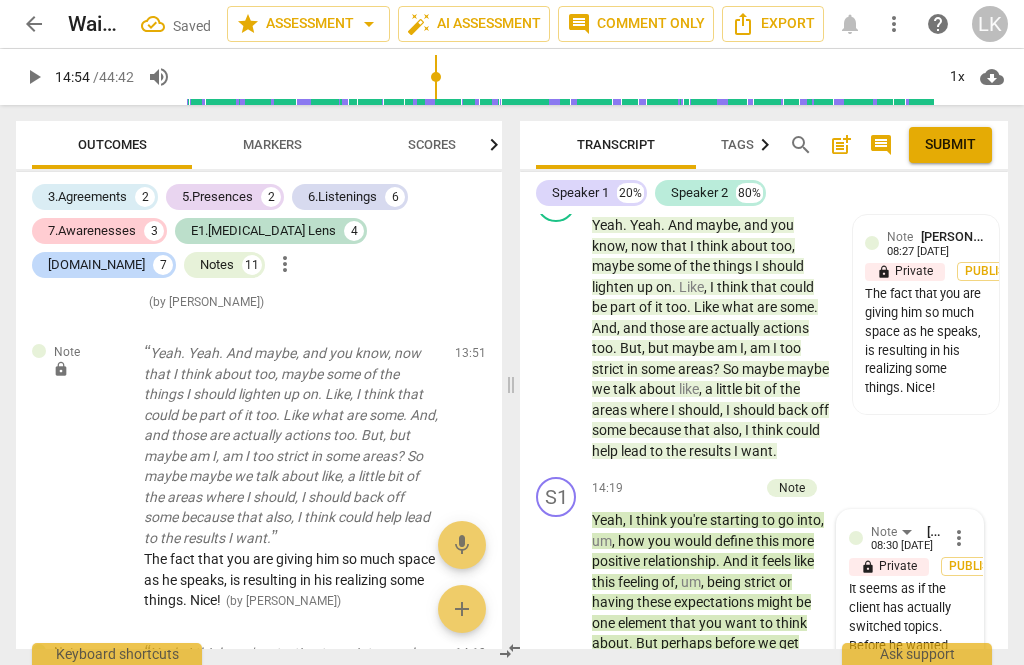 scroll, scrollTop: 0, scrollLeft: 0, axis: both 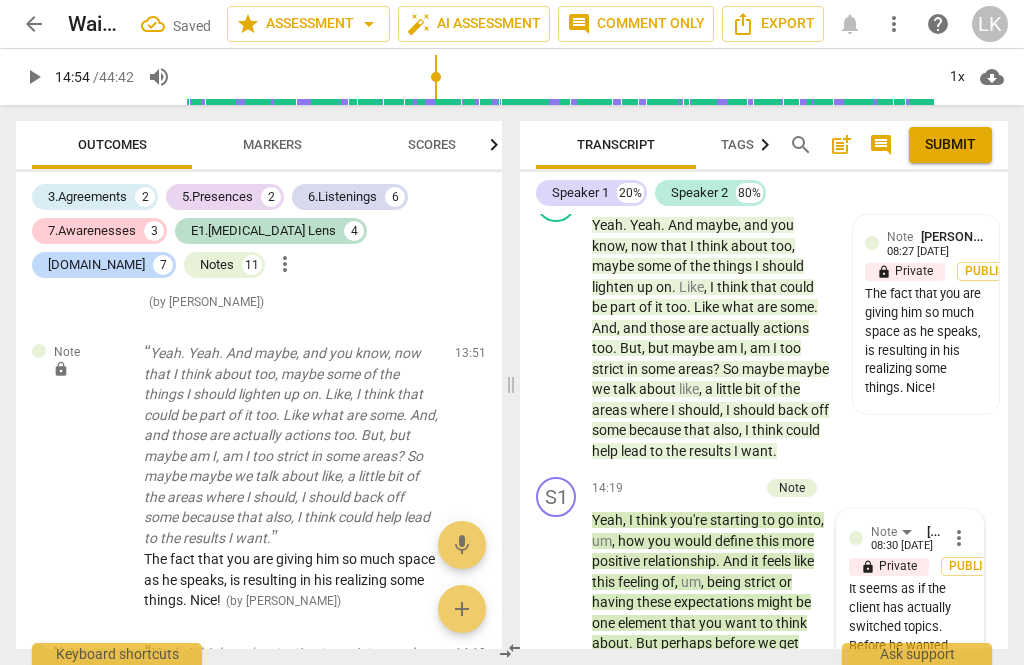 click on "more_vert" at bounding box center [959, 538] 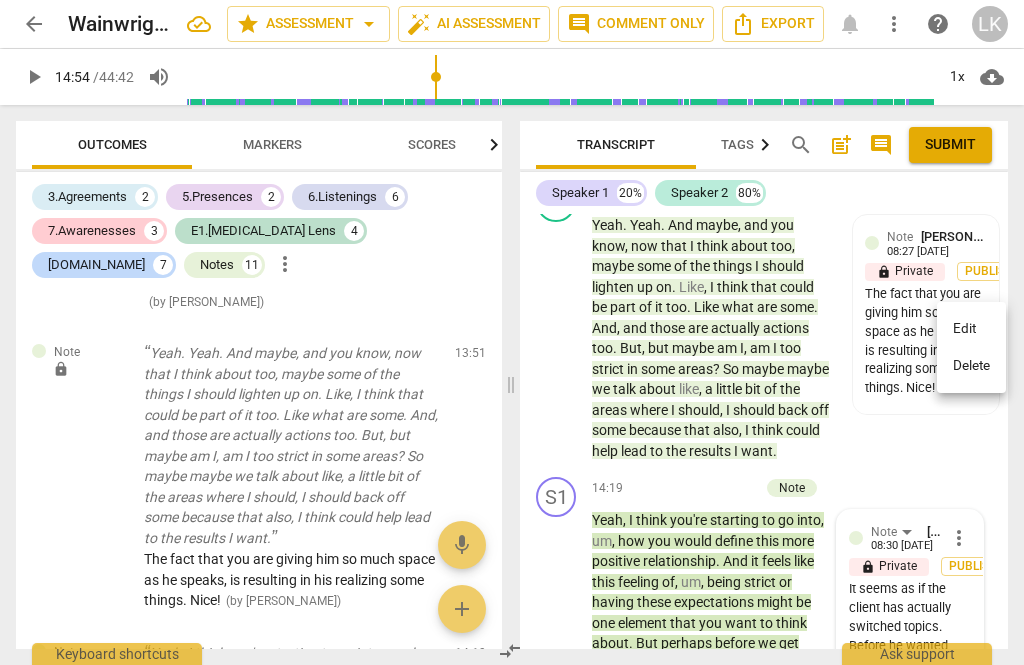 click at bounding box center (512, 332) 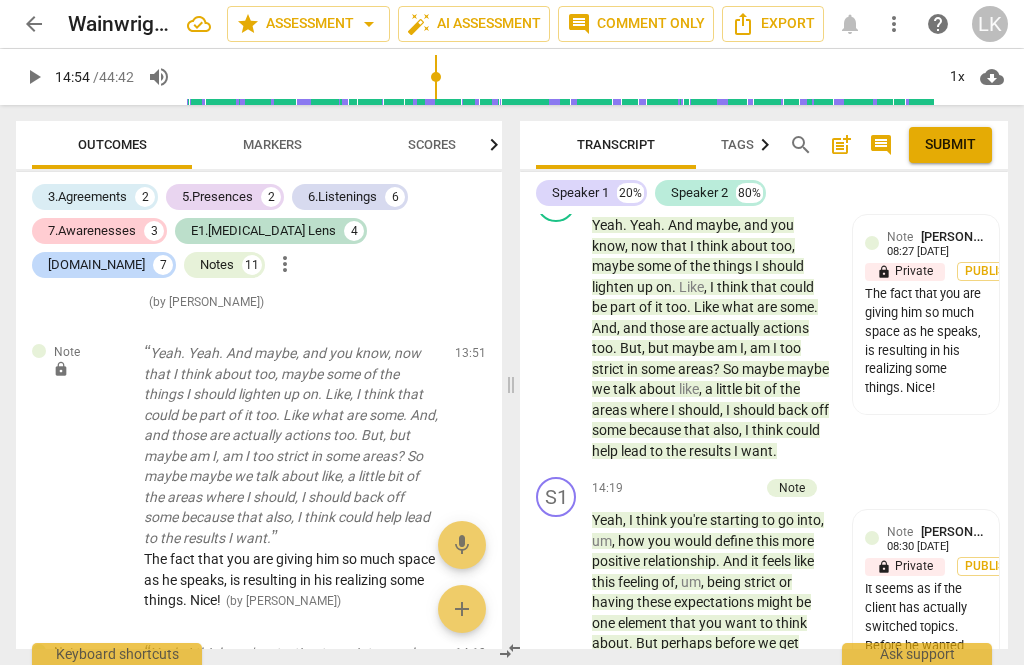 click on "+ Add competency" at bounding box center (699, 488) 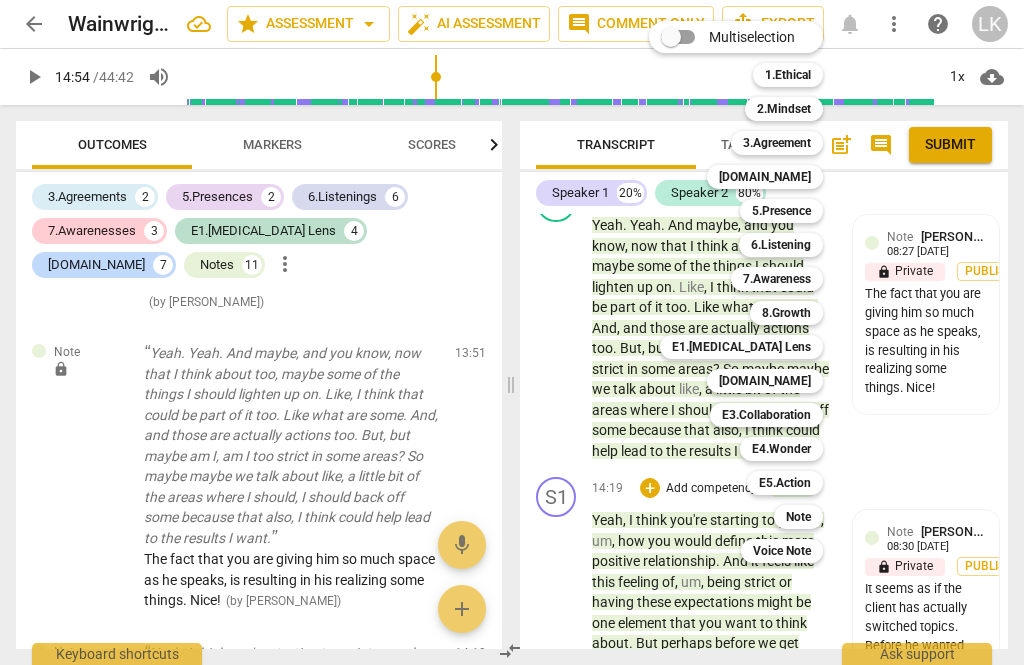 click on "3.Agreement" at bounding box center (777, 143) 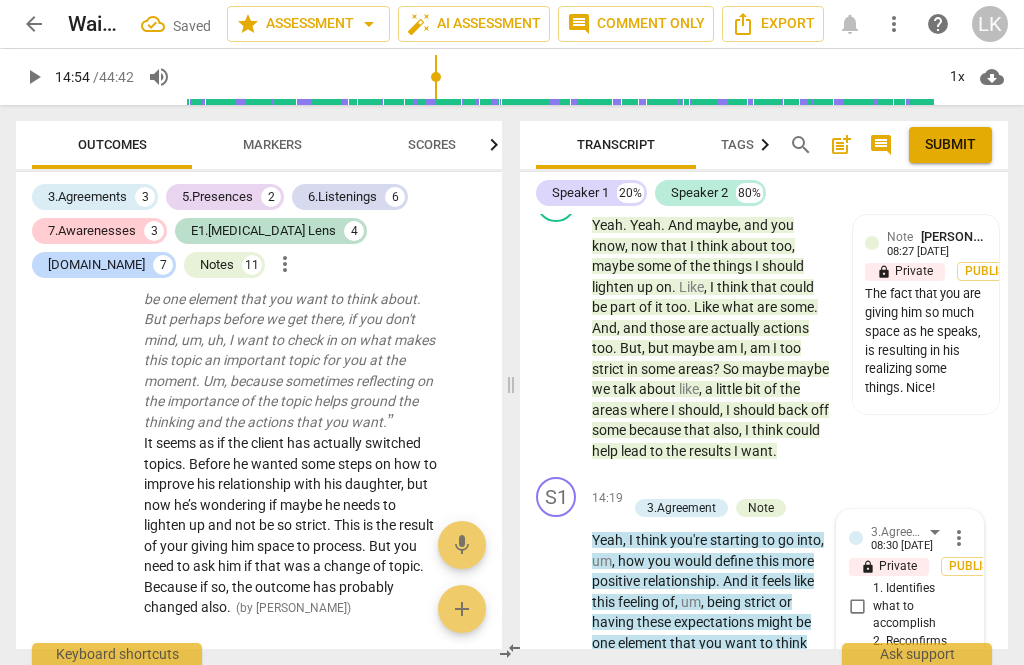 scroll, scrollTop: 12079, scrollLeft: 0, axis: vertical 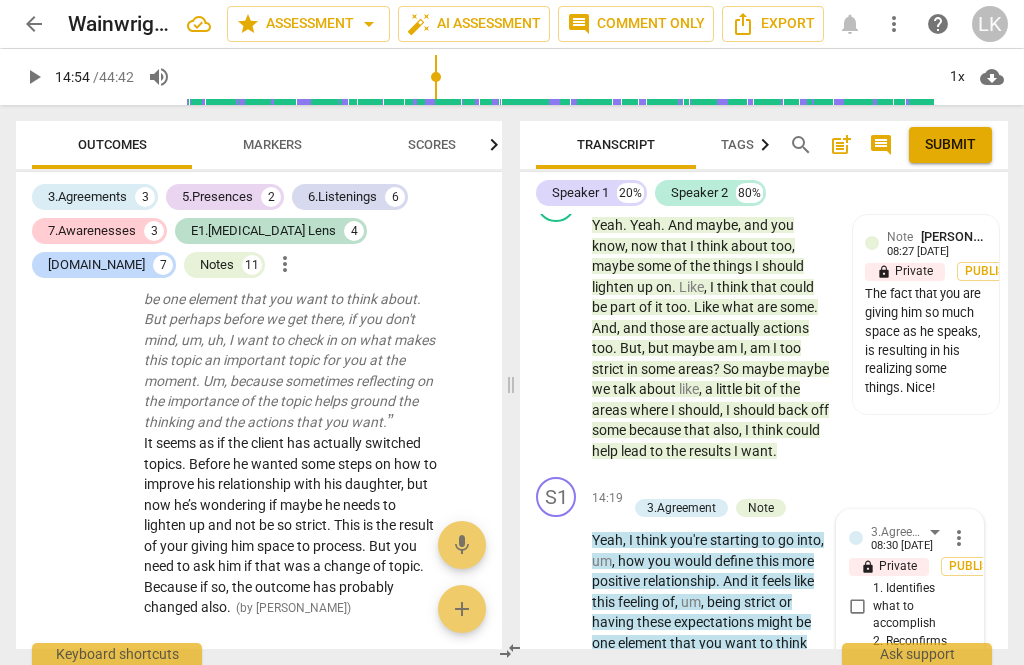 click on "3. Explores what is important" at bounding box center (857, 703) 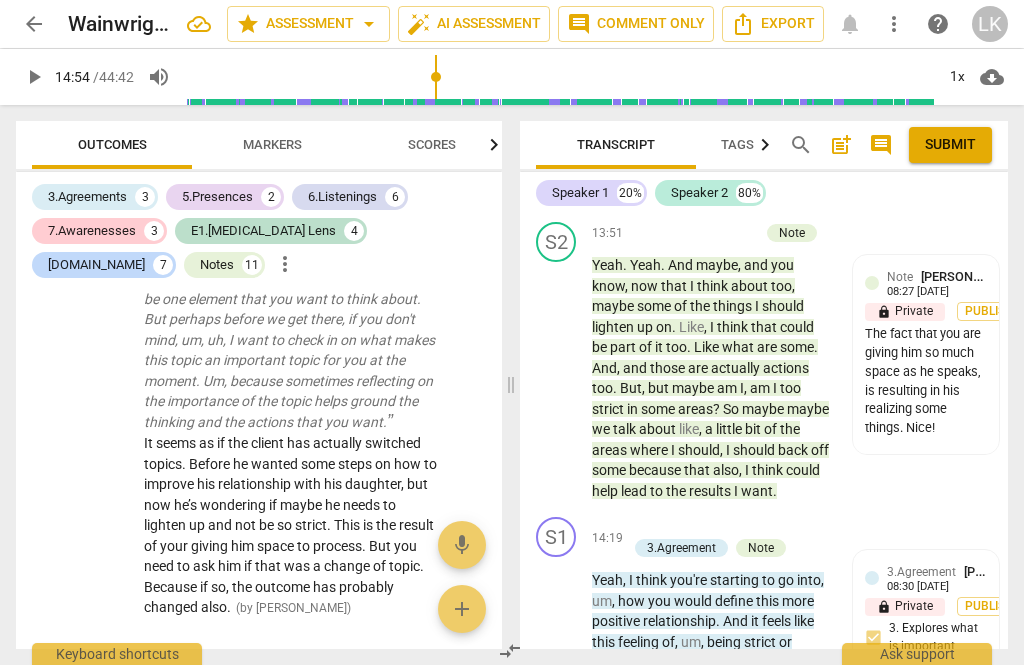 scroll, scrollTop: 8844, scrollLeft: 0, axis: vertical 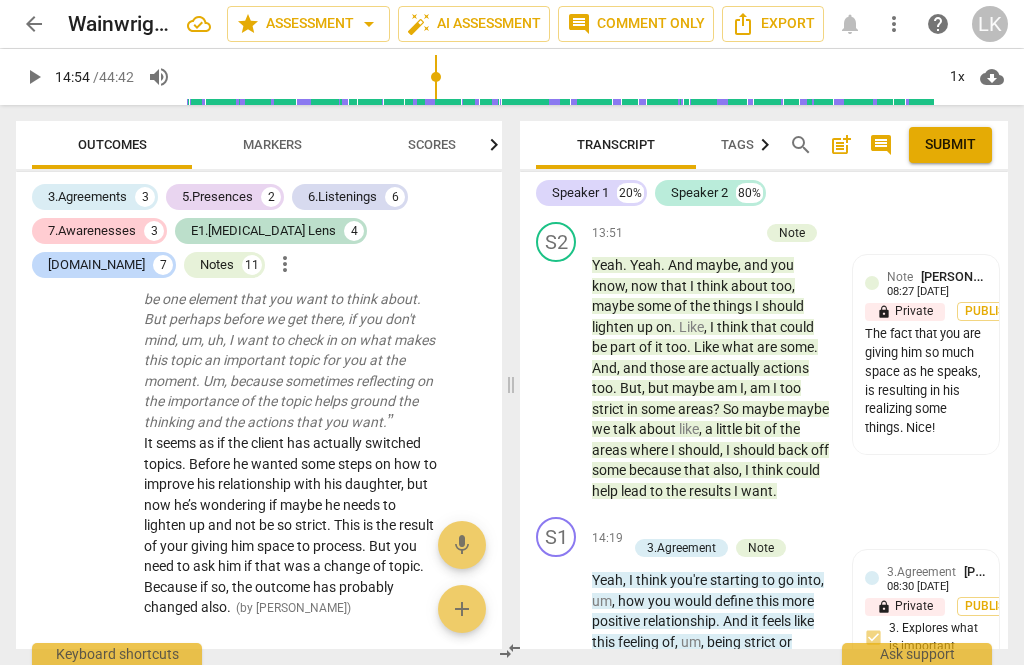 click on "3.Agreement" at bounding box center (921, 572) 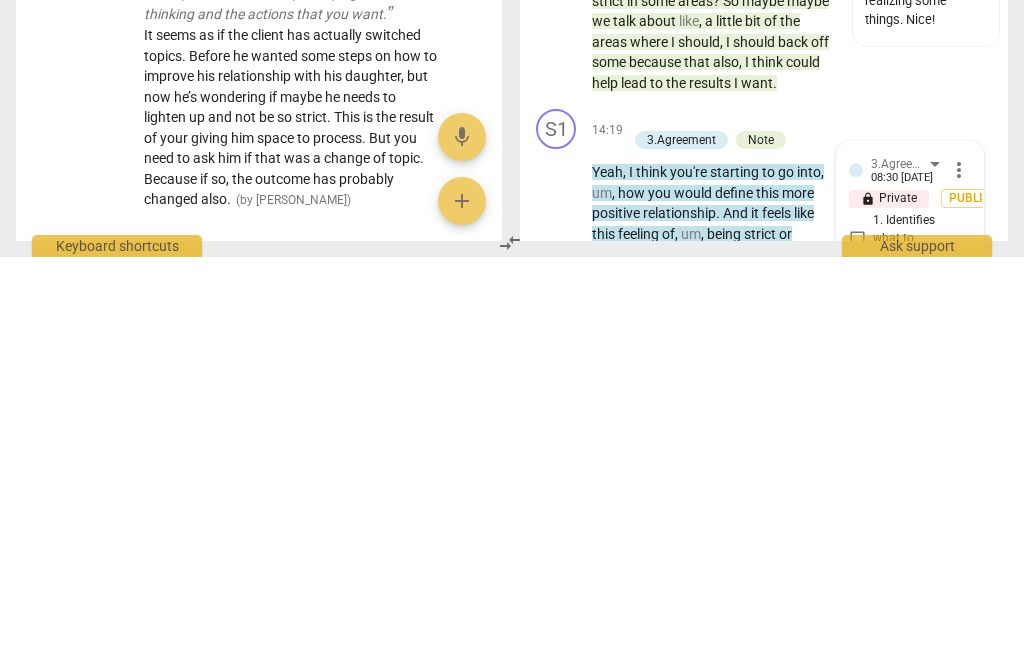 click at bounding box center (894, 829) 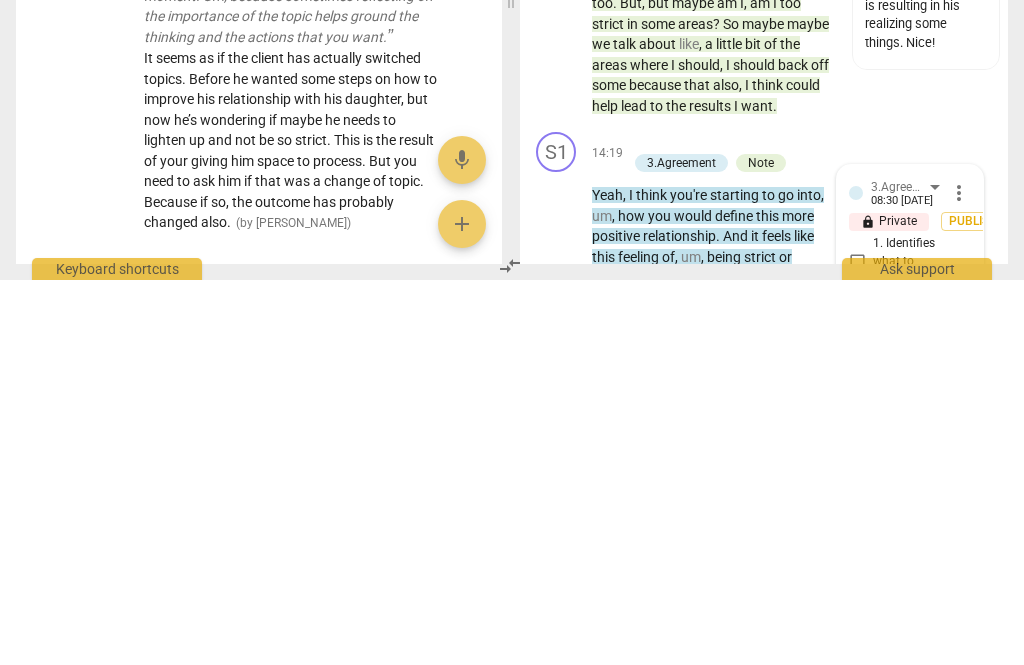 scroll, scrollTop: 18, scrollLeft: 0, axis: vertical 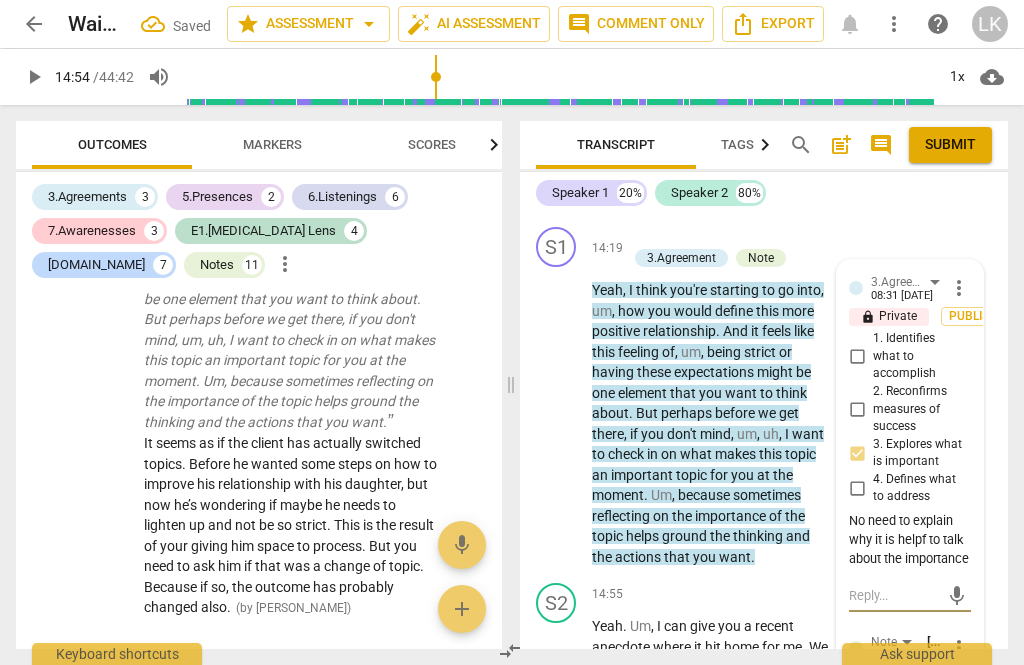 click on "No need to explain why it is helpf to talk about the importance" at bounding box center (910, 540) 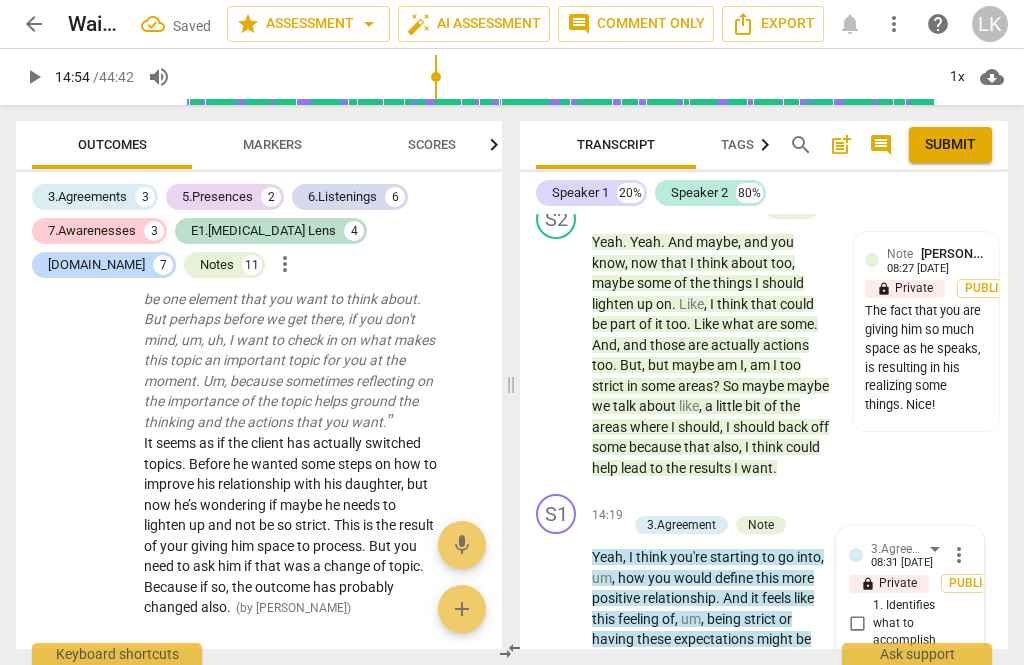 scroll, scrollTop: 8857, scrollLeft: 0, axis: vertical 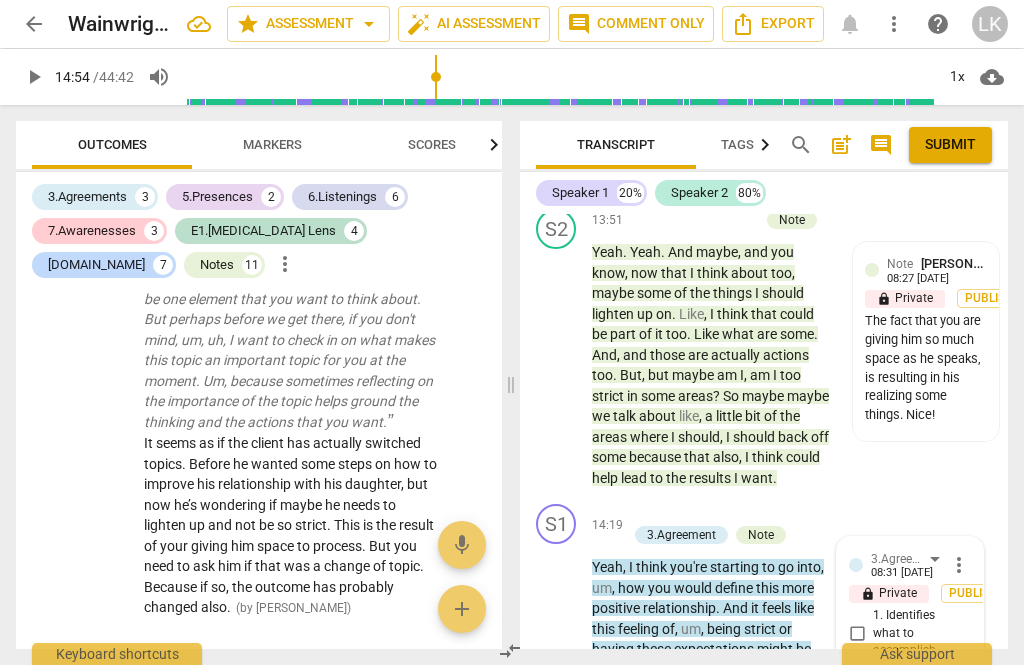 click on "more_vert" at bounding box center [959, 565] 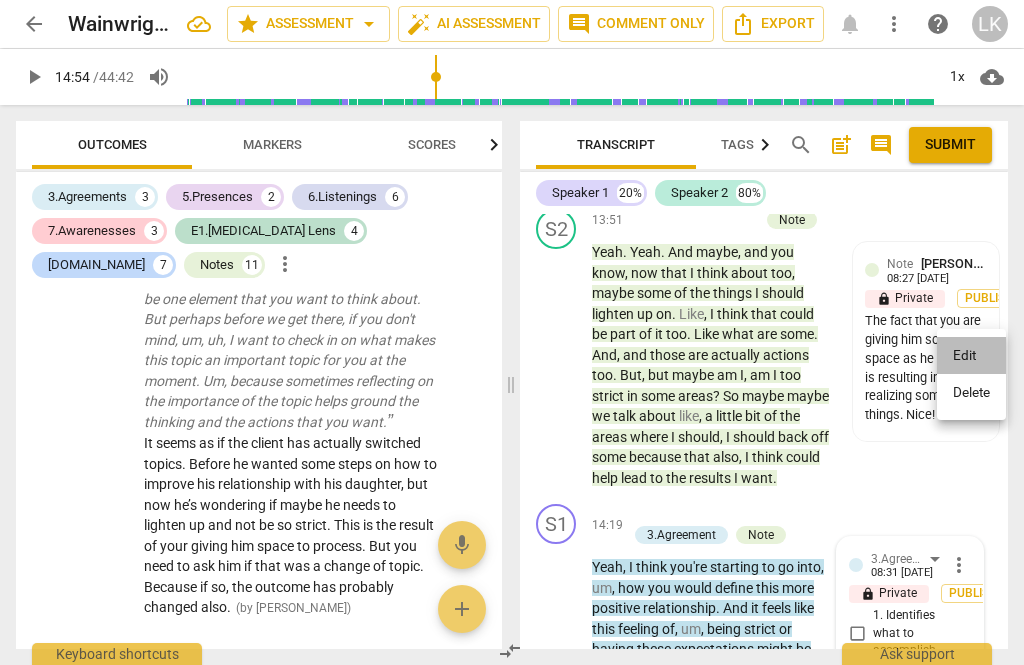 click on "Edit" at bounding box center (971, 356) 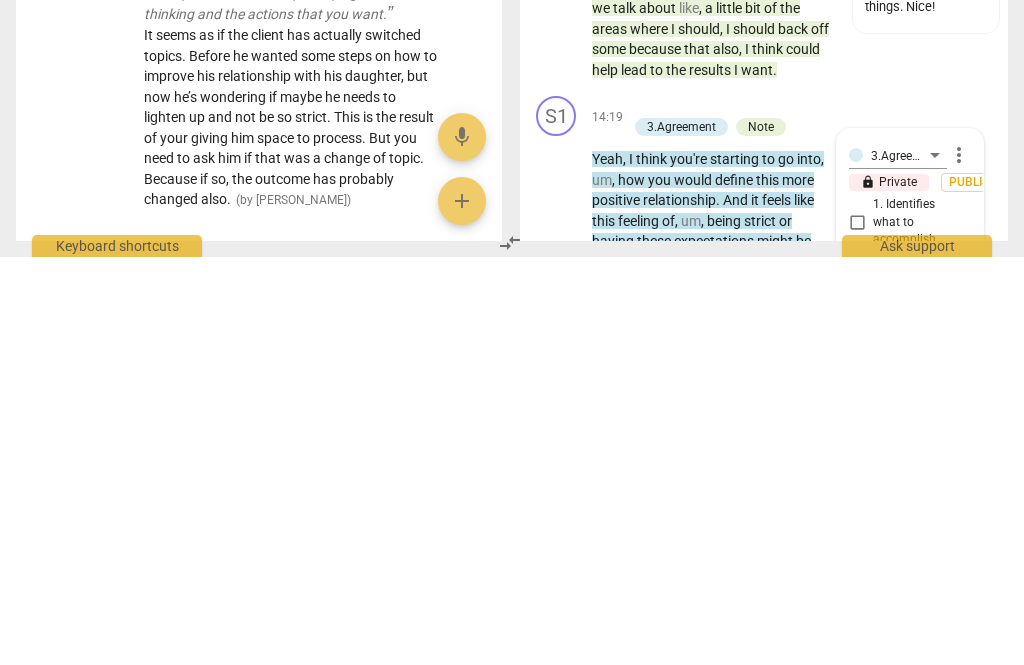 click on "No need to explain why it is helpf to talk about the importance" at bounding box center [910, 838] 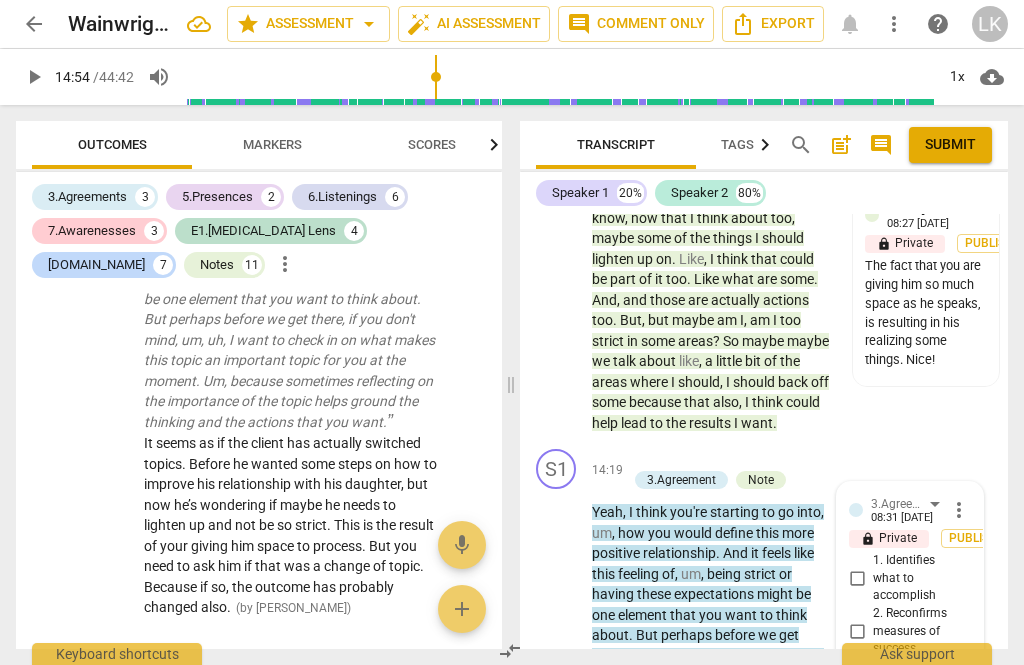 scroll, scrollTop: 8921, scrollLeft: 0, axis: vertical 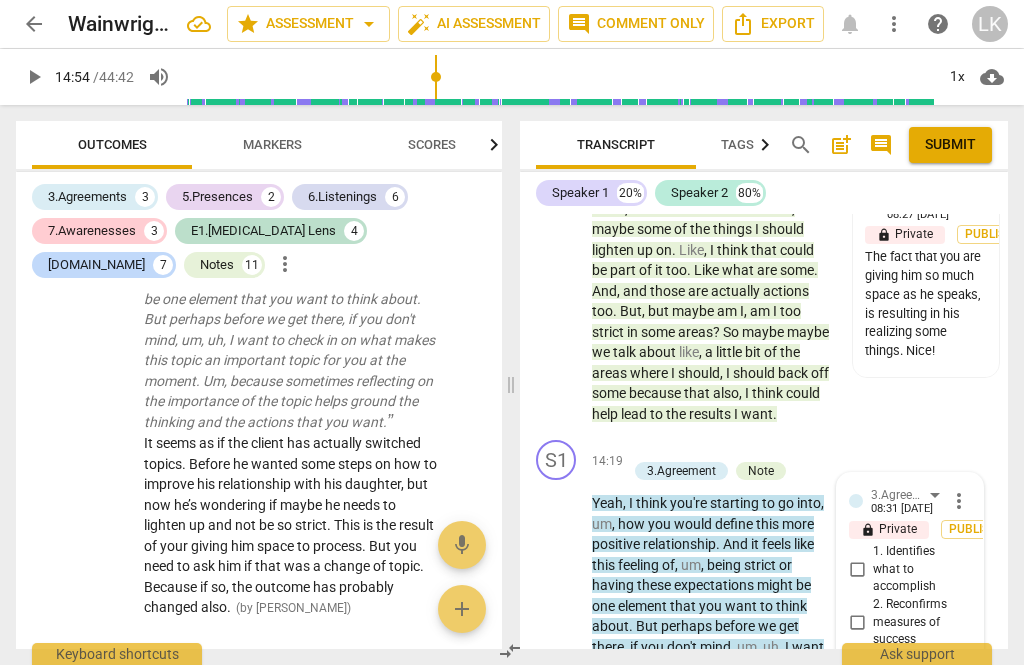 click on "more_vert" at bounding box center [959, 501] 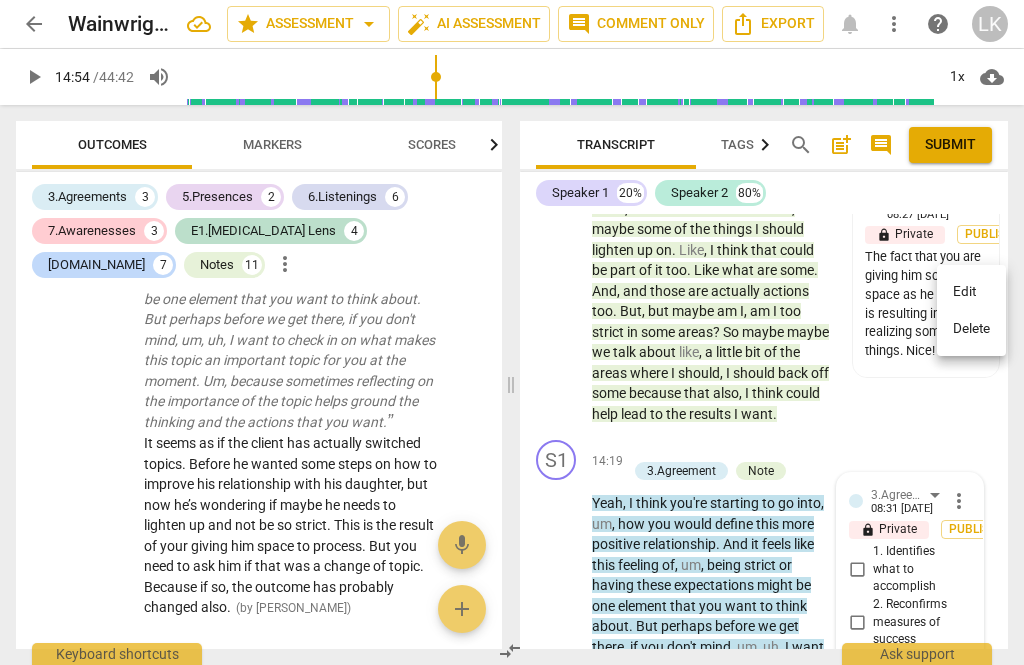 click on "Edit" at bounding box center [971, 292] 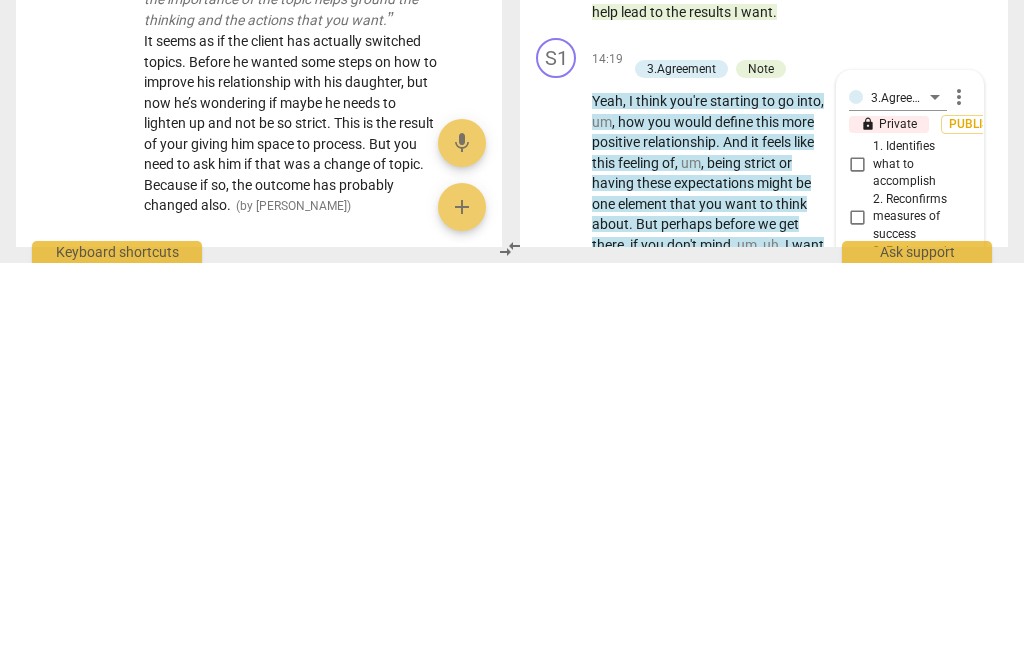 click on "No need to explain why it is helpful to talk about the importance" at bounding box center [910, 774] 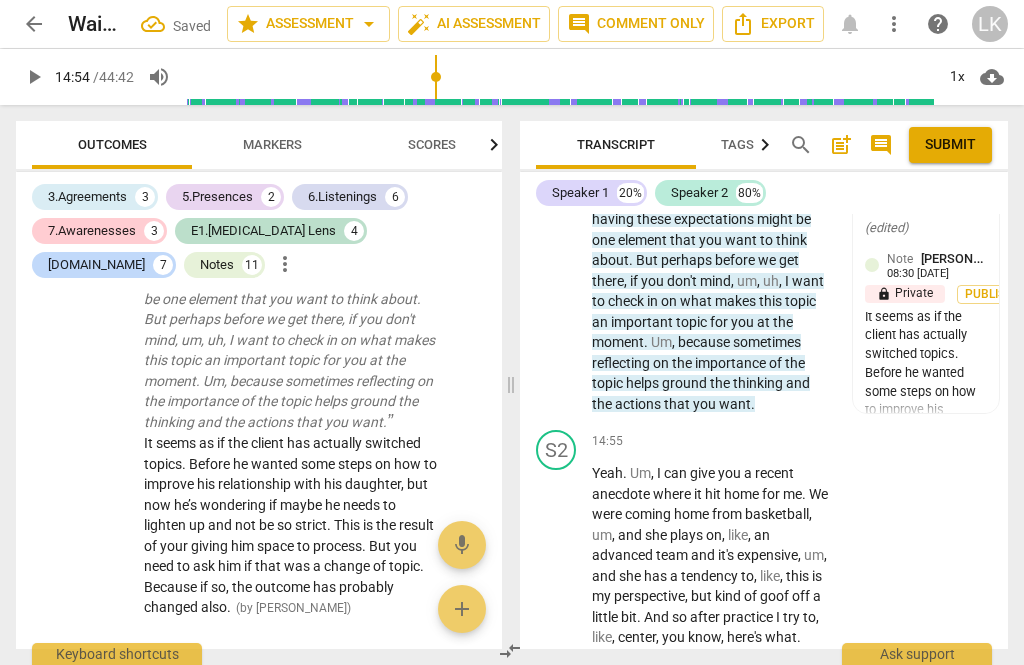 scroll, scrollTop: 9287, scrollLeft: 0, axis: vertical 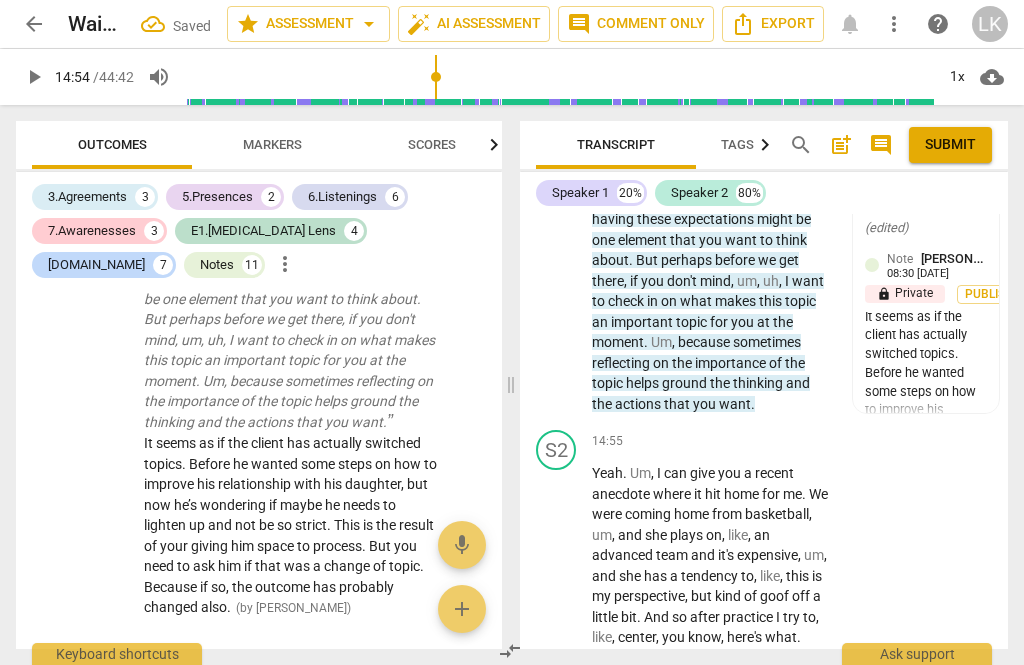click on "play_arrow" at bounding box center [557, 802] 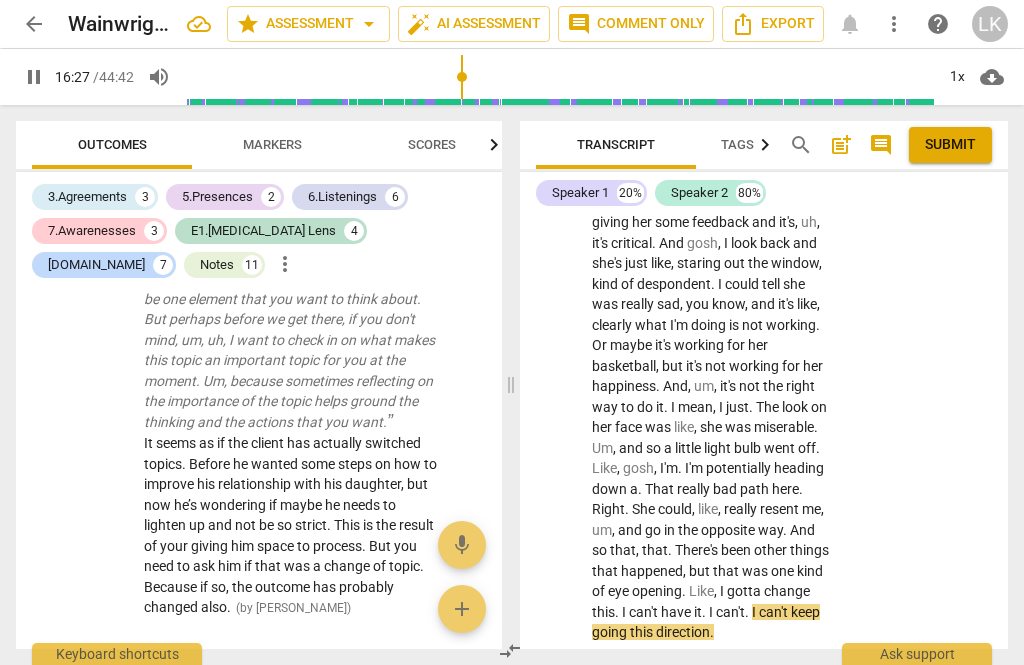 scroll, scrollTop: 9796, scrollLeft: 0, axis: vertical 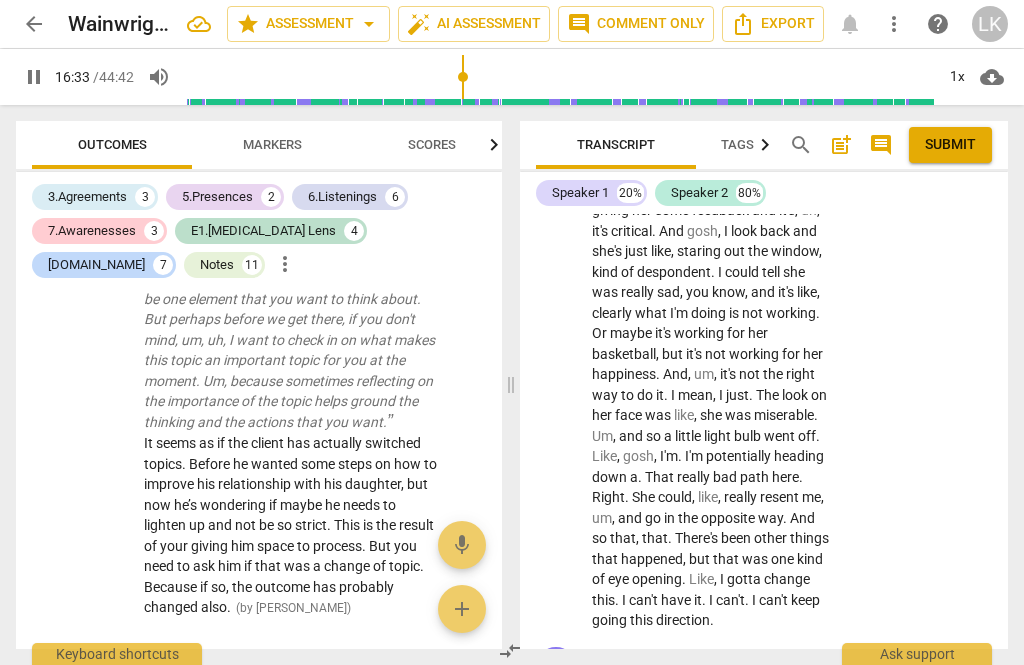 click on "pause" at bounding box center (557, 701) 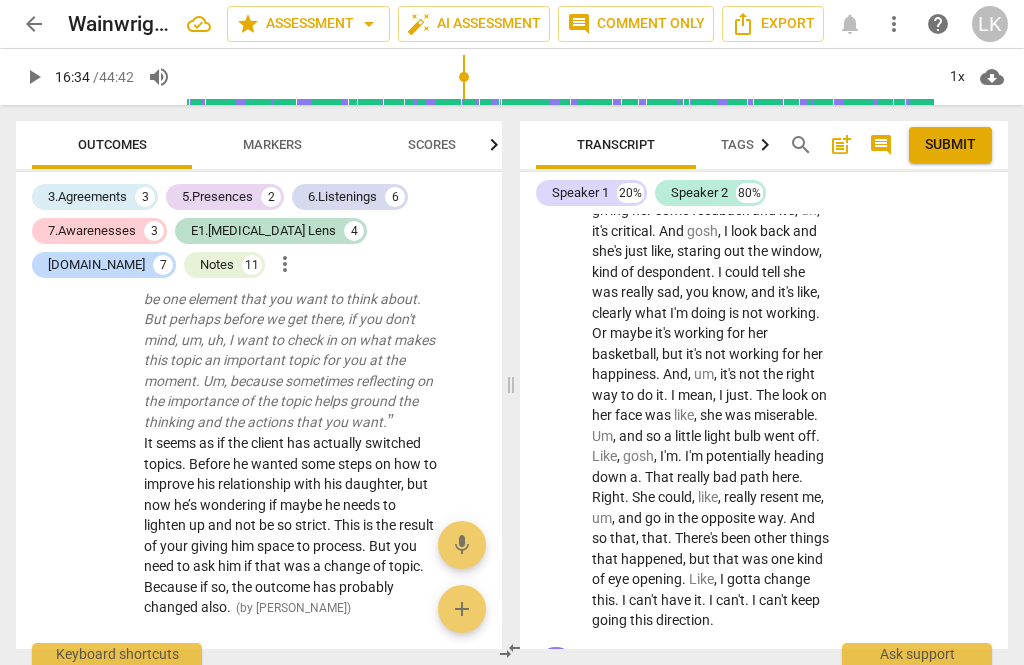 click on "+ Add competency" at bounding box center (757, 658) 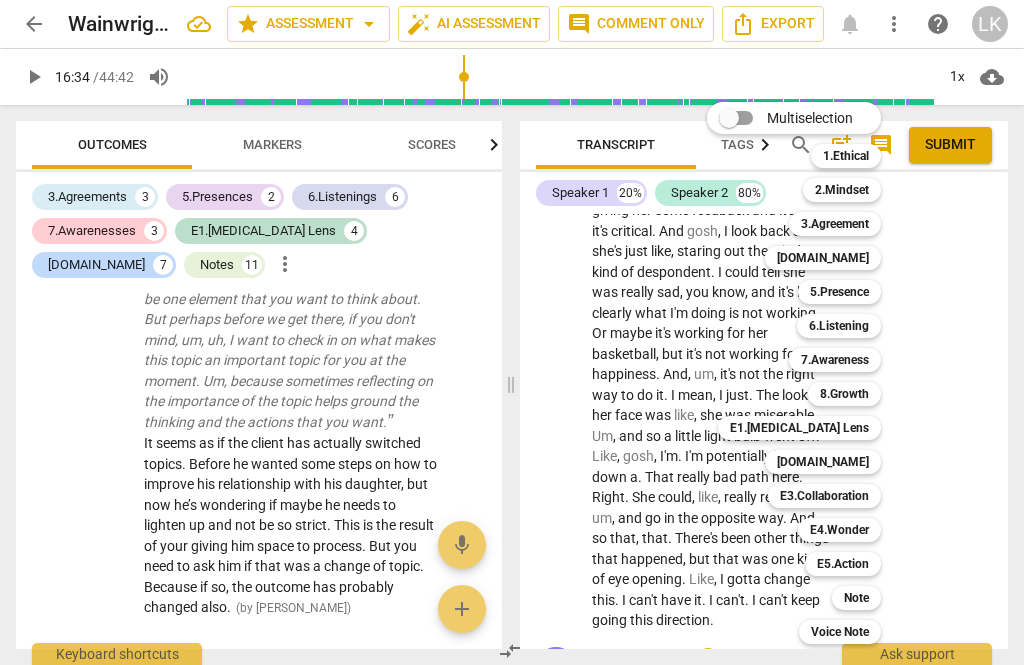 click on "E4.Wonder" at bounding box center (839, 530) 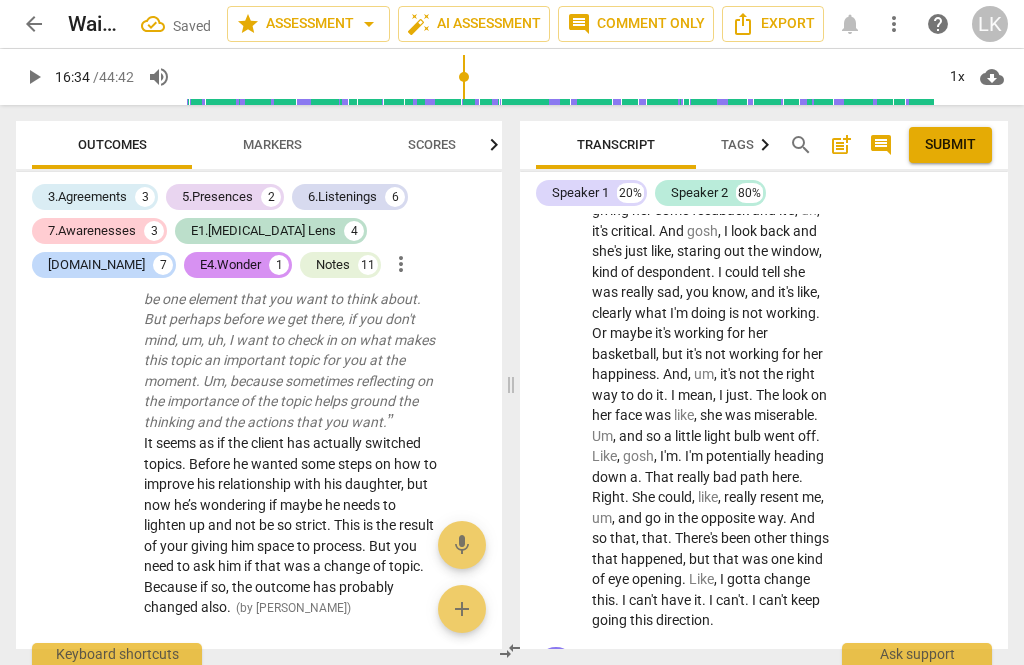 scroll, scrollTop: 12261, scrollLeft: 0, axis: vertical 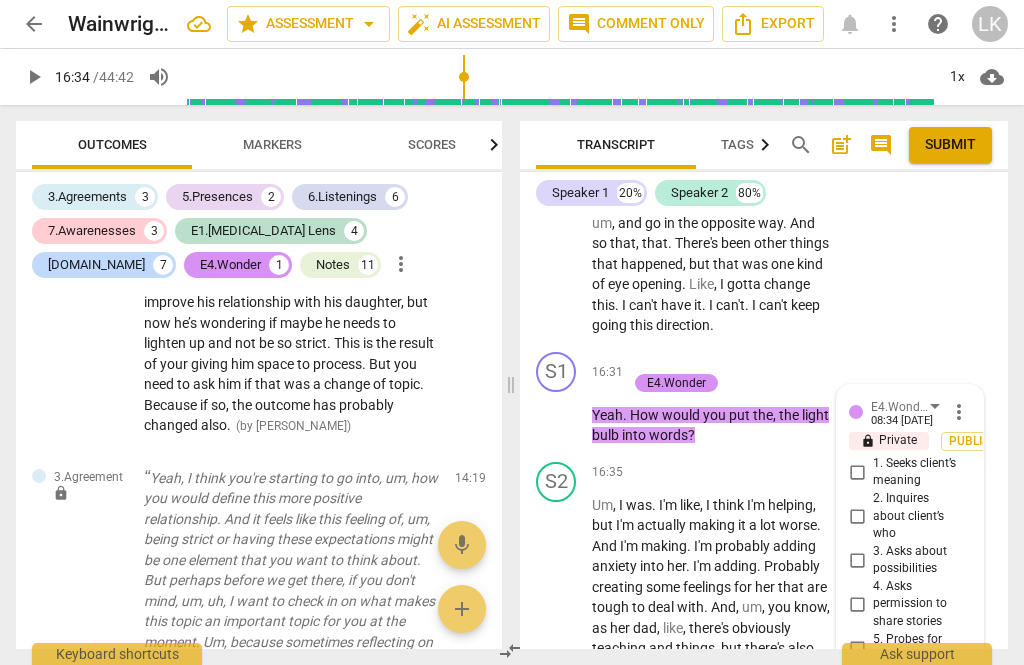 click on "1. Seeks client’s meaning" at bounding box center [857, 472] 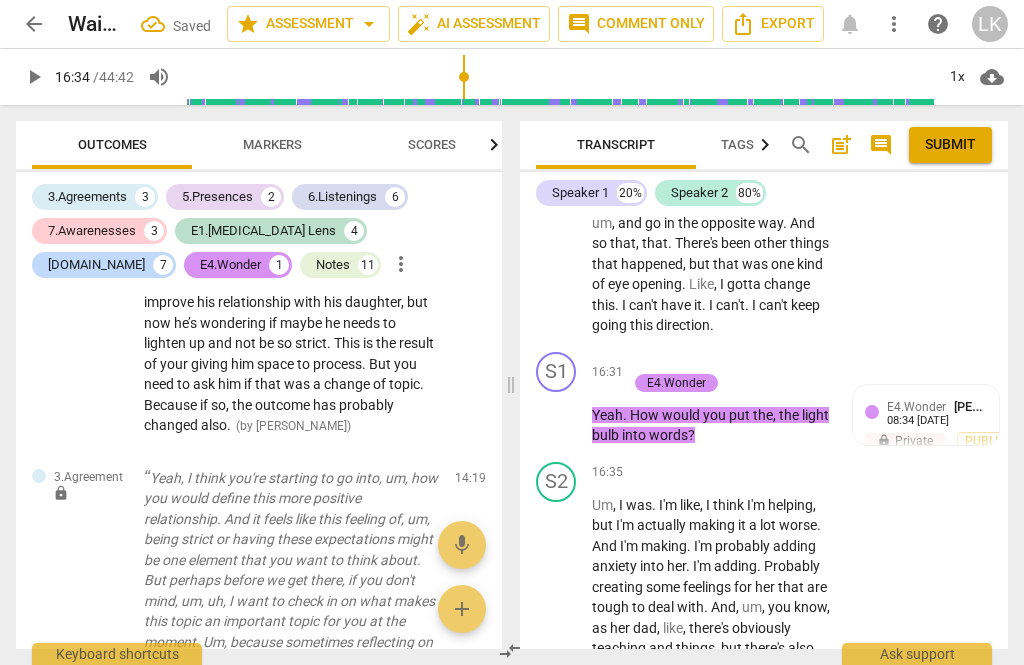 scroll, scrollTop: 9942, scrollLeft: 0, axis: vertical 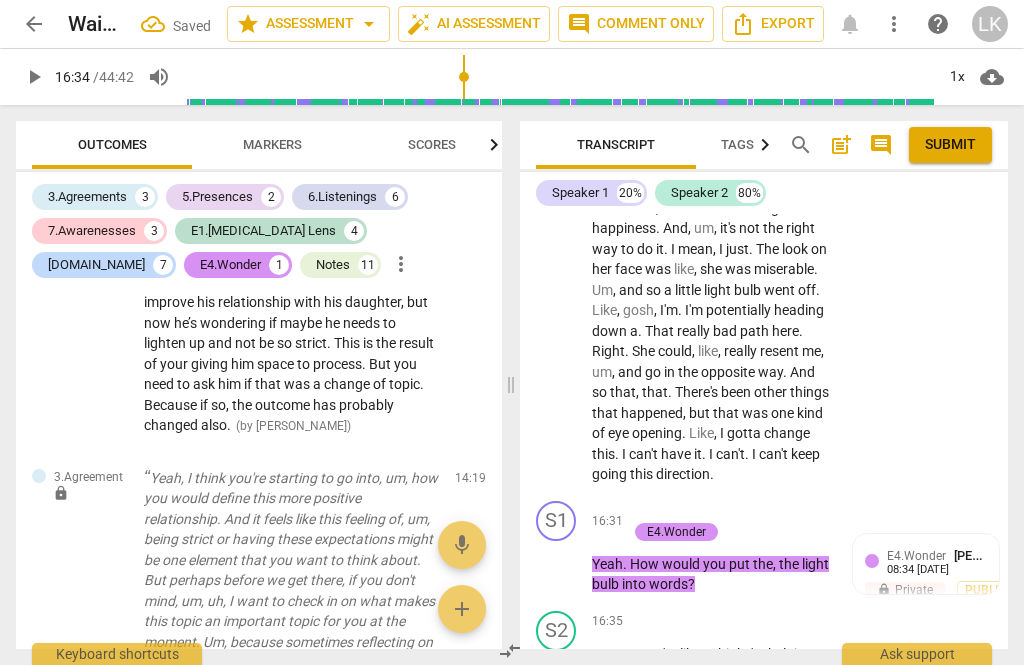 click on "+ Add competency E4.Wonder" at bounding box center [722, 522] 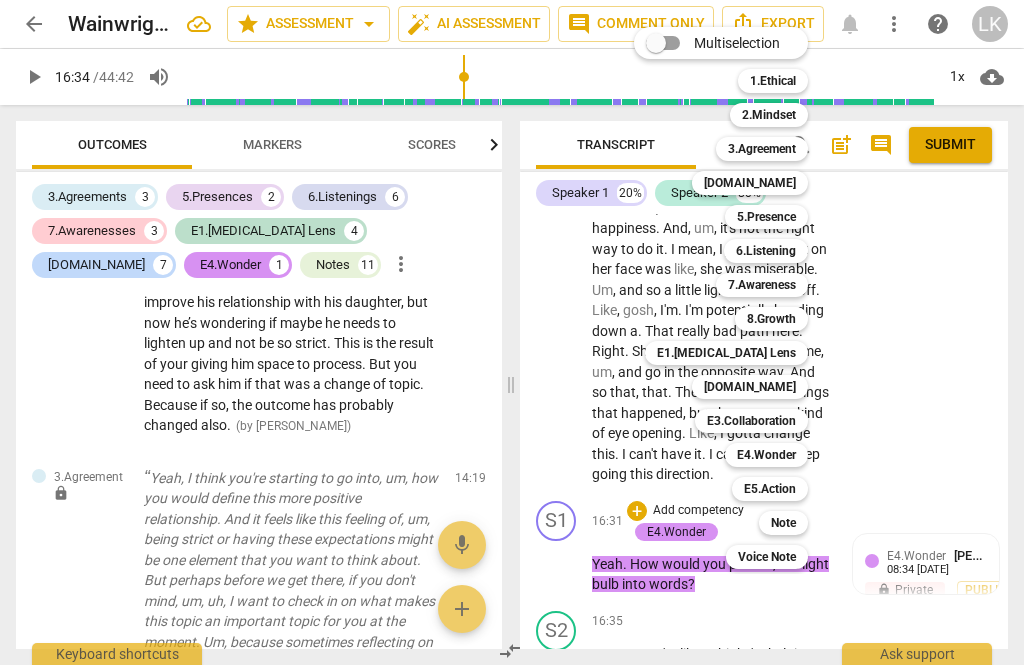 click on "E3.Collaboration" at bounding box center [751, 421] 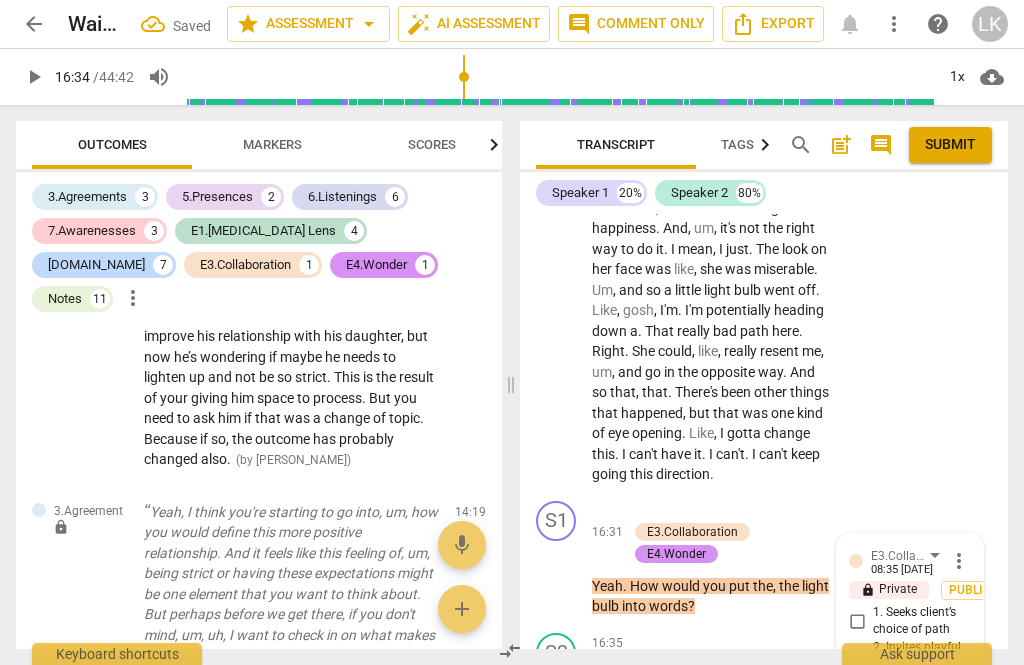 scroll, scrollTop: 10257, scrollLeft: 0, axis: vertical 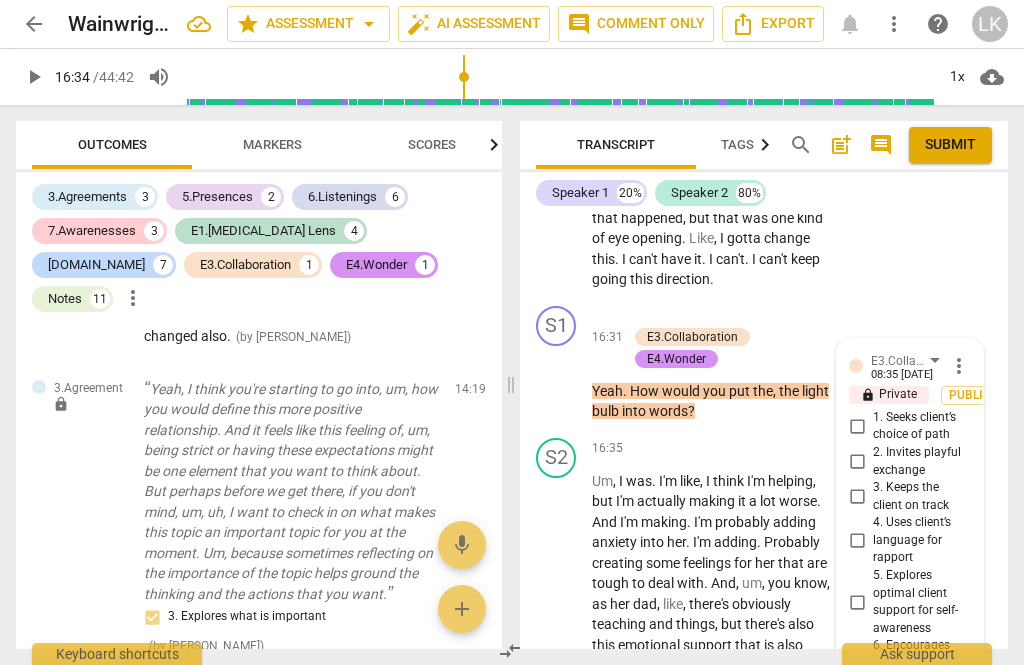 click on "4. Uses client’s language for rapport" at bounding box center (857, 541) 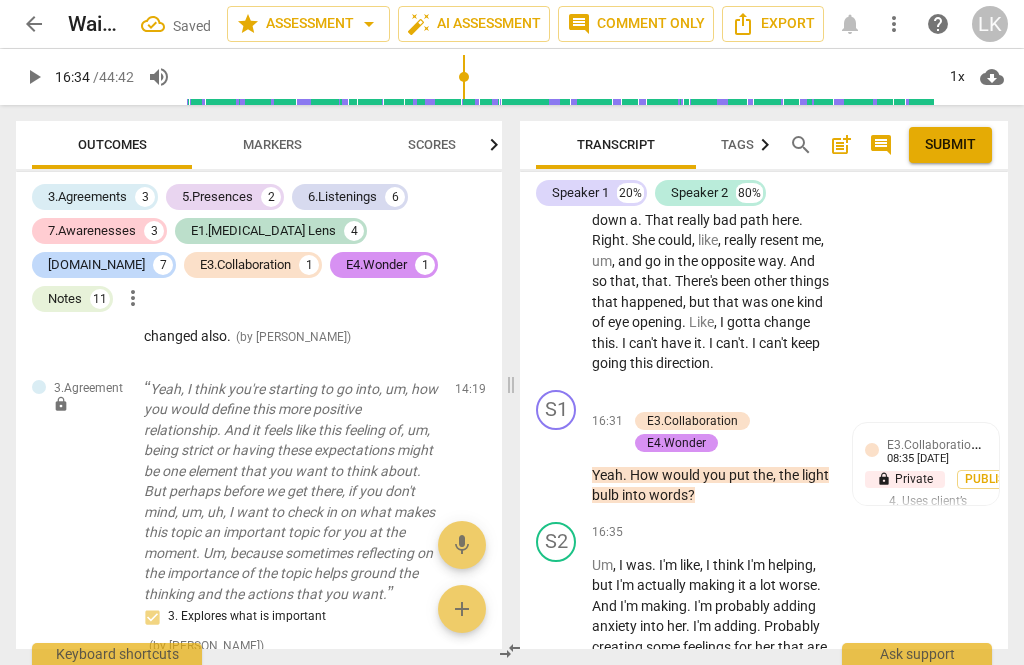 scroll, scrollTop: 9885, scrollLeft: 0, axis: vertical 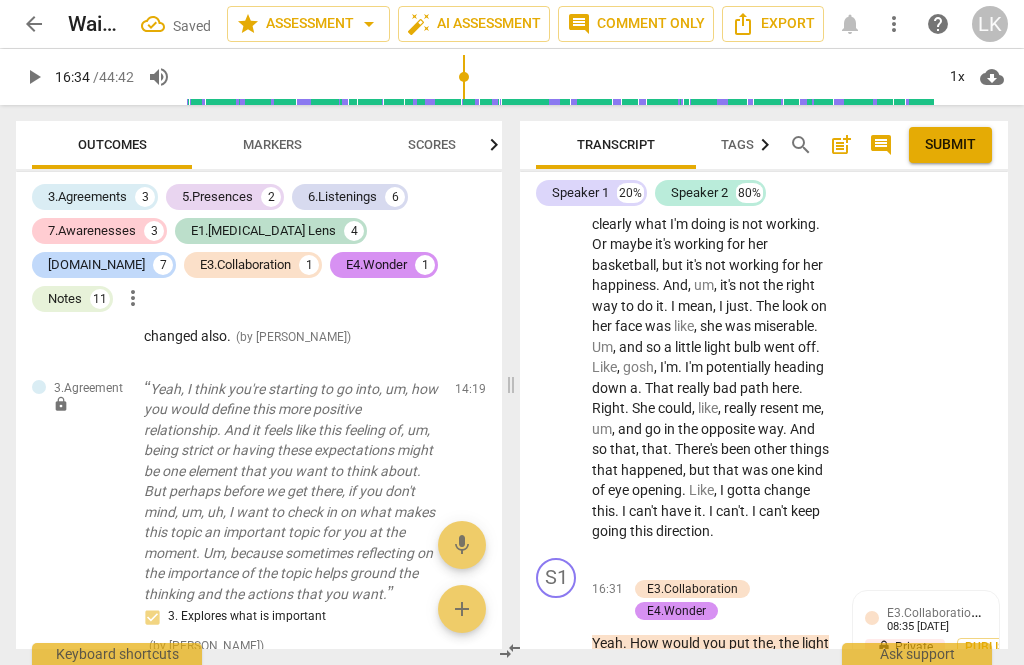 click on "Add competency" at bounding box center [698, 568] 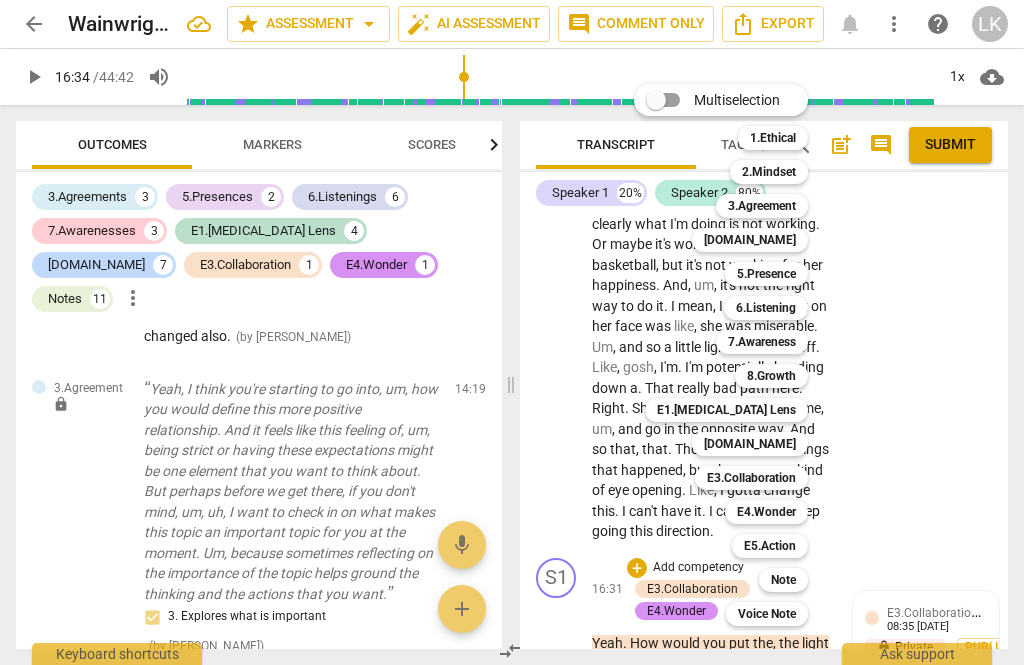 click on "6.Listening" at bounding box center [766, 308] 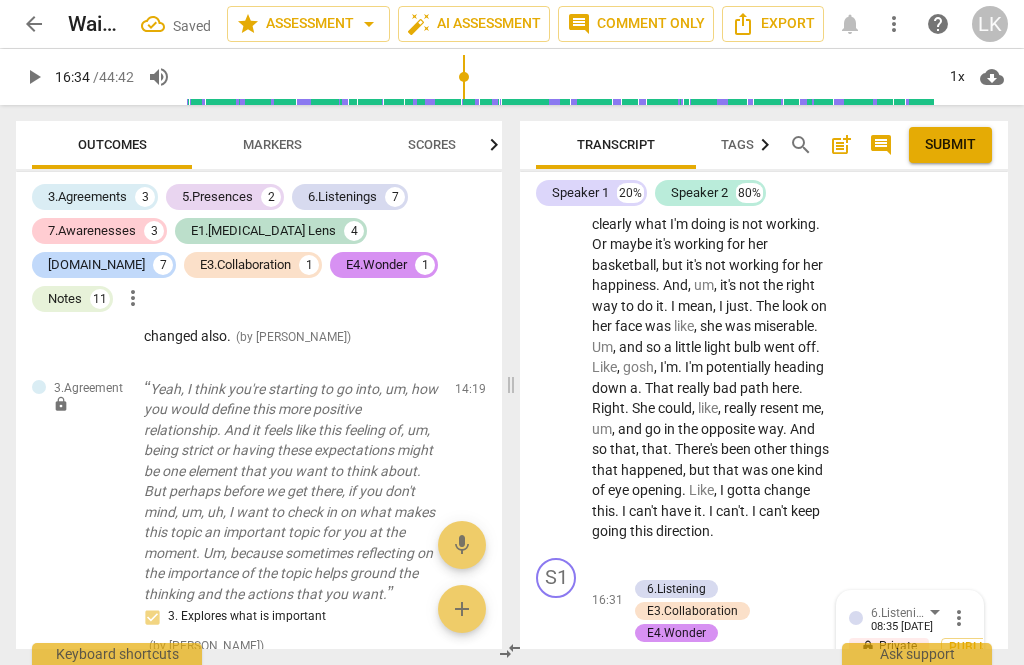 scroll, scrollTop: 10206, scrollLeft: 0, axis: vertical 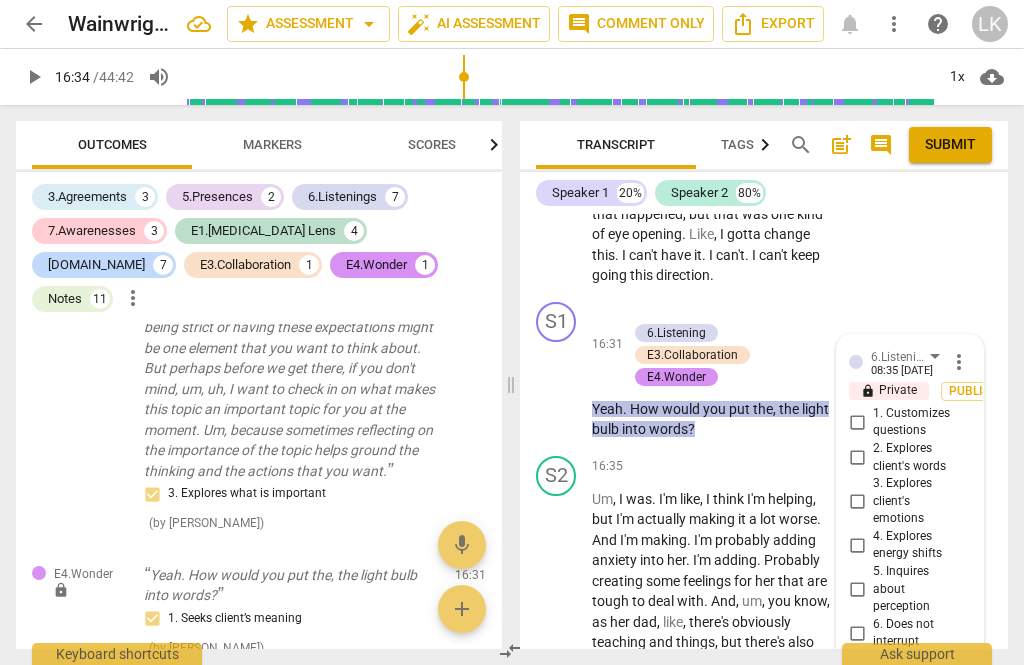 click on "2. Explores client's words" at bounding box center (857, 458) 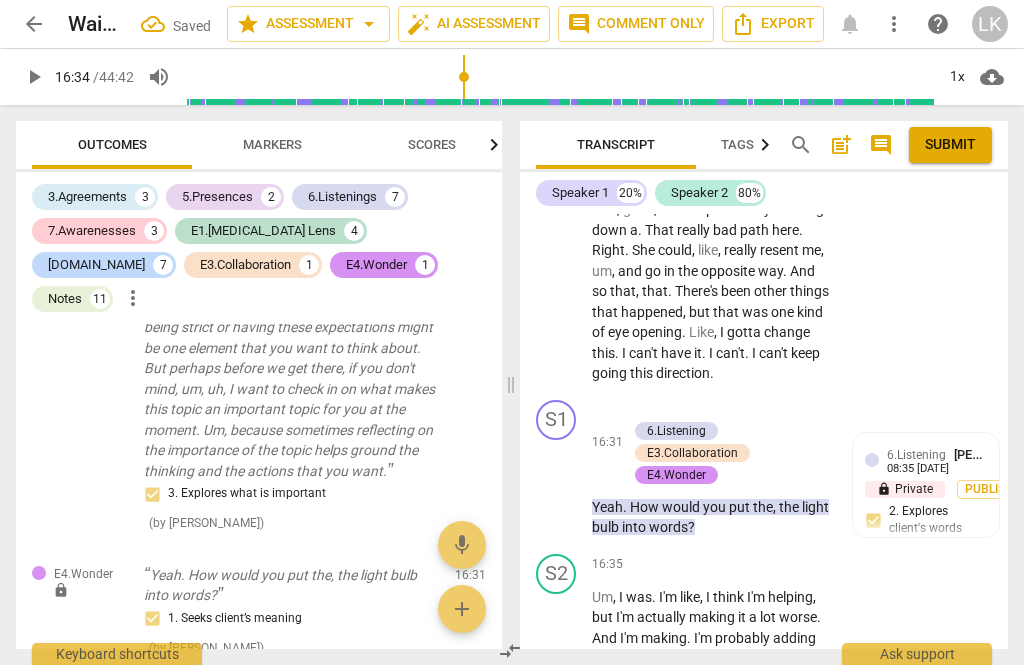 scroll, scrollTop: 10005, scrollLeft: 0, axis: vertical 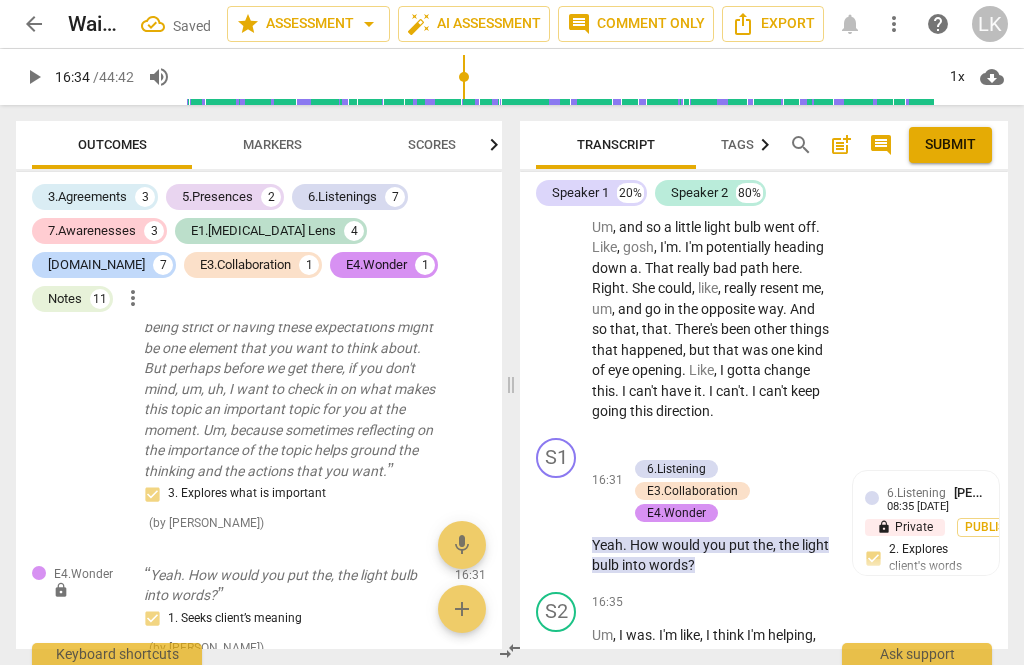 click on "+ Add competency 6.Listening E3.Collaboration E4.Wonder" at bounding box center (722, 481) 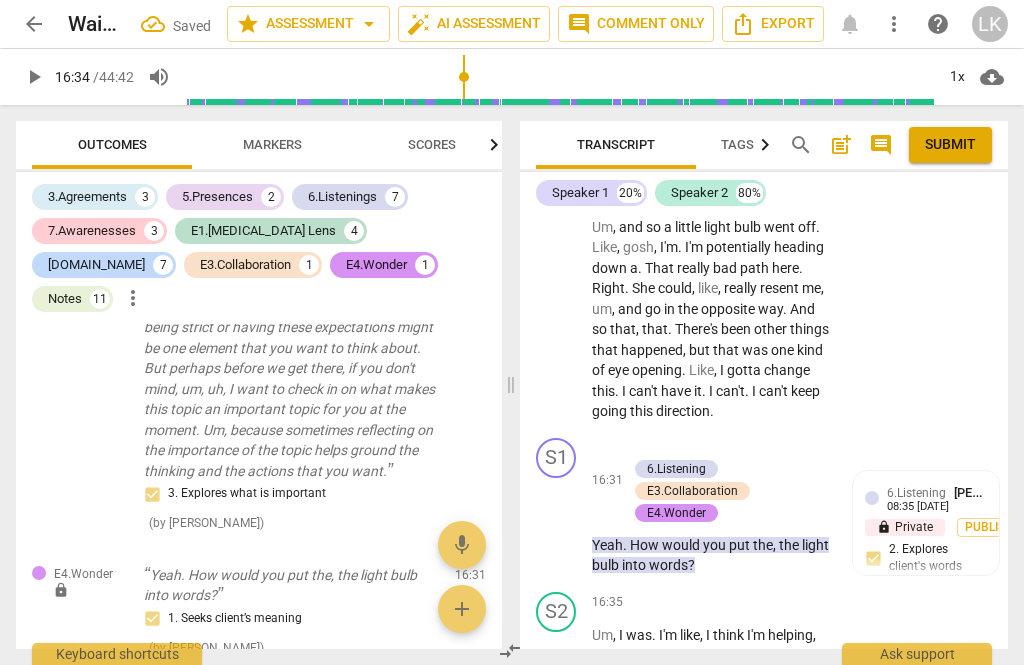 click on "+" at bounding box center (637, 448) 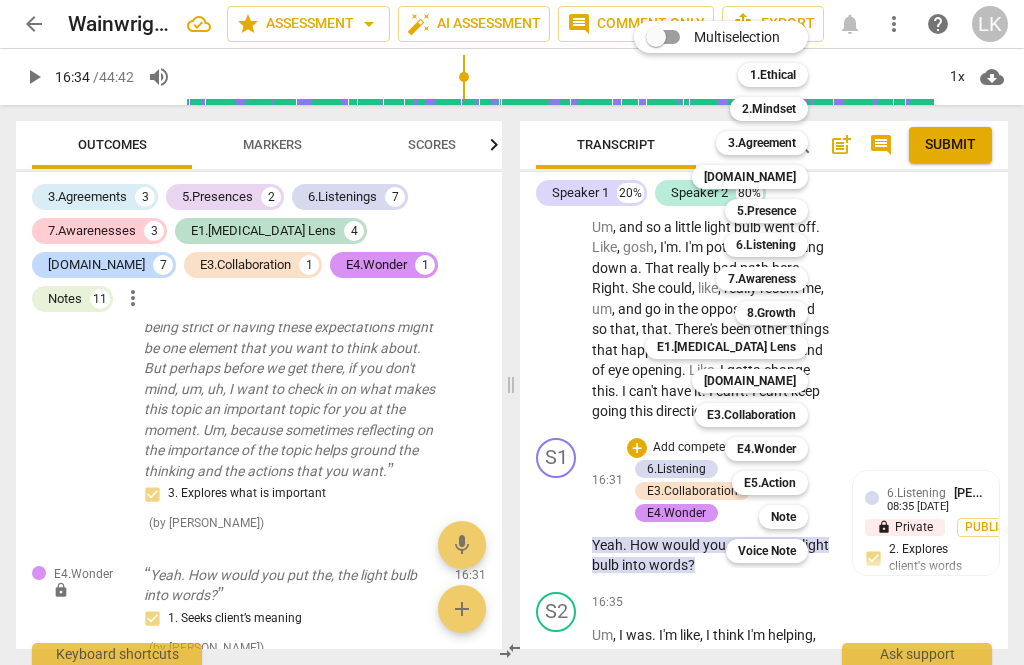 click on "Note" at bounding box center (783, 517) 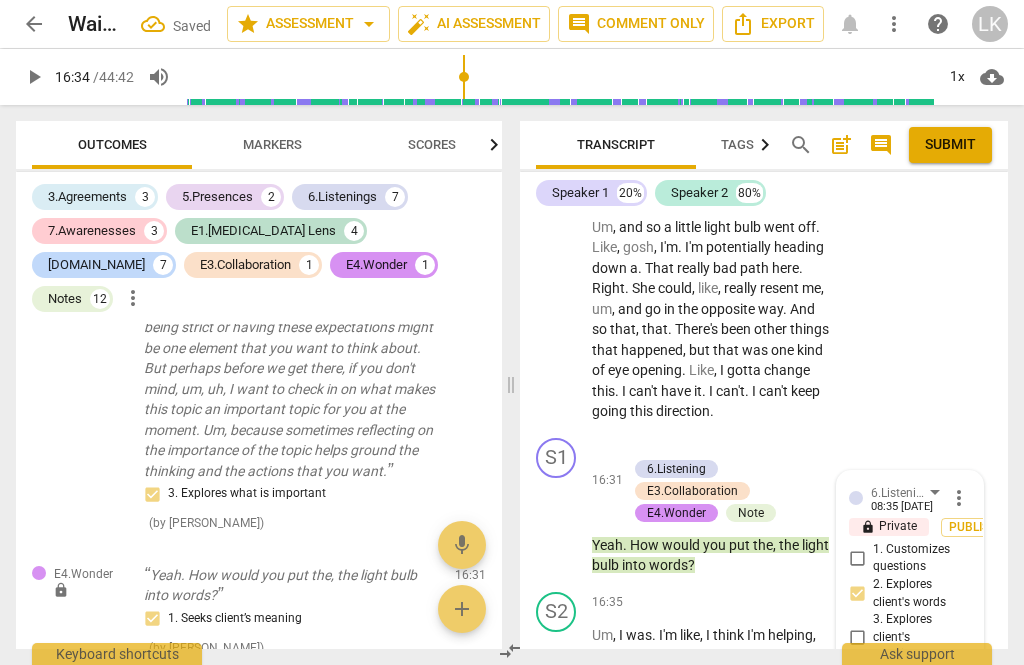 scroll, scrollTop: 12625, scrollLeft: 0, axis: vertical 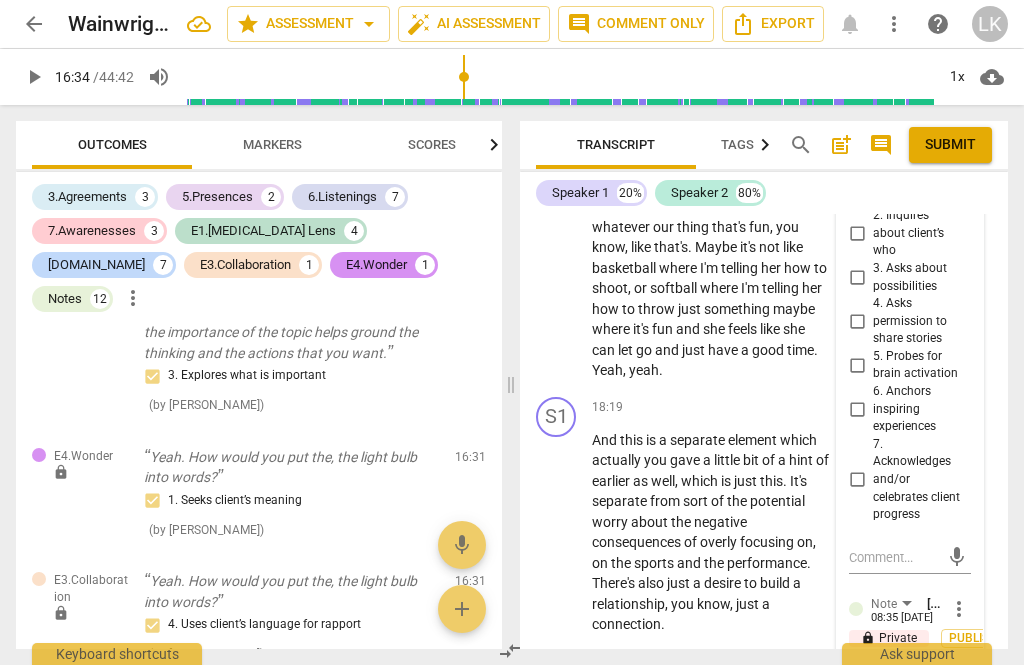 click at bounding box center [894, 679] 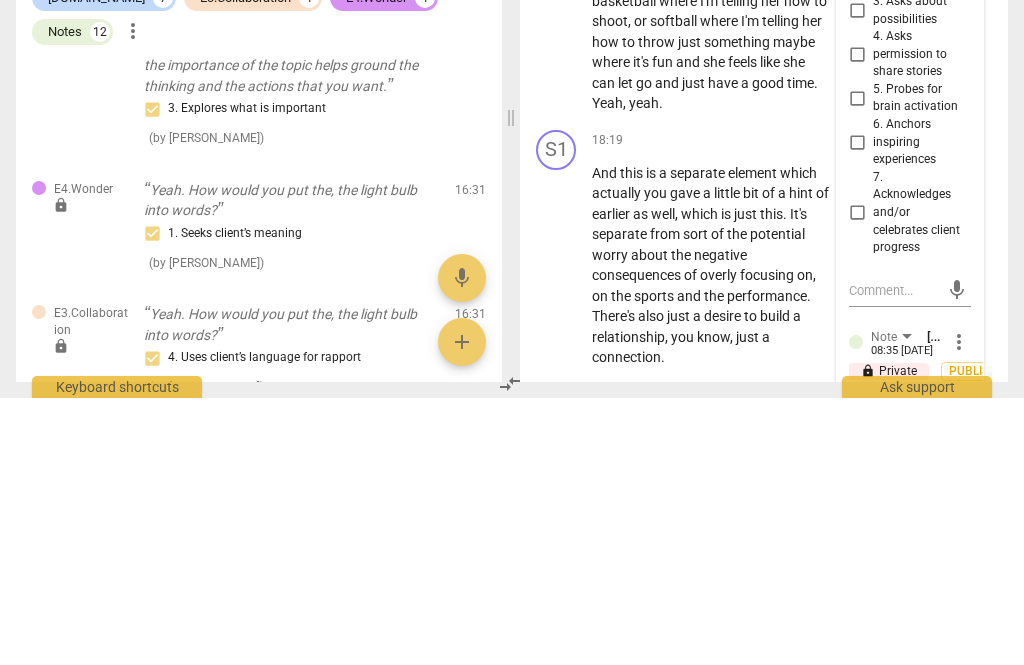 click on "send" at bounding box center (957, 680) 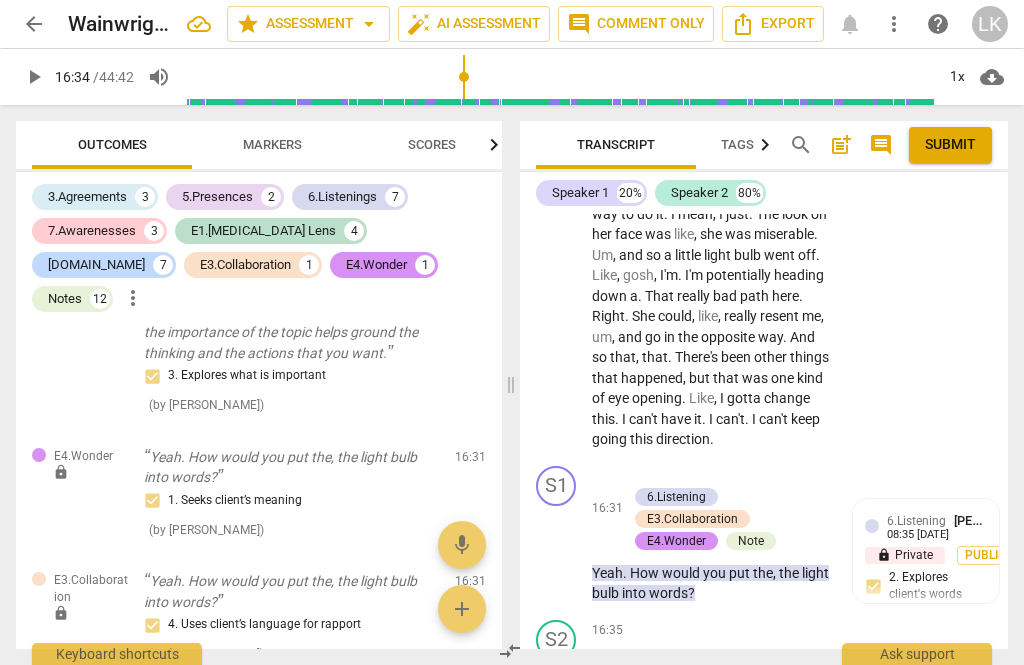 scroll, scrollTop: 9991, scrollLeft: 0, axis: vertical 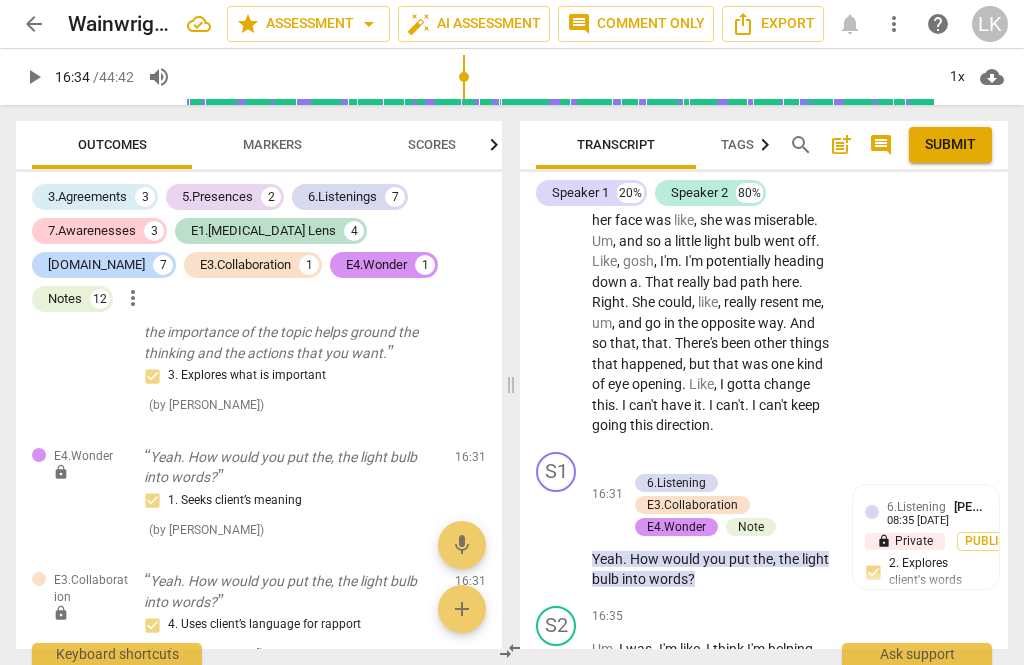 click on "play_arrow" at bounding box center [557, 762] 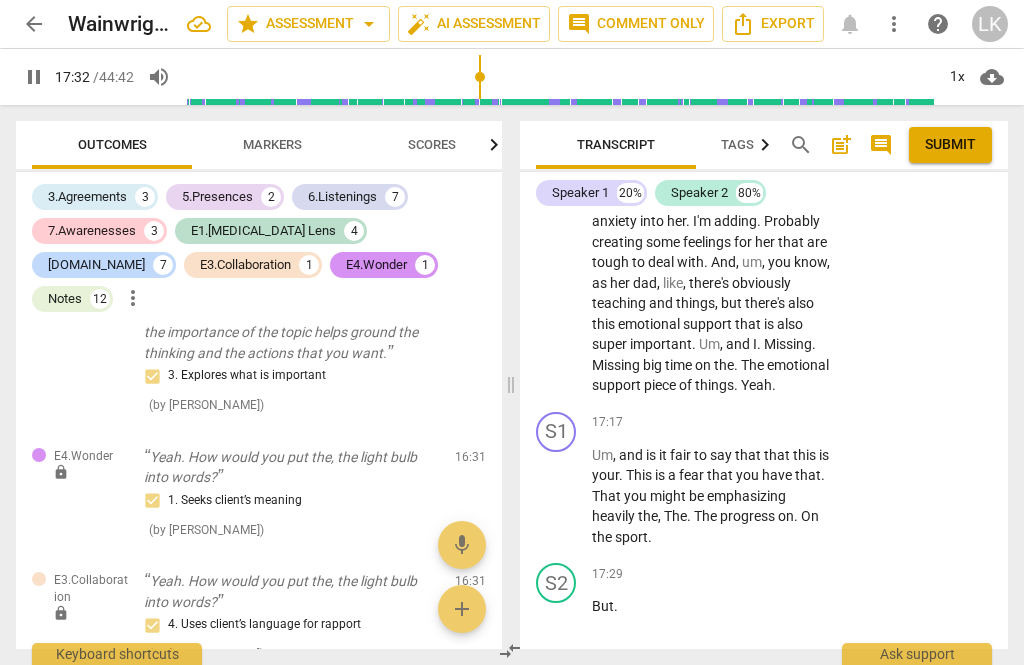 scroll, scrollTop: 10507, scrollLeft: 0, axis: vertical 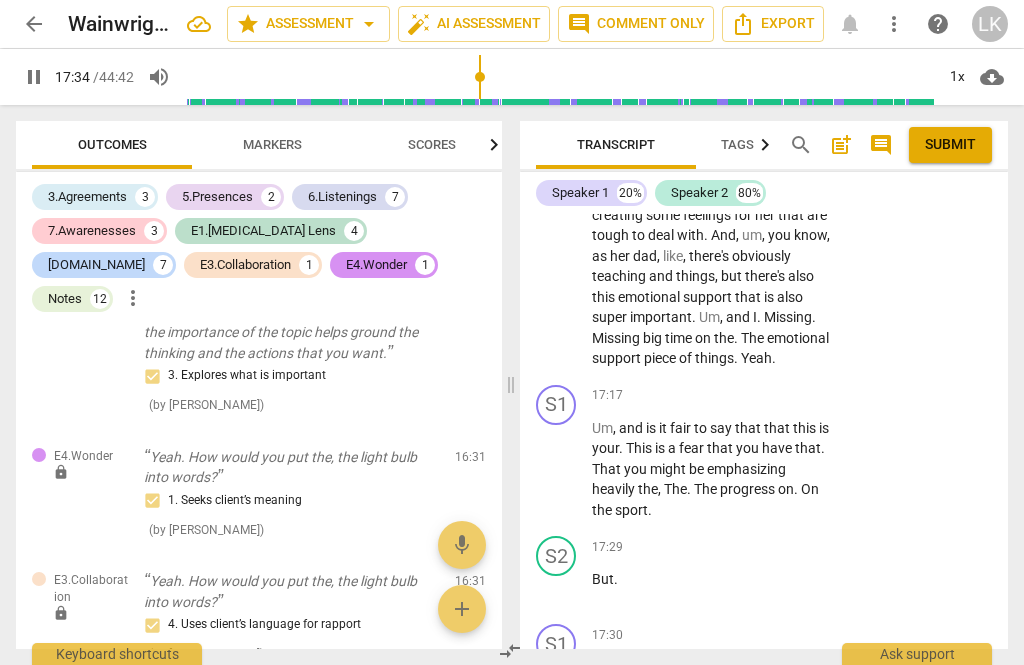 click on "pause" at bounding box center (557, 688) 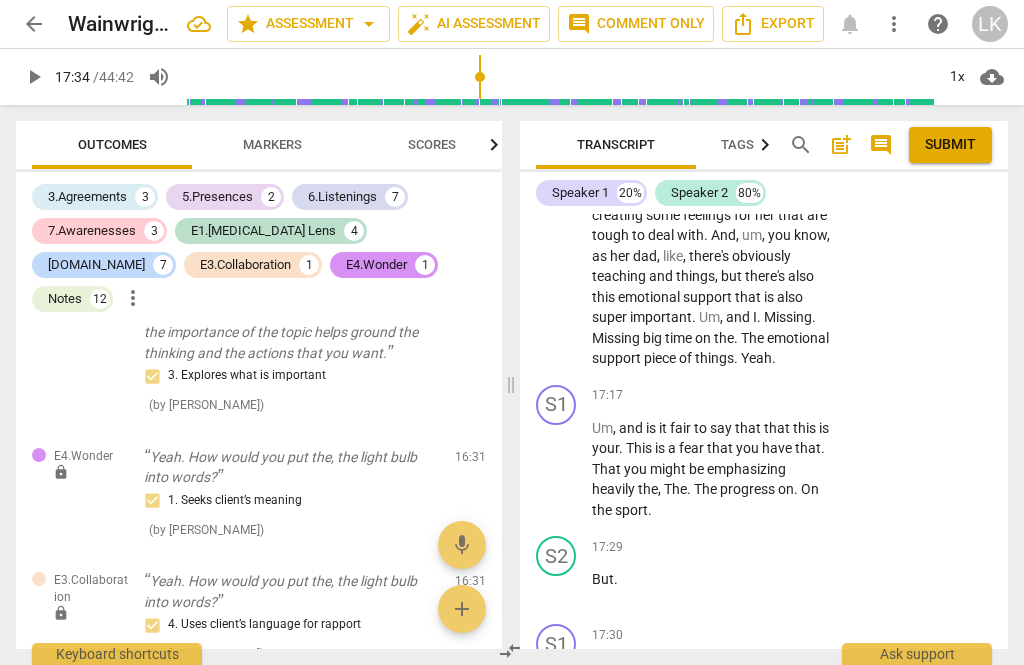 click on "+" at bounding box center (708, 635) 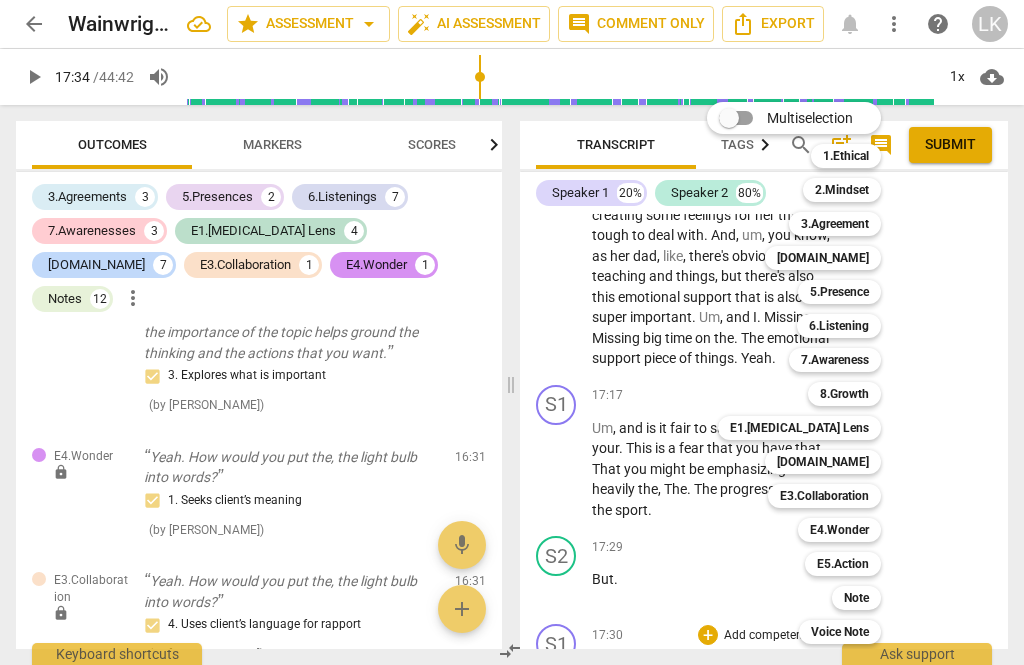 click on "6.Listening" at bounding box center [839, 326] 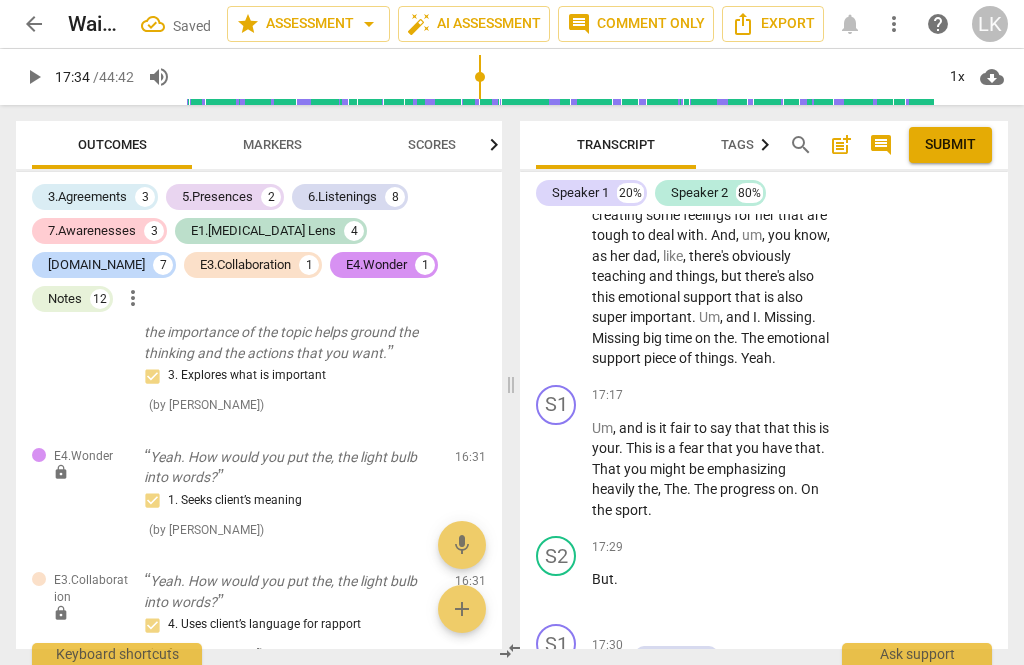scroll, scrollTop: 12723, scrollLeft: 0, axis: vertical 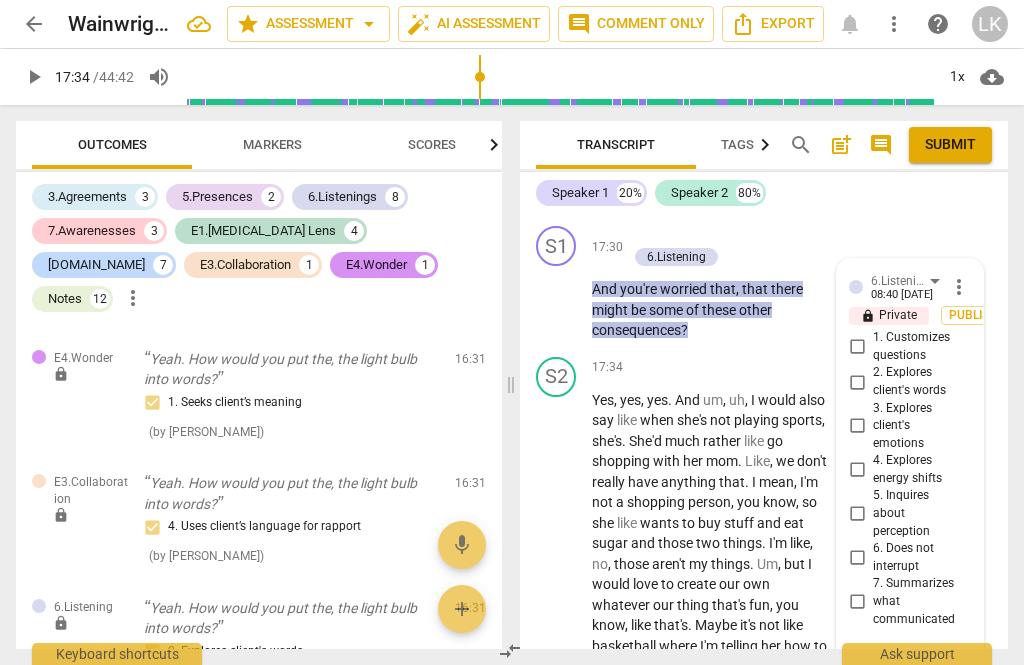 click on "6. Does not interrupt" at bounding box center (857, 558) 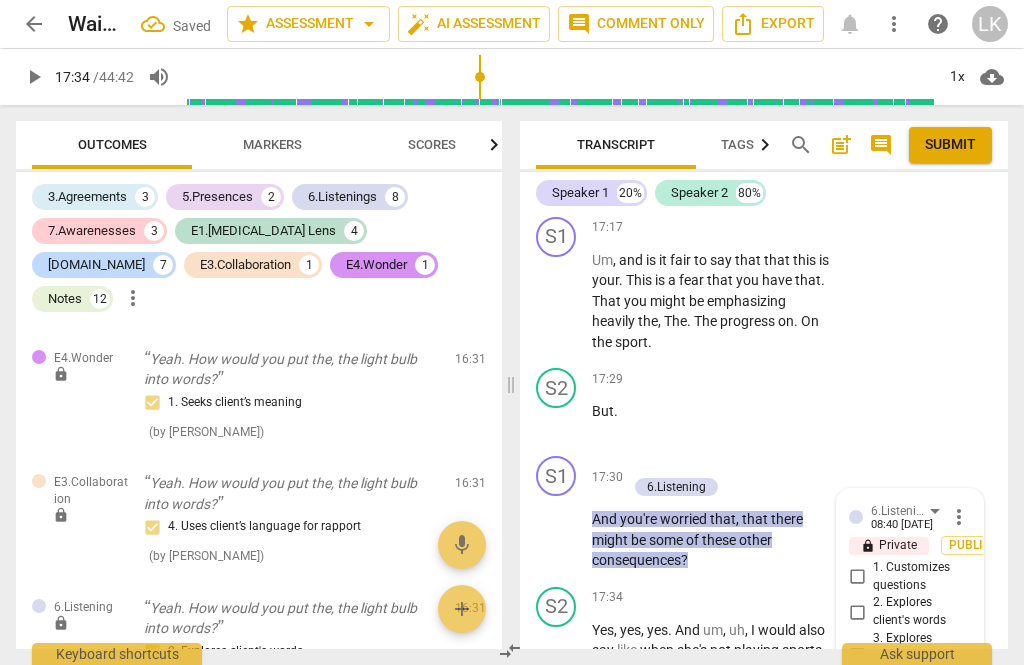 scroll, scrollTop: 10660, scrollLeft: 0, axis: vertical 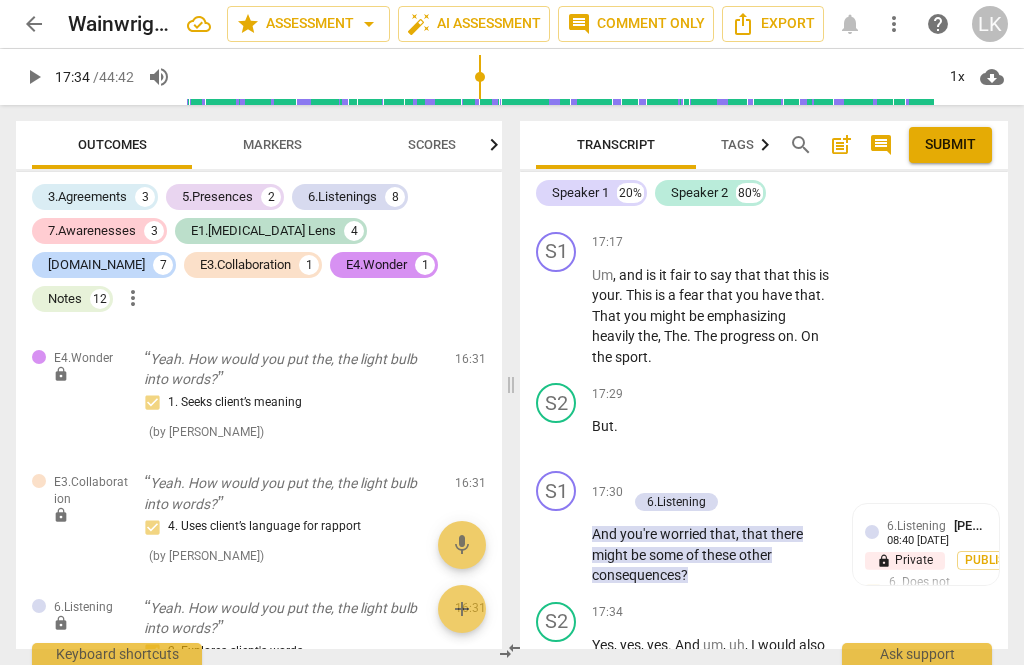 click on "Add competency" at bounding box center (698, 482) 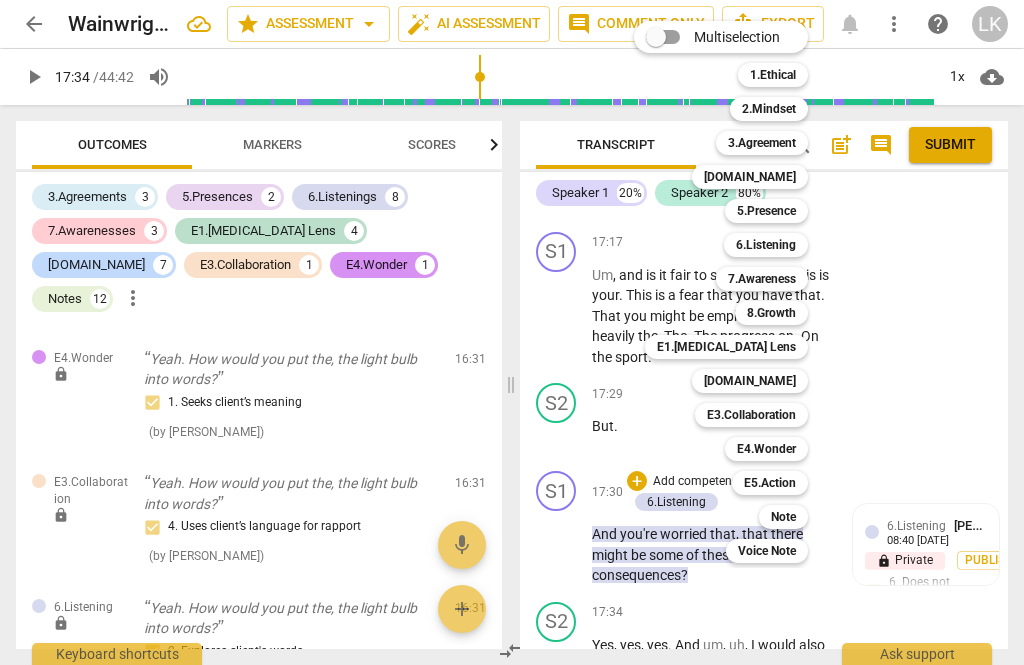 click on "7.Awareness" at bounding box center (762, 279) 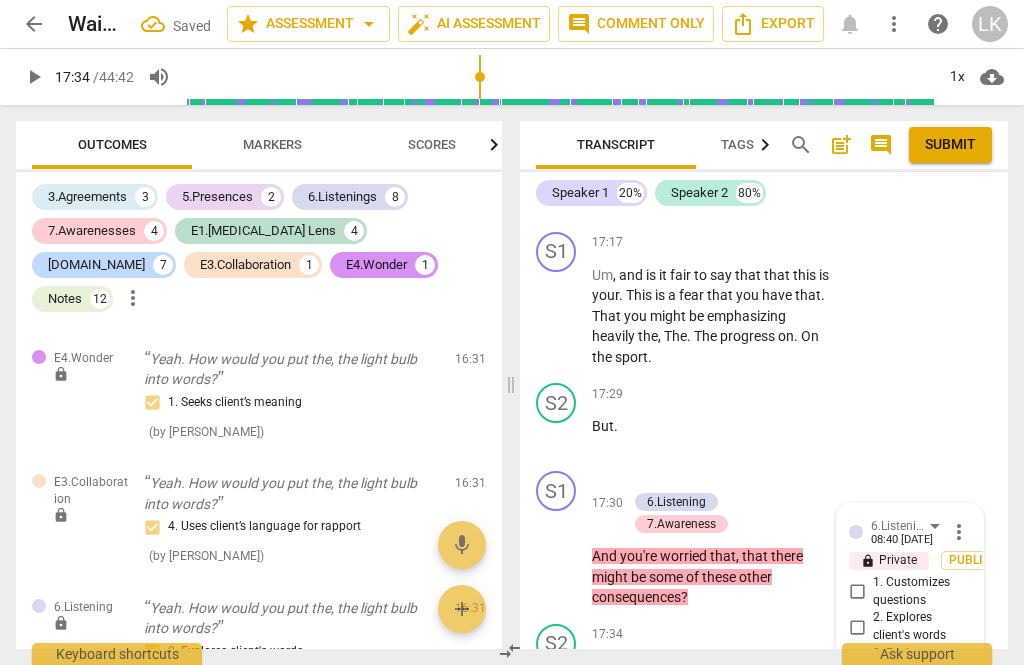 scroll, scrollTop: 12826, scrollLeft: 0, axis: vertical 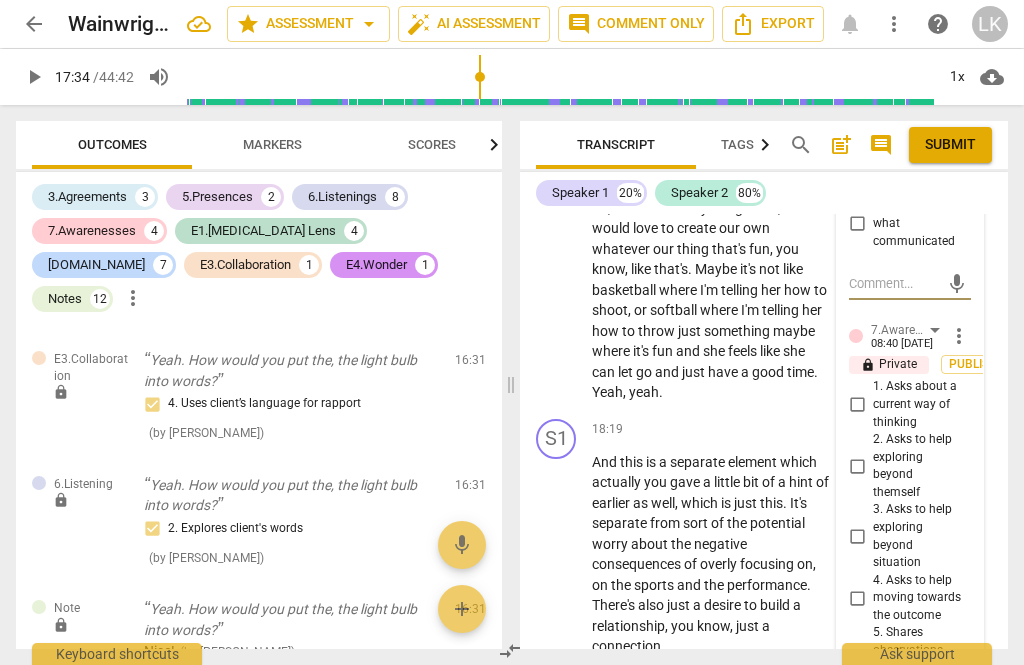 click on "5. Shares observations and comments without attachment" at bounding box center [857, 668] 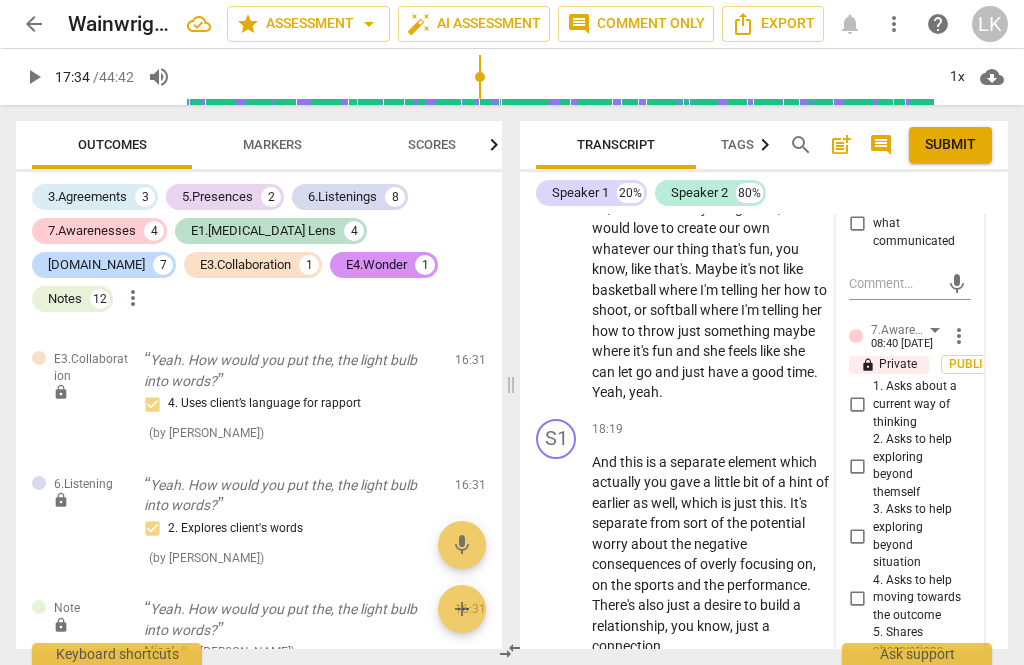 click at bounding box center (894, 886) 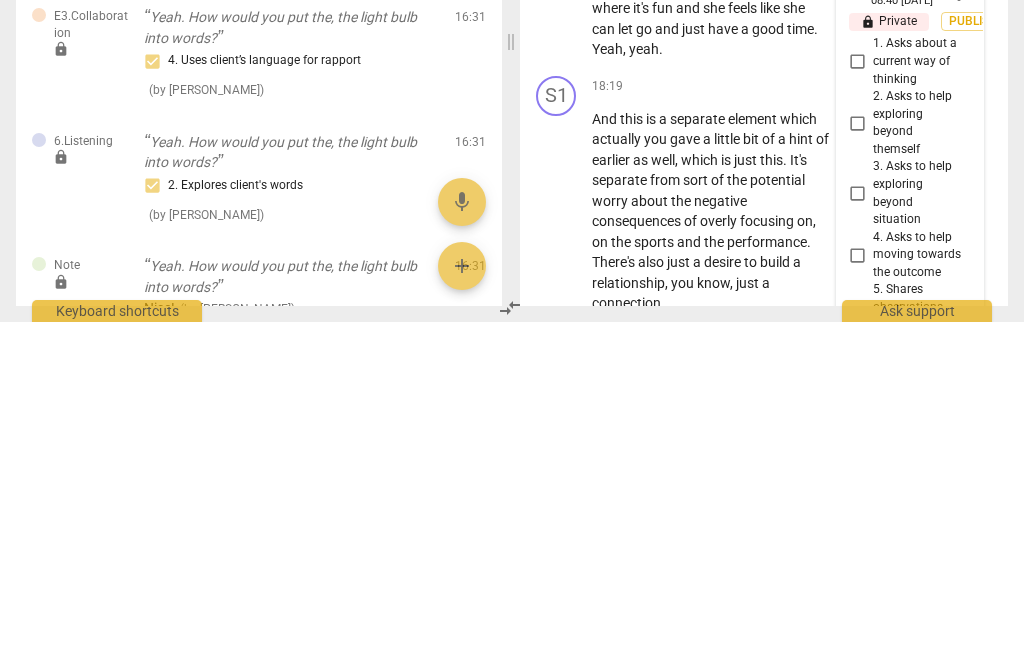 scroll, scrollTop: 18, scrollLeft: 0, axis: vertical 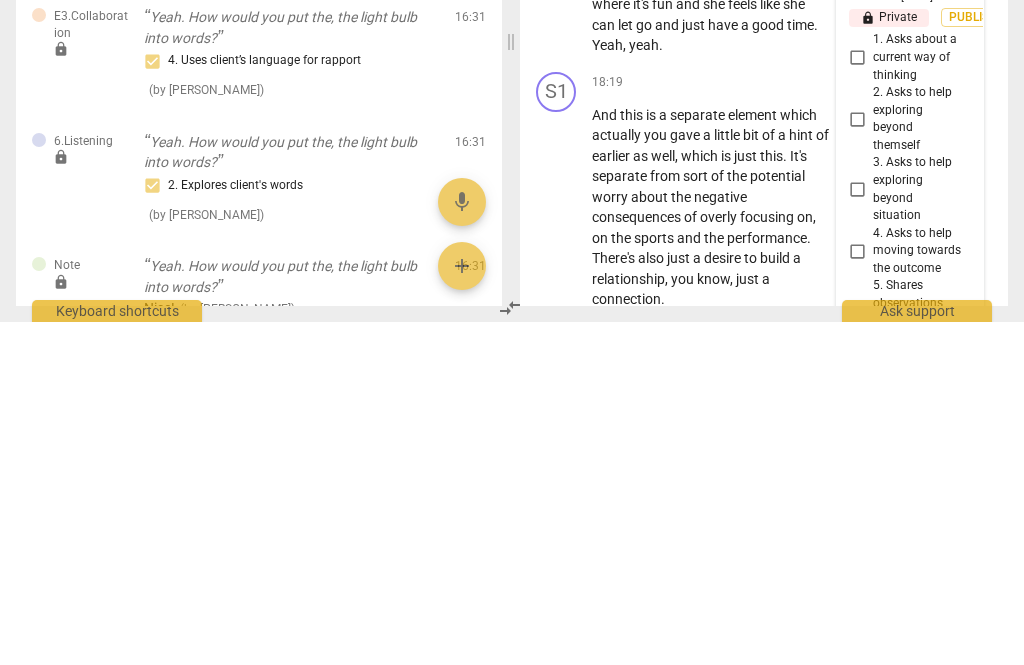 click on "send" at bounding box center [957, 902] 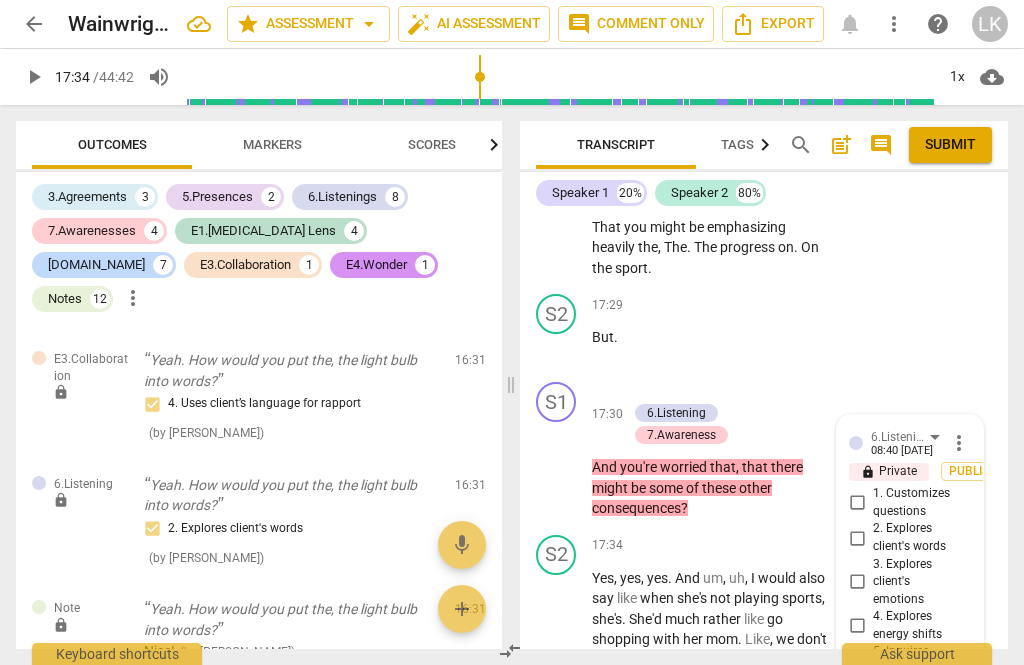 scroll, scrollTop: 10749, scrollLeft: 0, axis: vertical 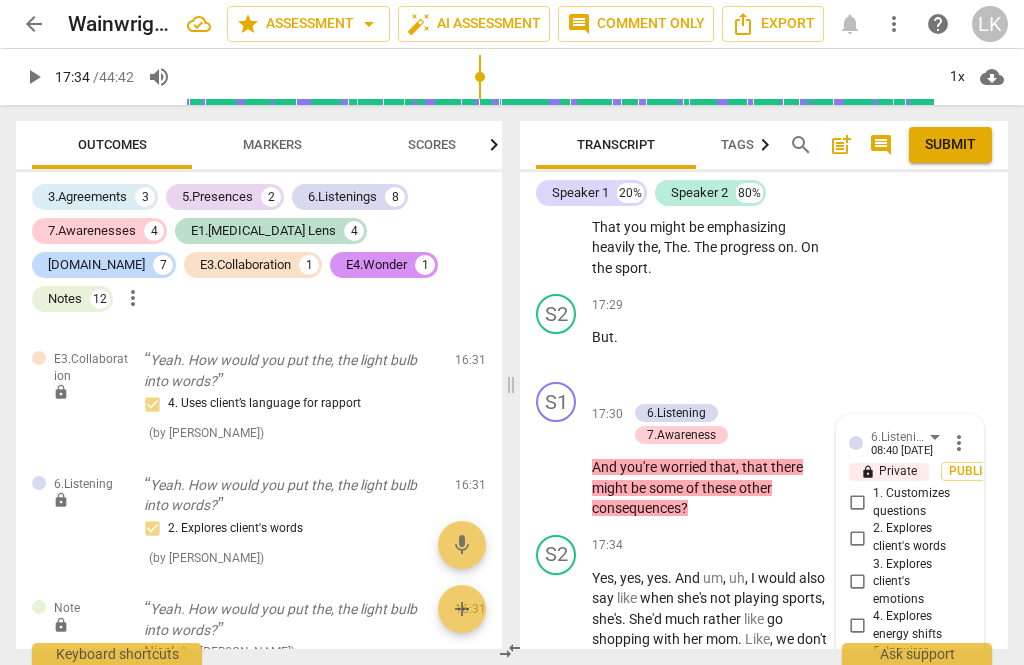 click on "5. Inquires about perception" at bounding box center [857, 670] 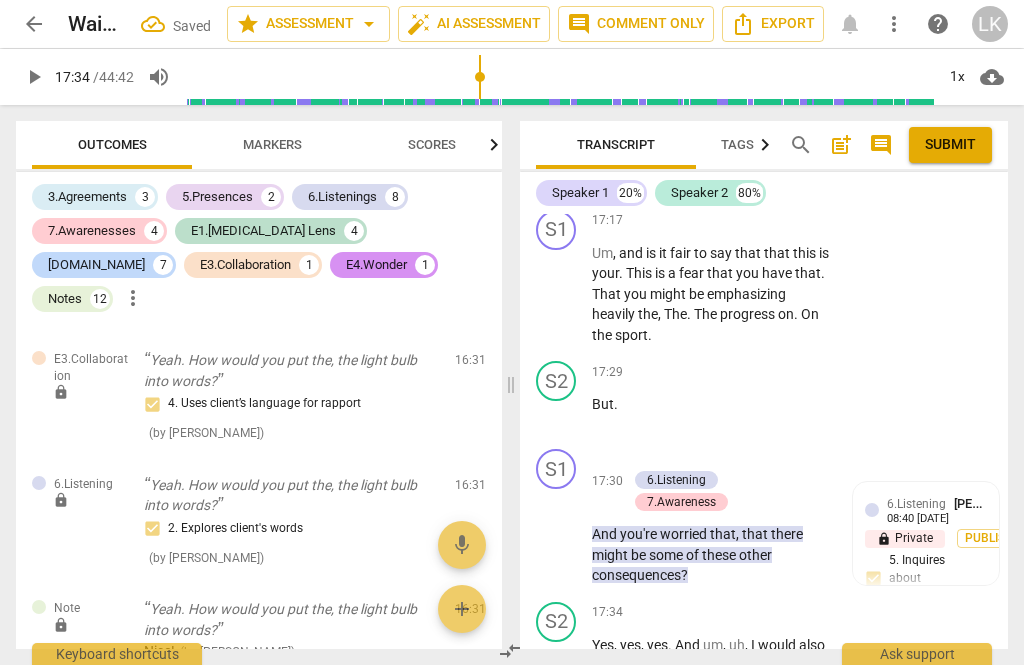 scroll, scrollTop: 10671, scrollLeft: 0, axis: vertical 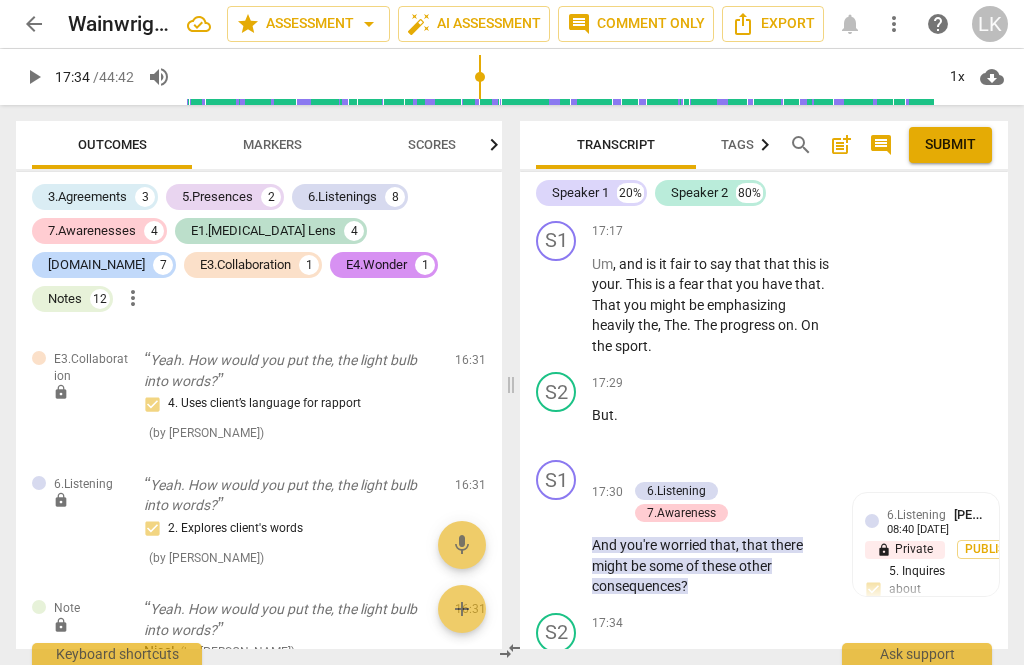 click on "+" at bounding box center [637, 470] 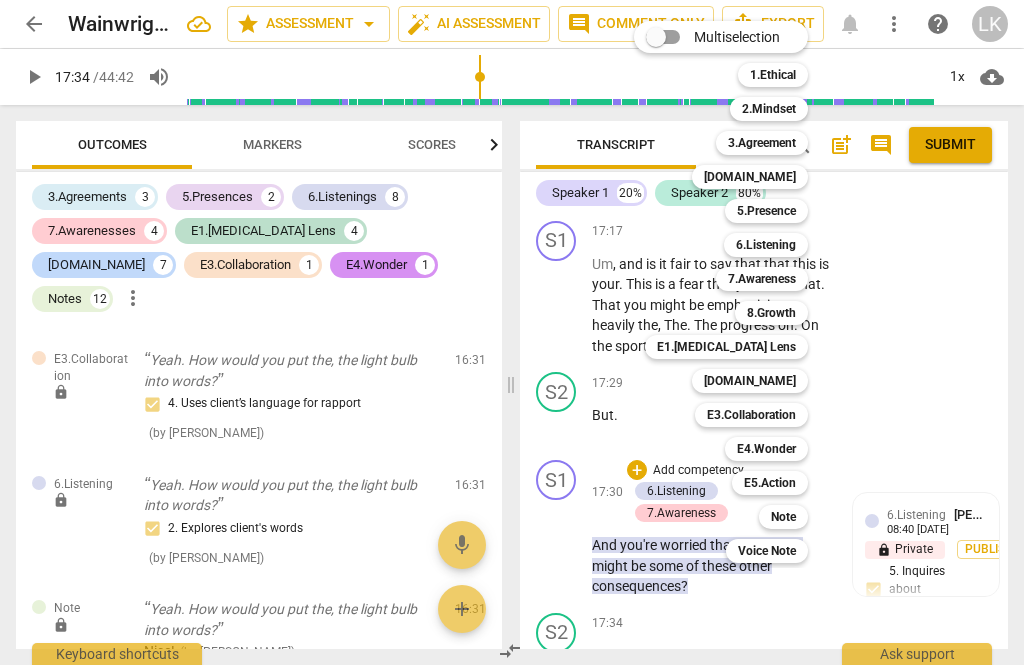 click on "[DOMAIN_NAME]" at bounding box center [750, 381] 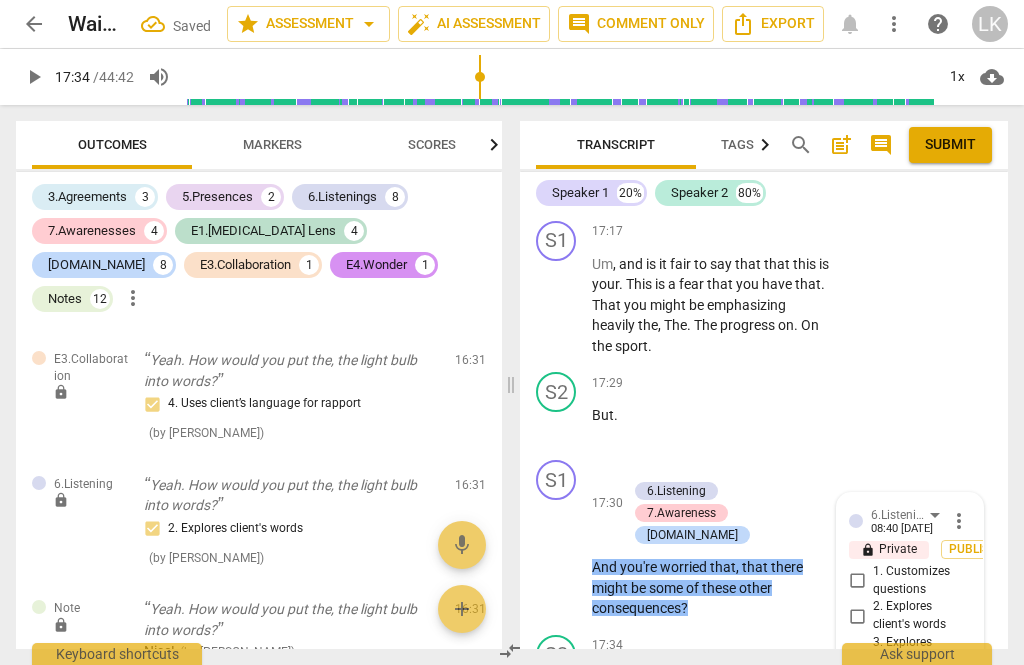 scroll, scrollTop: 10905, scrollLeft: 0, axis: vertical 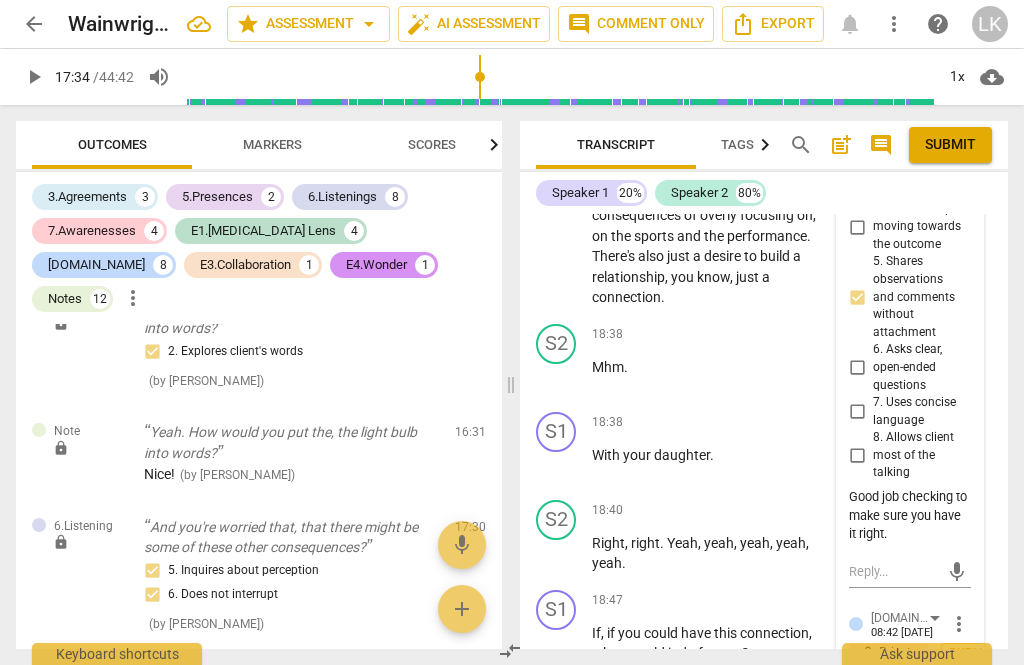 click on "1. Receives the client with respect" at bounding box center [857, 693] 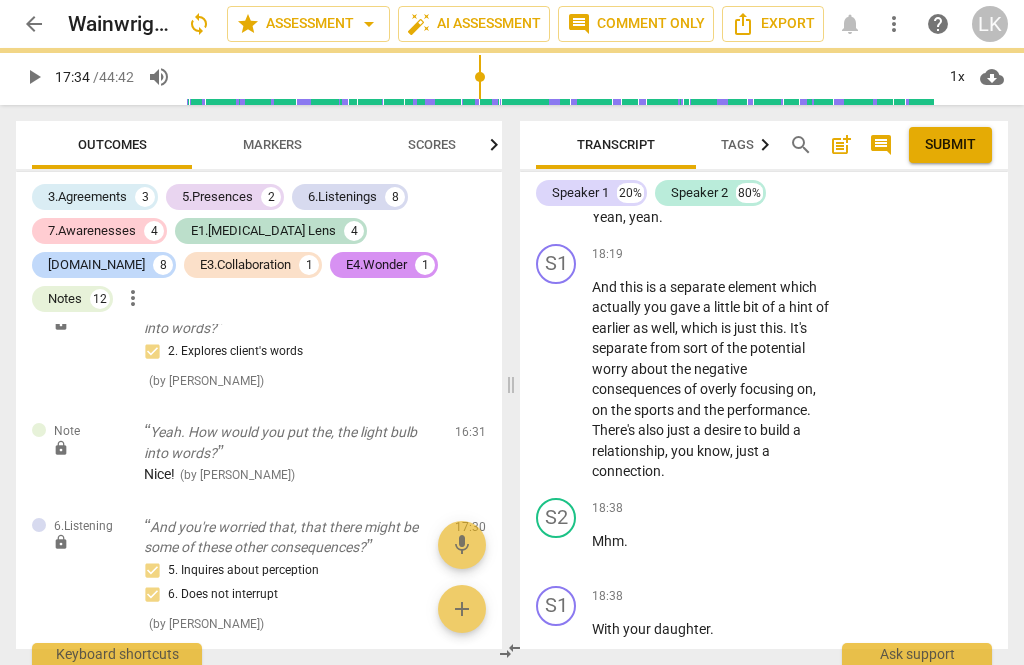 scroll, scrollTop: 10577, scrollLeft: 0, axis: vertical 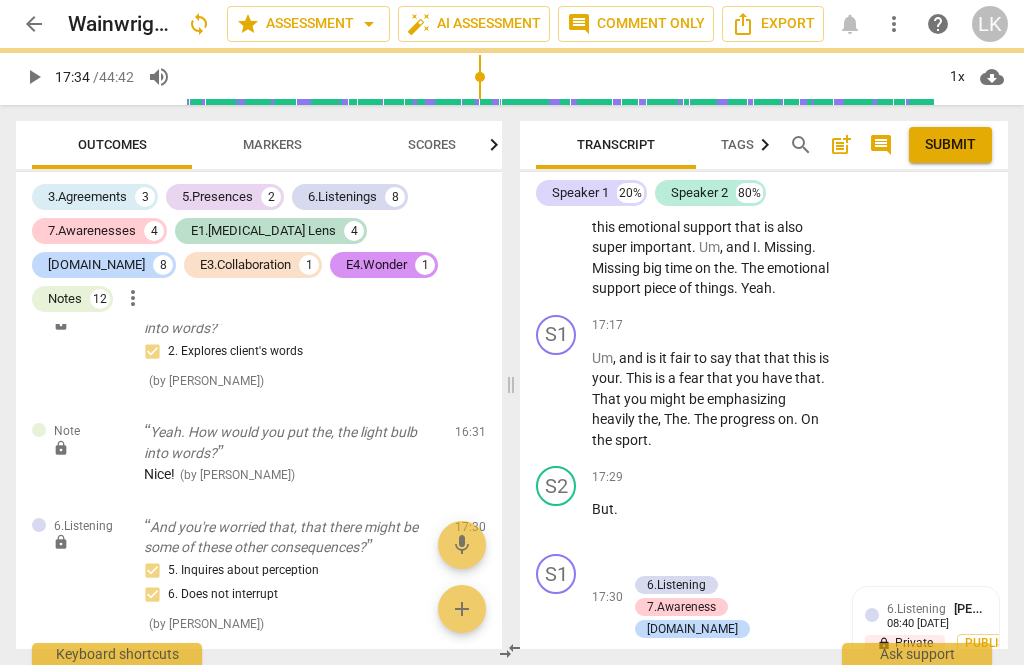 click on "play_arrow" at bounding box center [557, 650] 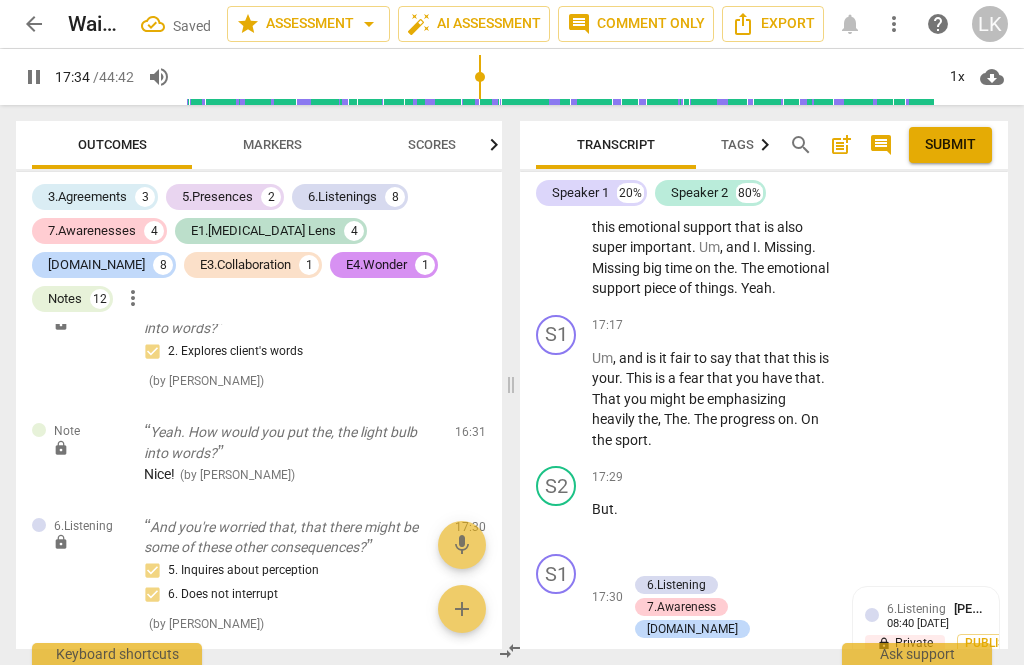 click on "pause" at bounding box center [557, 650] 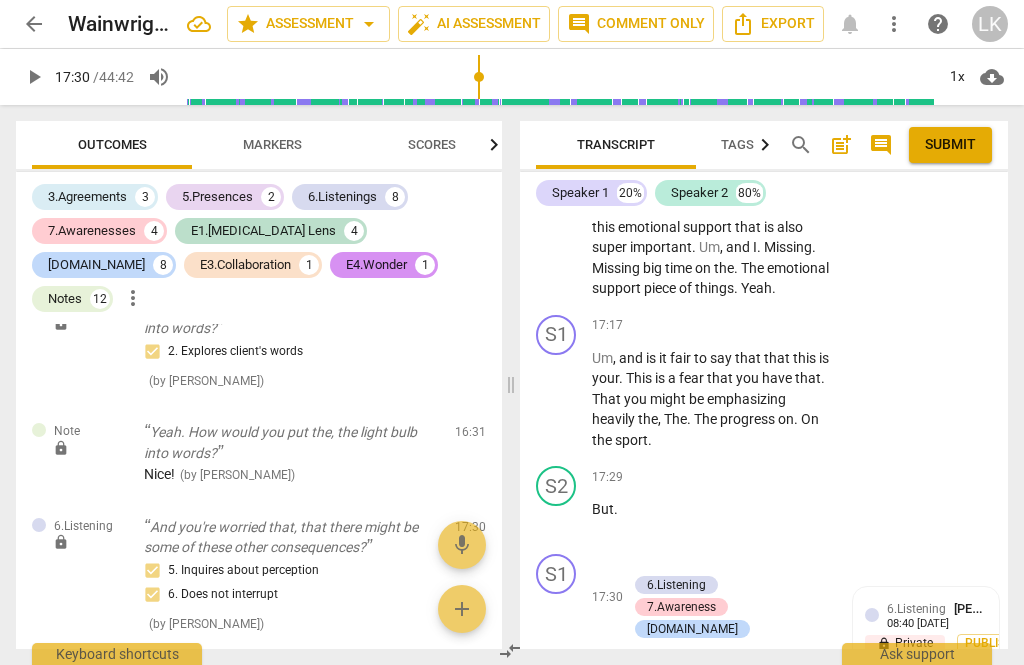 click on "play_arrow" at bounding box center [557, 650] 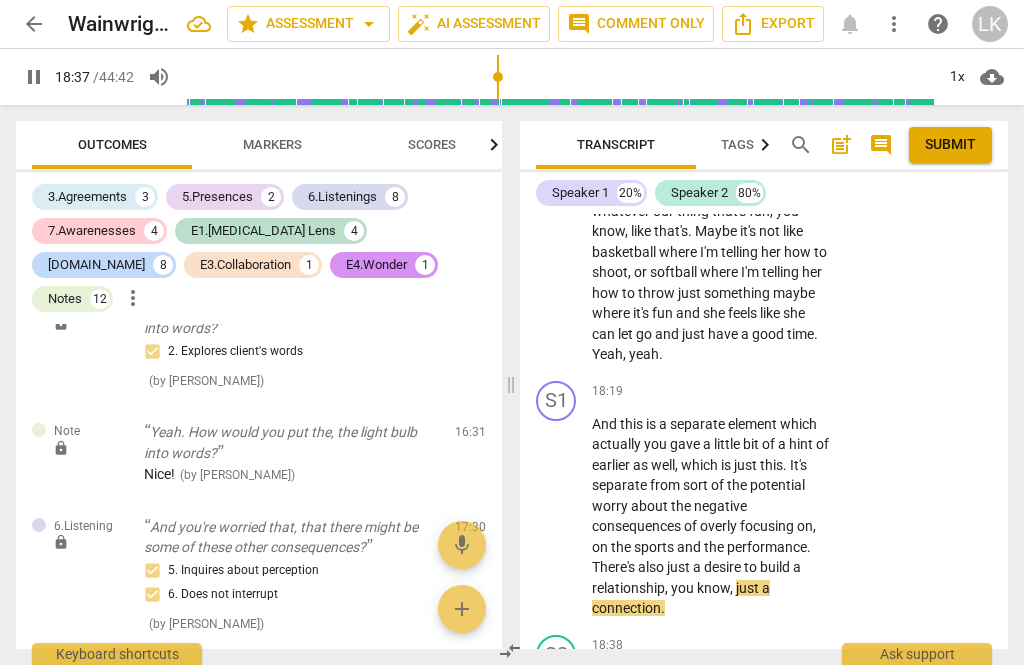 scroll, scrollTop: 11338, scrollLeft: 0, axis: vertical 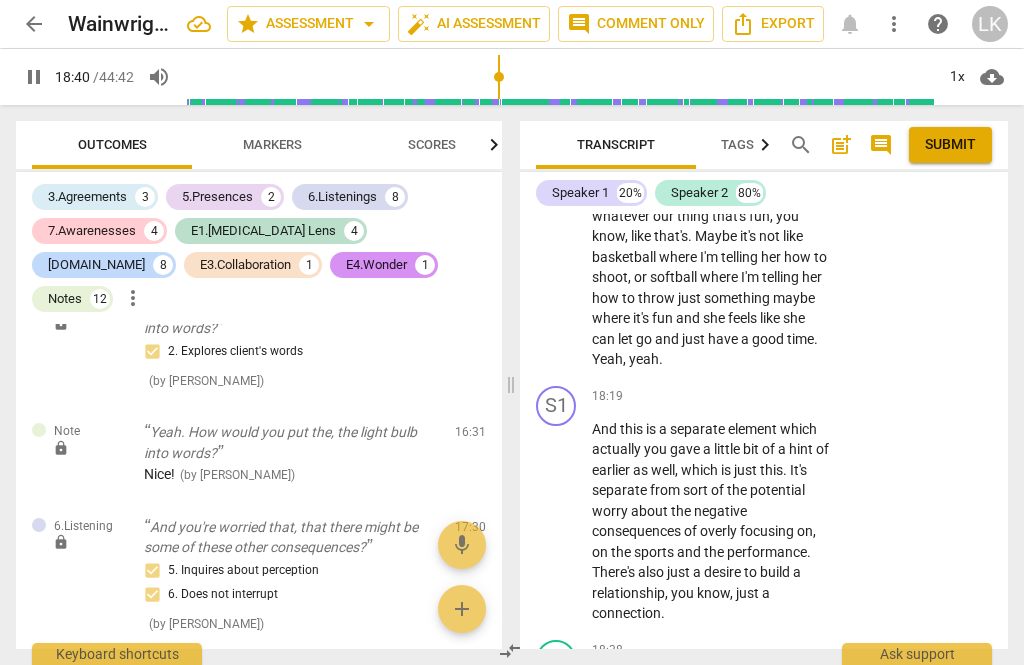 click on "pause" at bounding box center [557, 781] 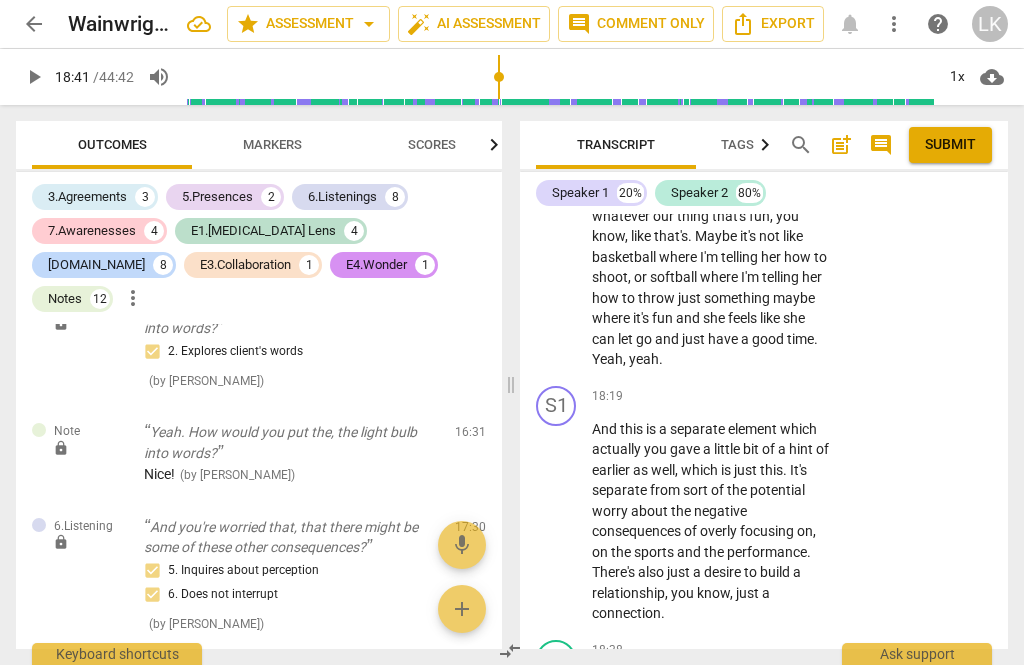 click on "Add competency" at bounding box center [769, 739] 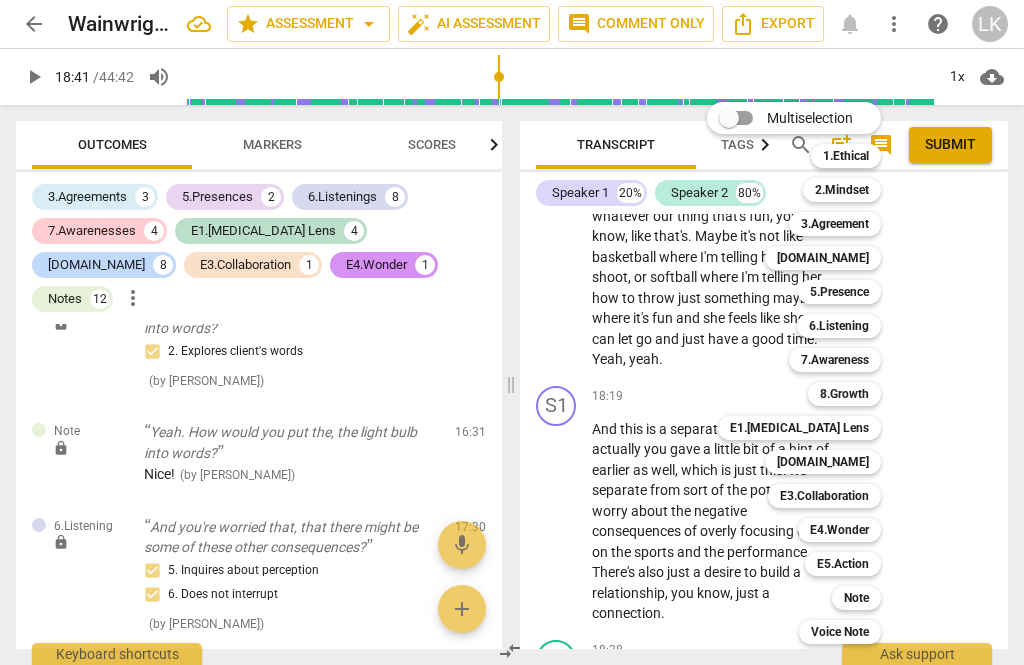 click on "3.Agreement" at bounding box center (835, 224) 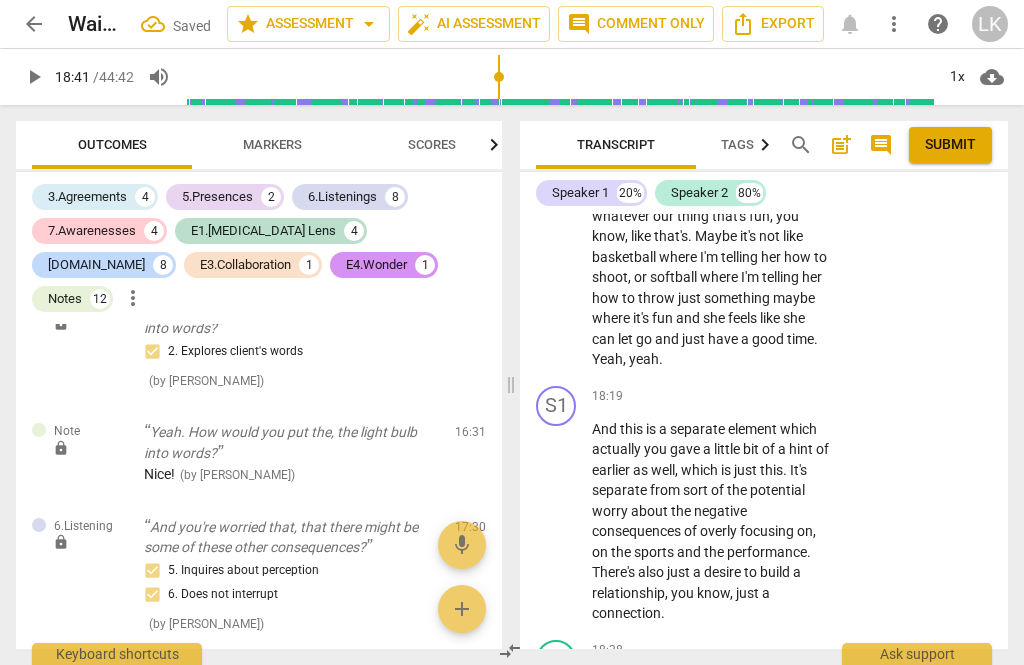 scroll, scrollTop: 13150, scrollLeft: 0, axis: vertical 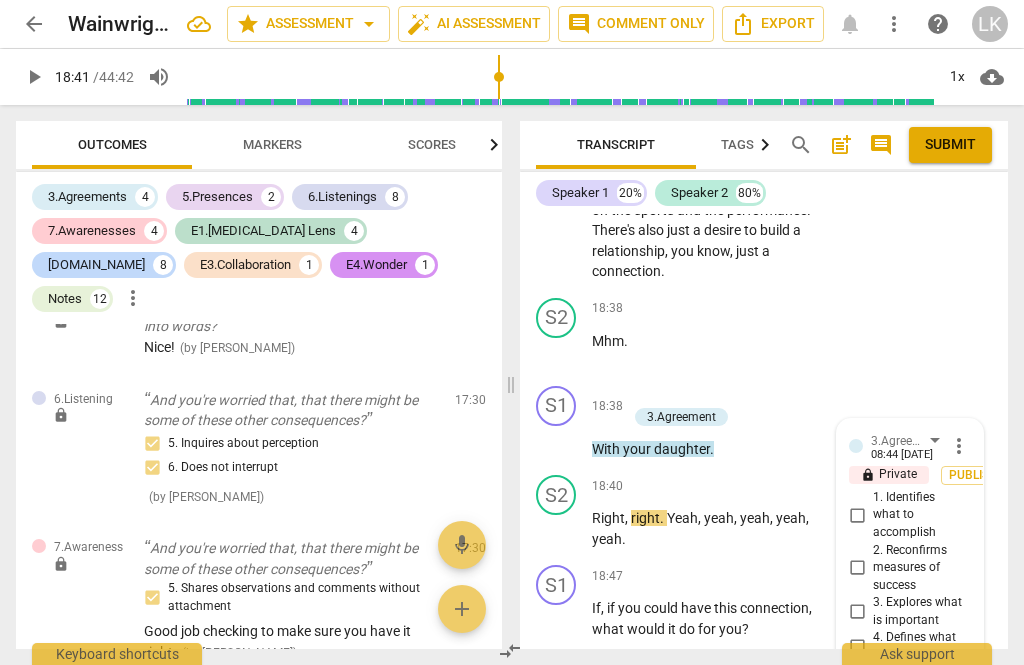 click on "1. Identifies what to accomplish" at bounding box center (857, 515) 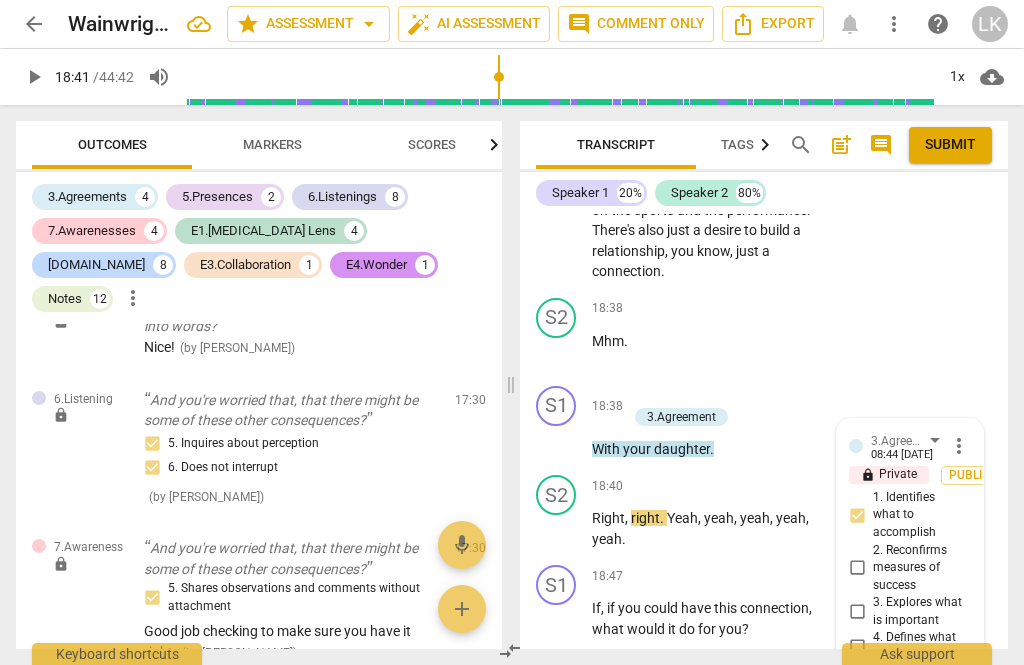 click at bounding box center [894, 698] 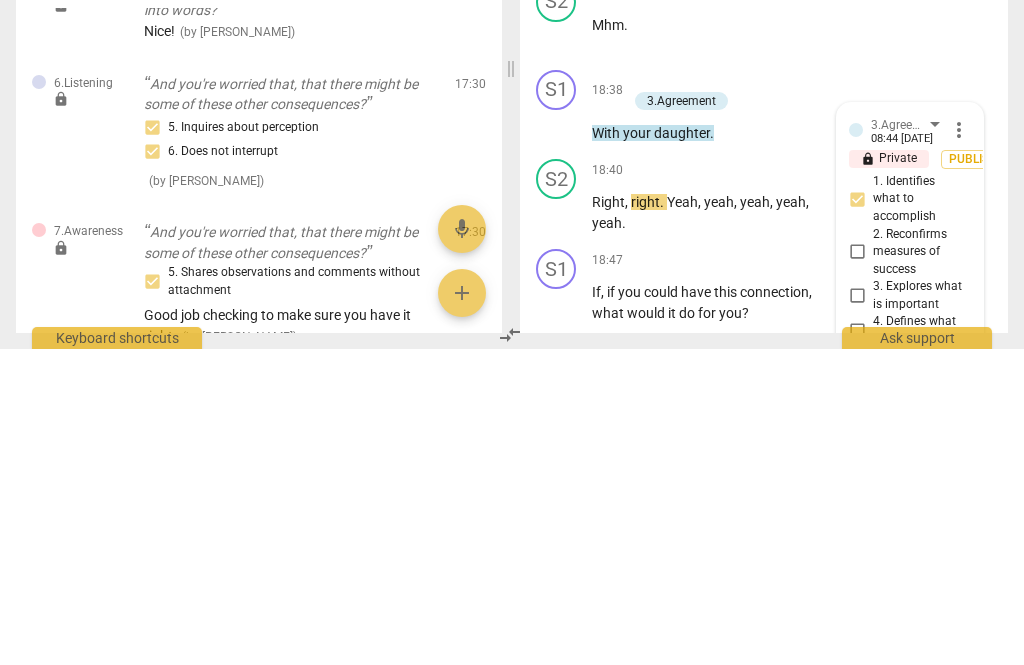 scroll, scrollTop: 95, scrollLeft: 0, axis: vertical 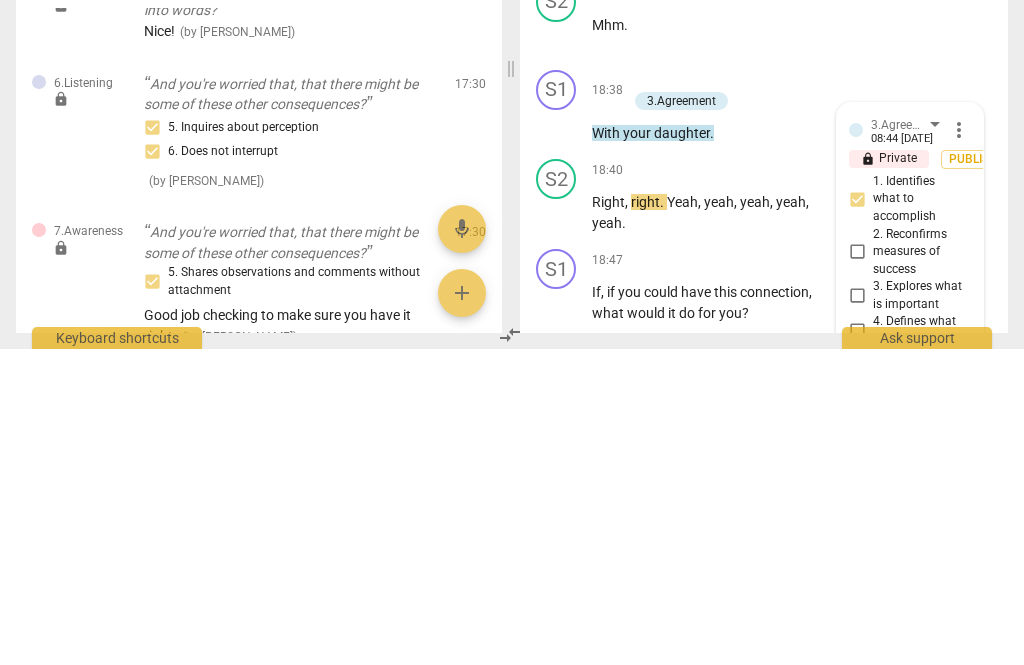click on "send" at bounding box center [956, 765] 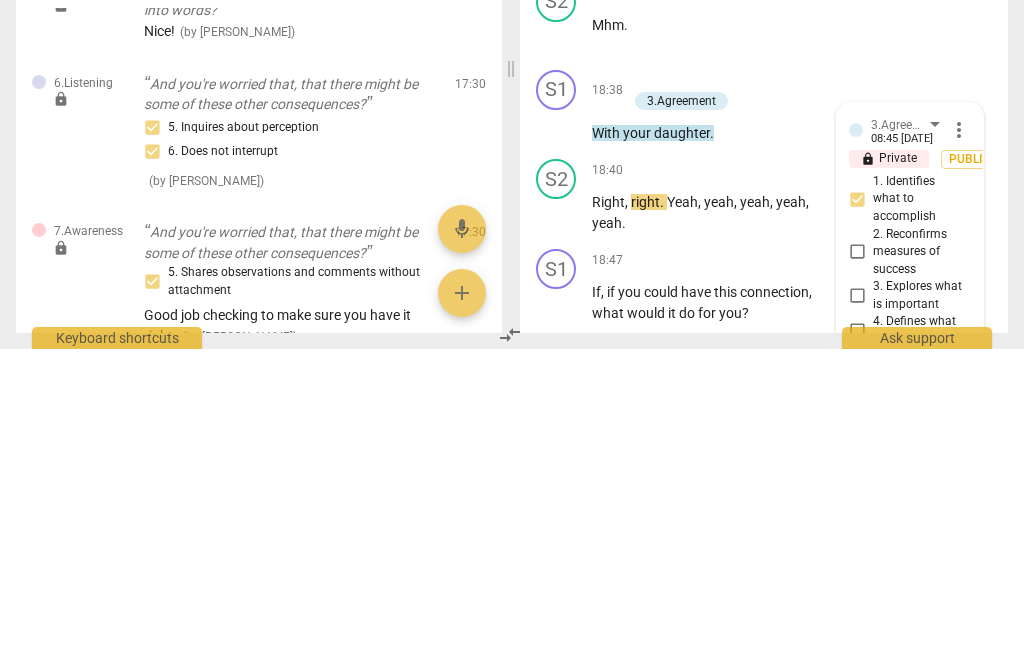 scroll, scrollTop: 0, scrollLeft: 0, axis: both 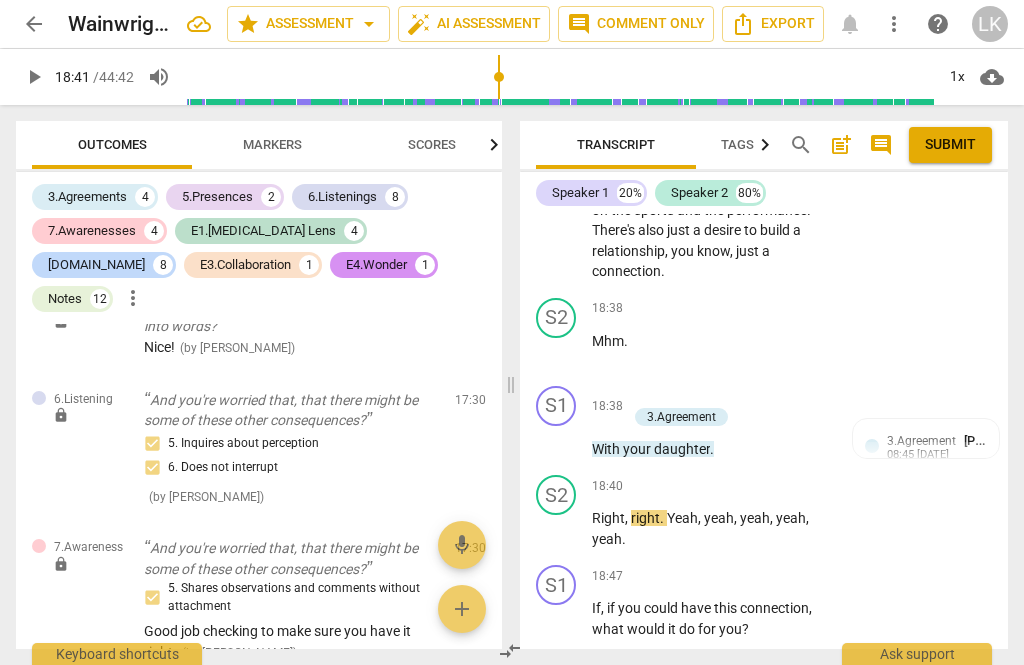 click on "play_arrow" at bounding box center (557, 529) 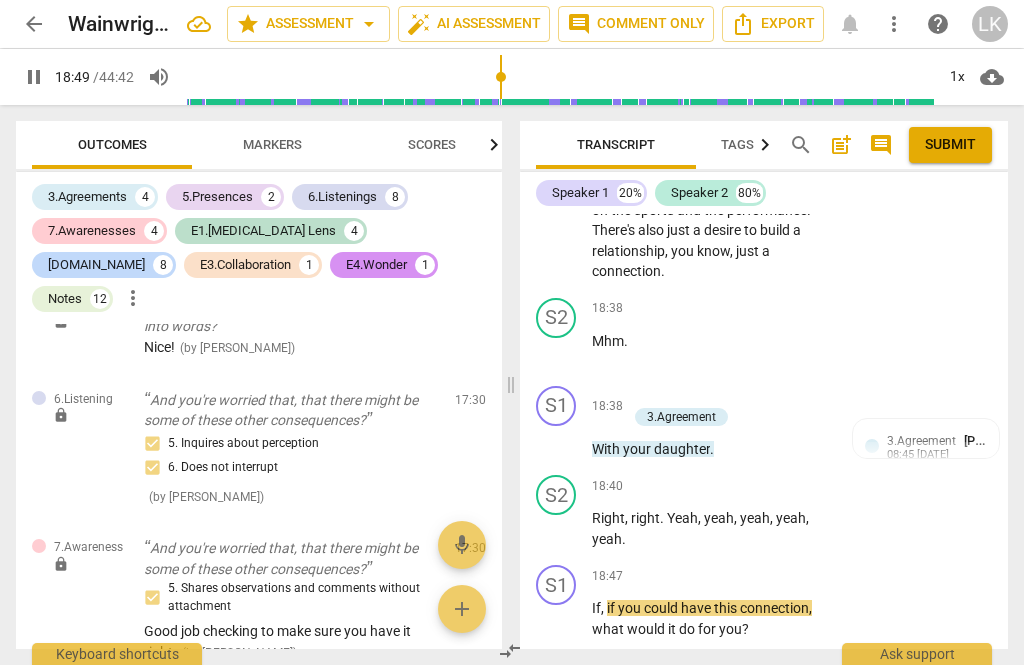 click on "pause" at bounding box center [557, 619] 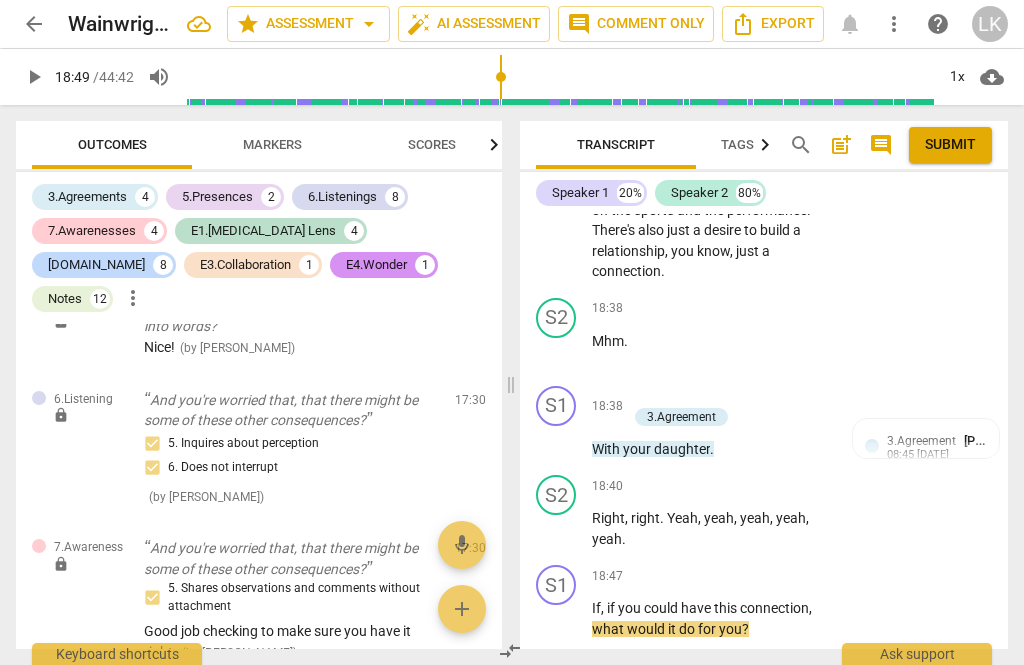 click on "+" at bounding box center (708, 576) 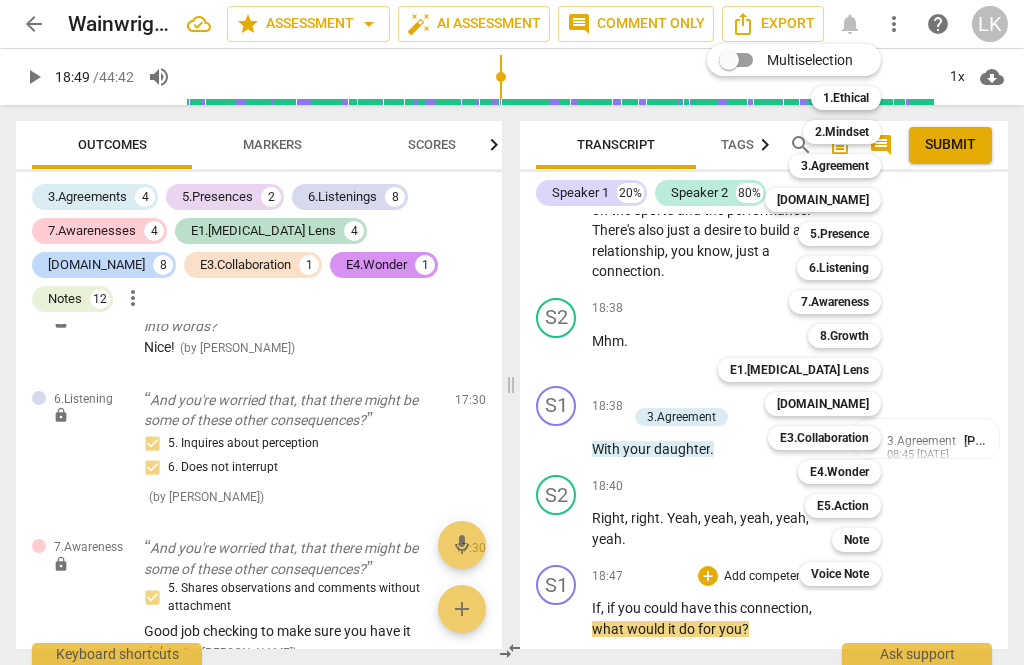 click on "5.Presence" at bounding box center (839, 234) 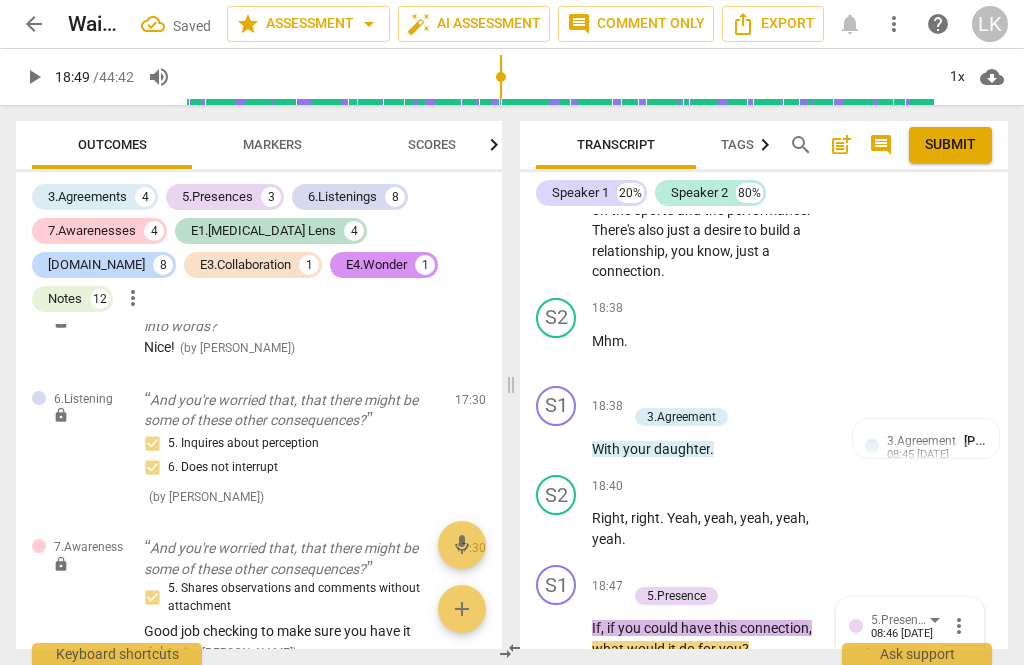 scroll, scrollTop: 13353, scrollLeft: 0, axis: vertical 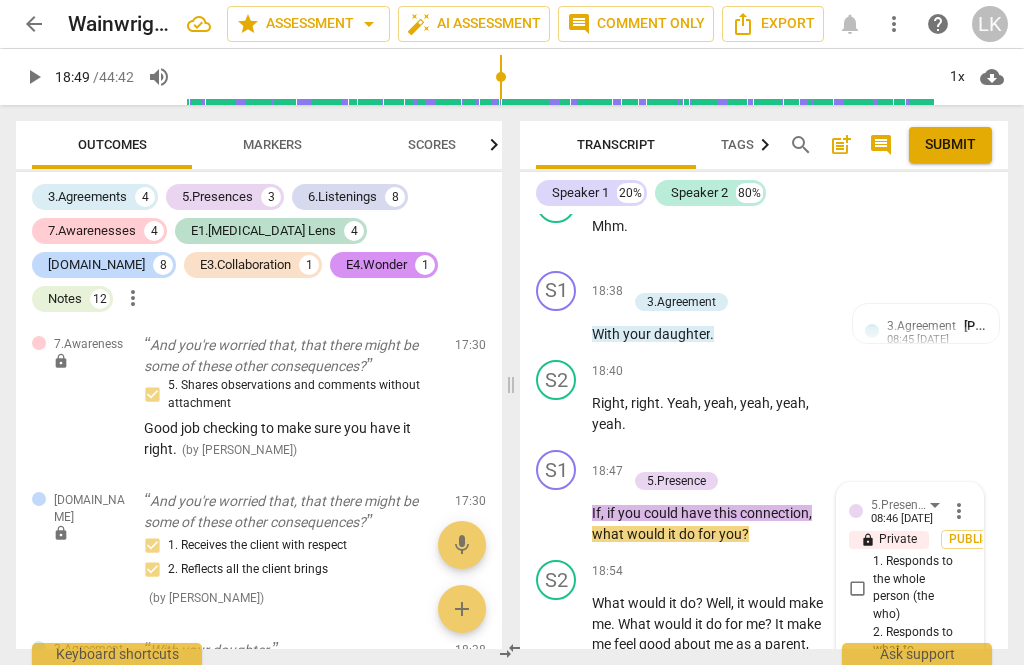 click on "1. Responds to the whole person (the who)" at bounding box center [857, 588] 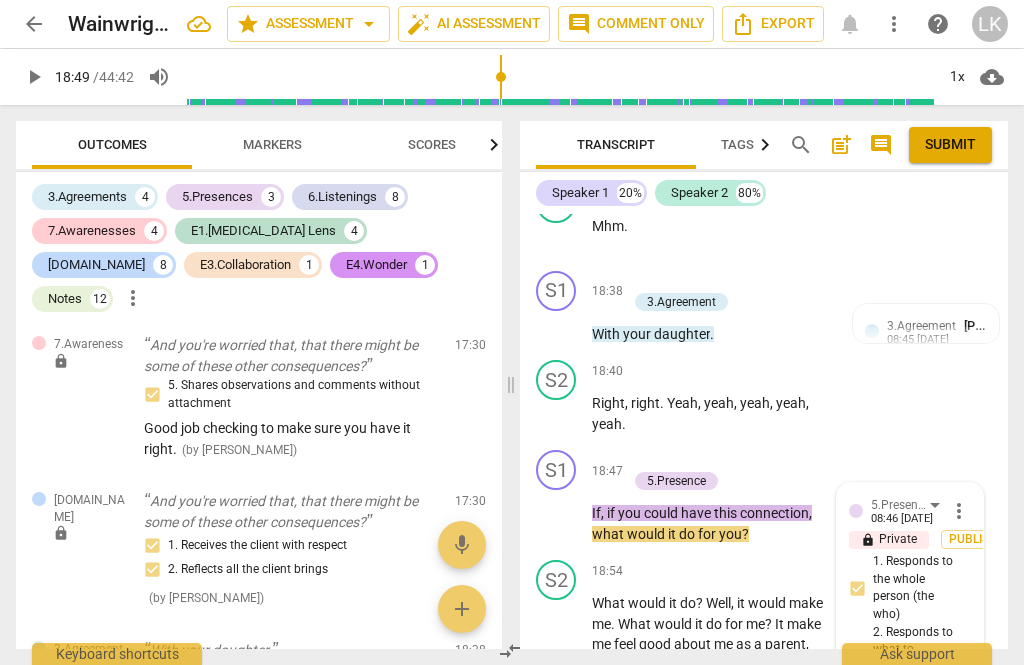click on "2. Responds to what to accomplish (the what)" at bounding box center [857, 659] 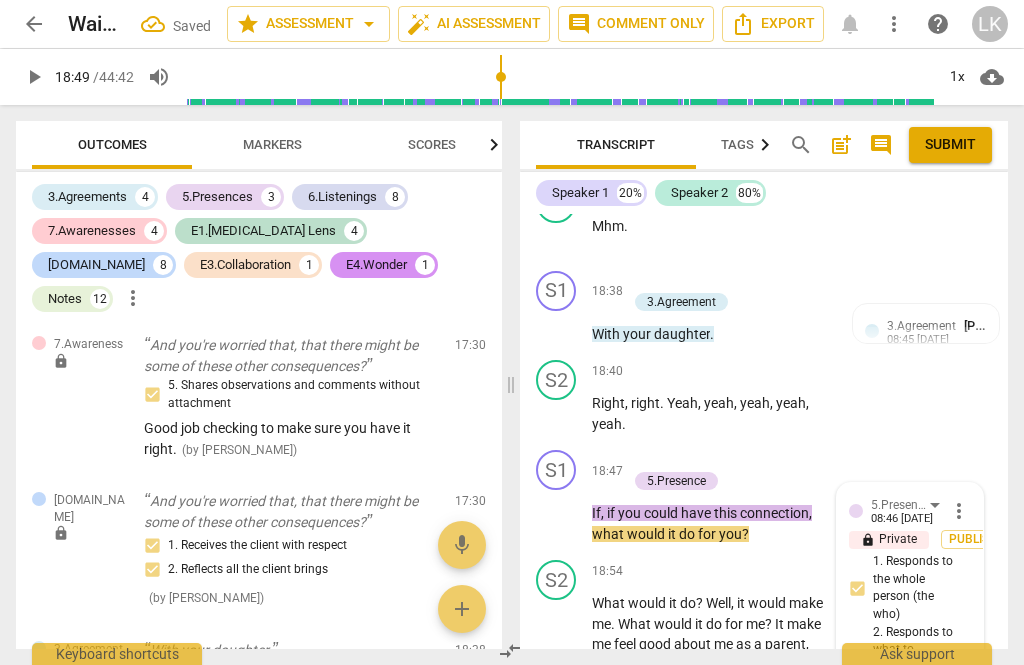 click on "+" at bounding box center [637, 460] 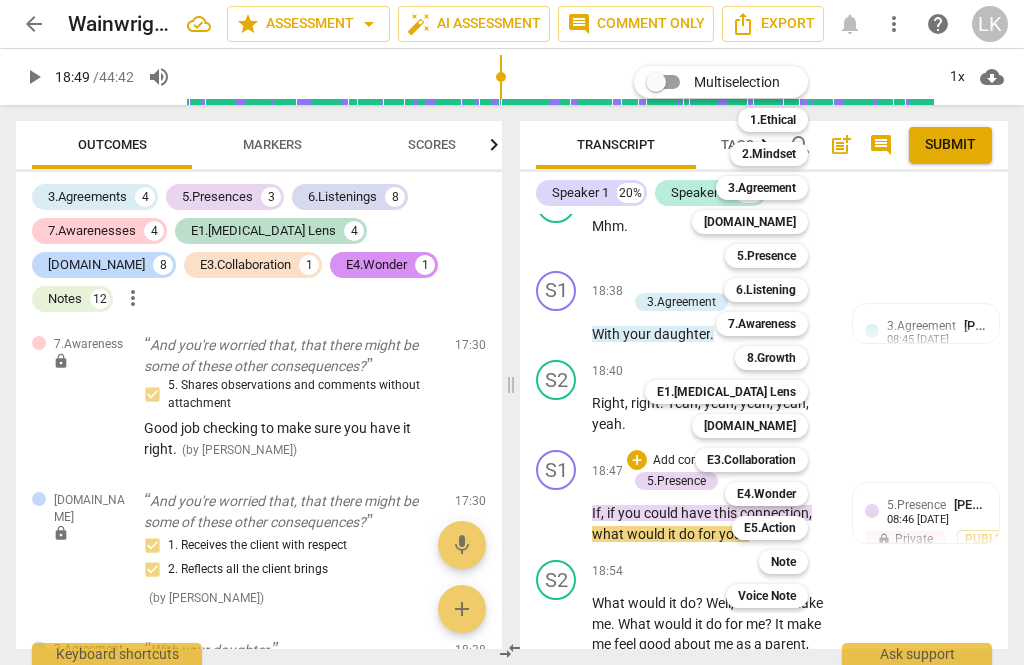 scroll, scrollTop: 11657, scrollLeft: 0, axis: vertical 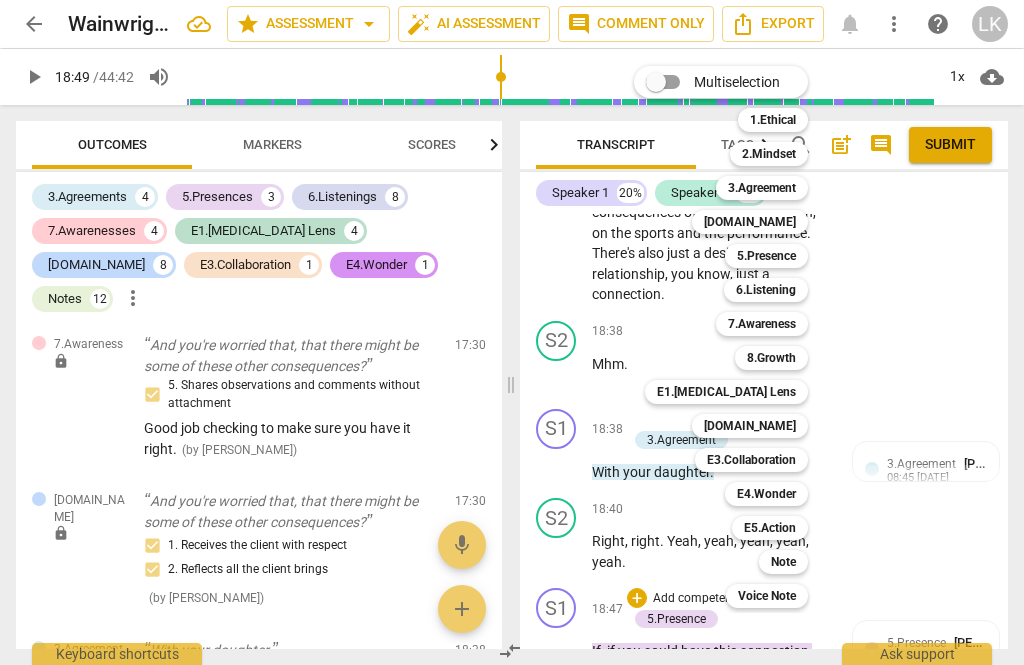 click on "7.Awareness" at bounding box center (762, 324) 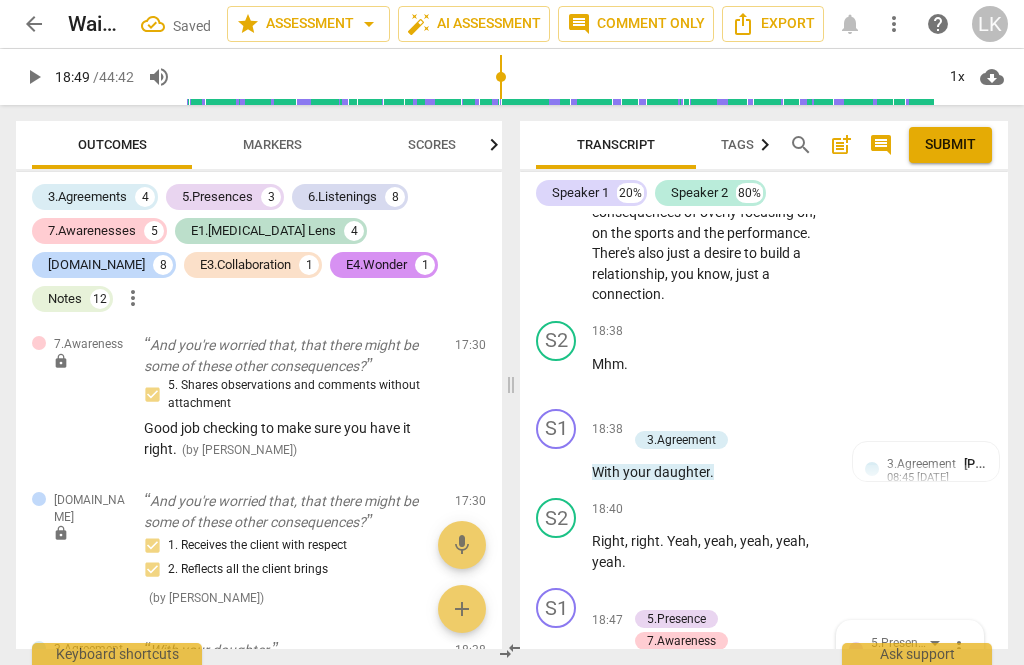 scroll, scrollTop: 13524, scrollLeft: 0, axis: vertical 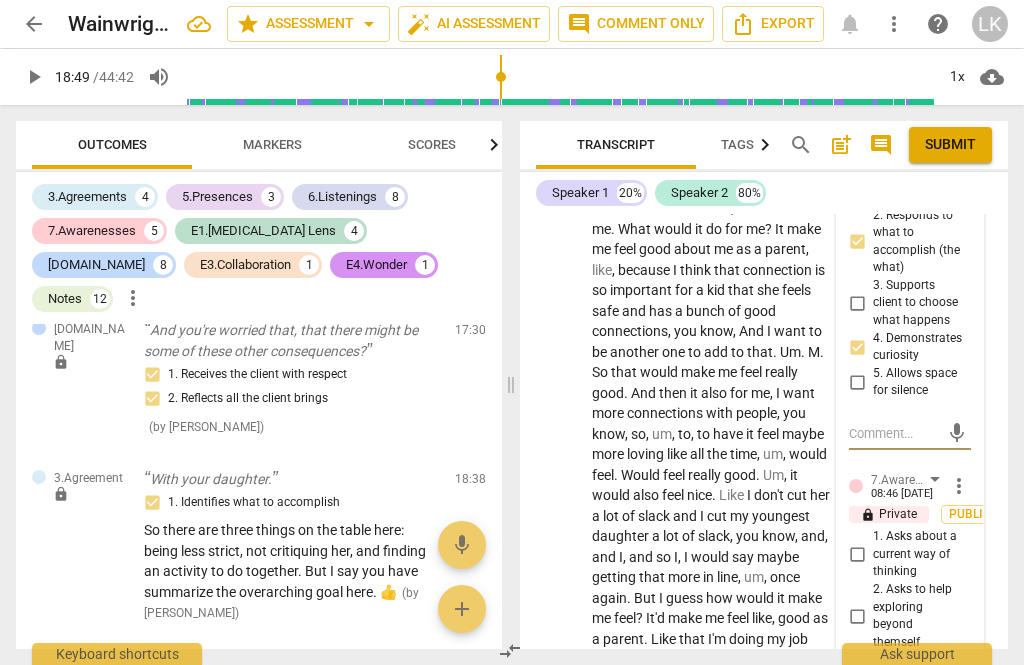 click on "2. Asks to help exploring beyond themself" at bounding box center [857, 616] 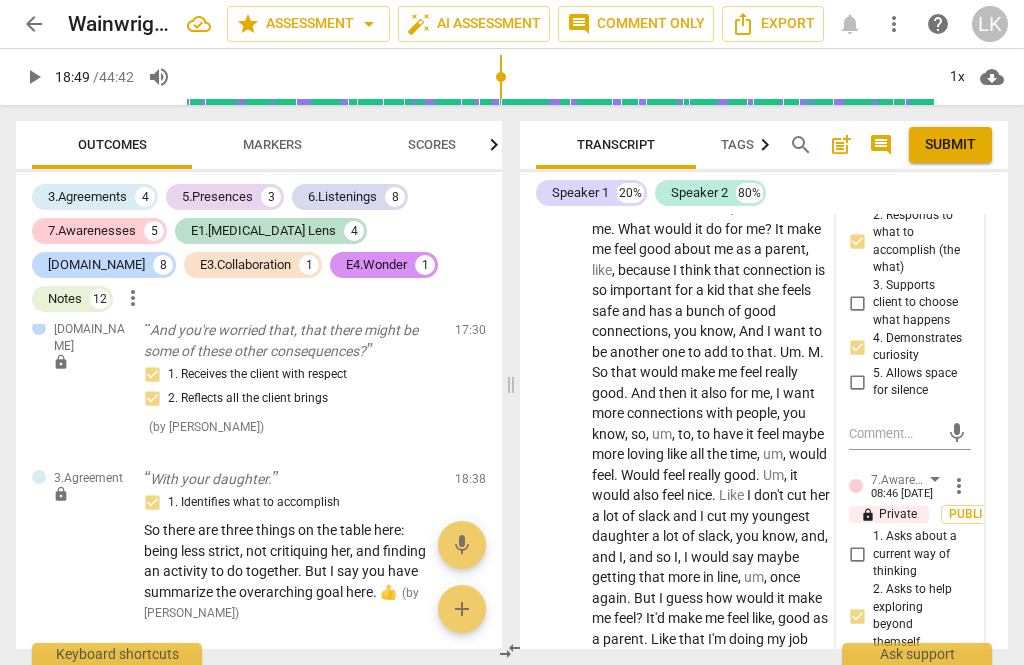 click on "3. Asks to help exploring beyond situation" at bounding box center (857, 686) 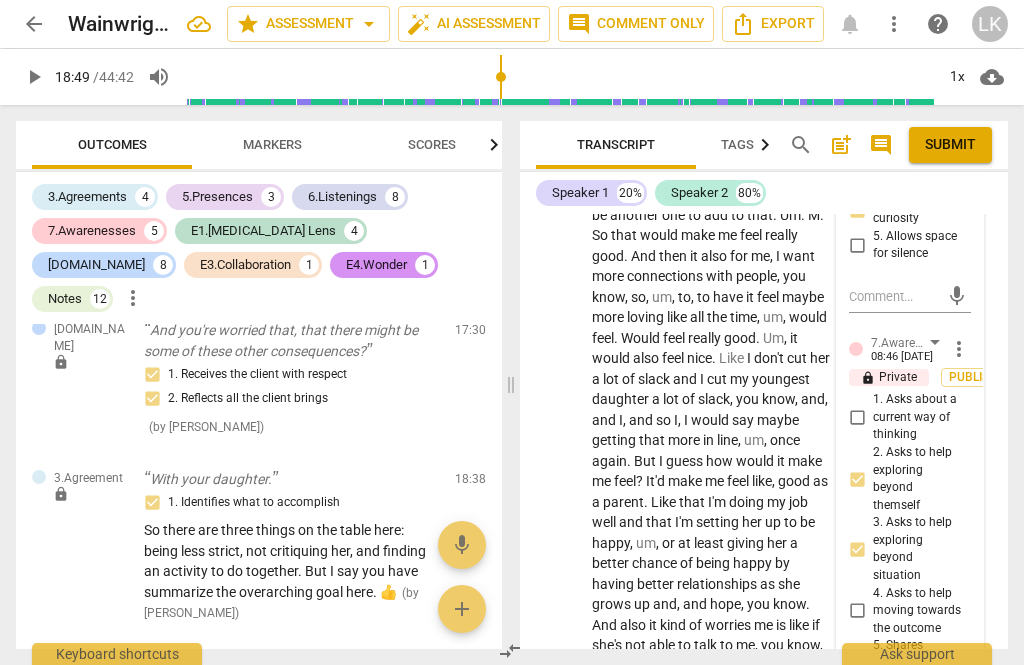 scroll, scrollTop: 12349, scrollLeft: 0, axis: vertical 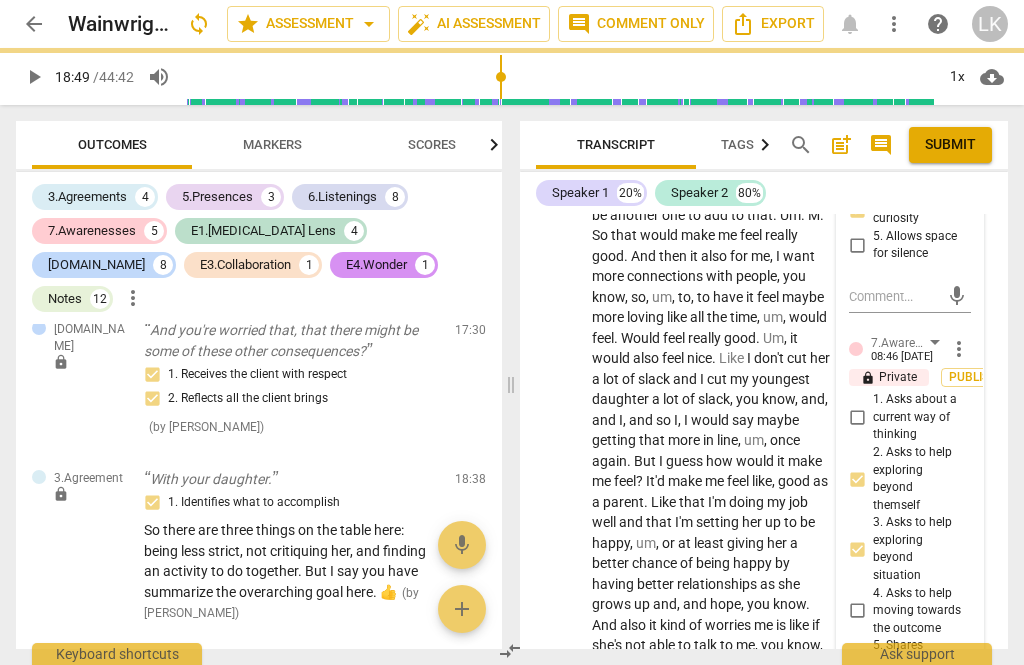 click on "6. Asks clear, open-ended questions" at bounding box center (857, 752) 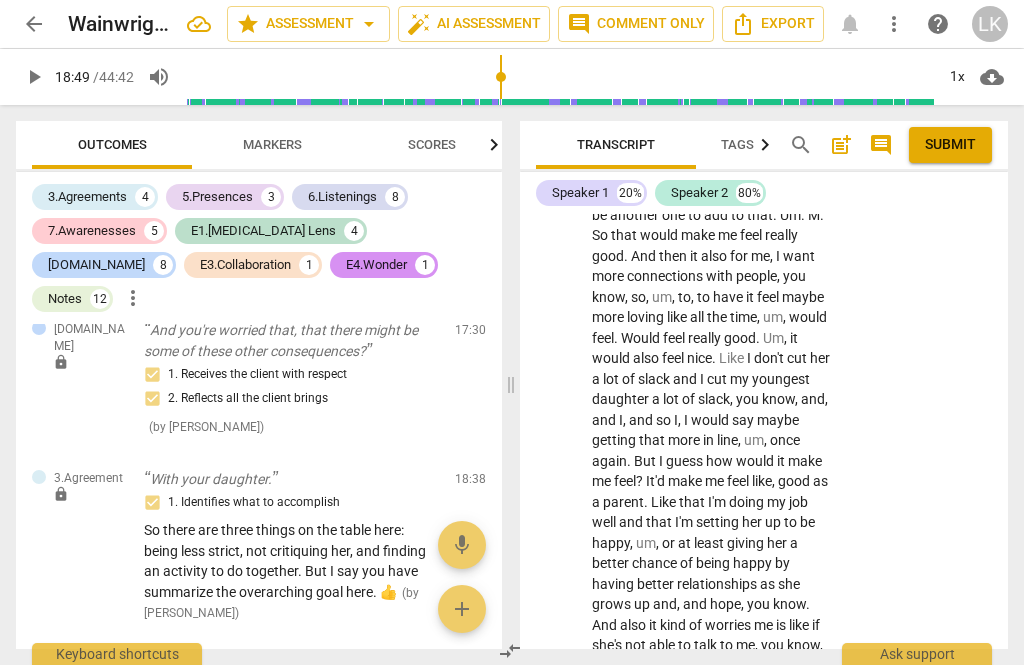 scroll, scrollTop: 11652, scrollLeft: 0, axis: vertical 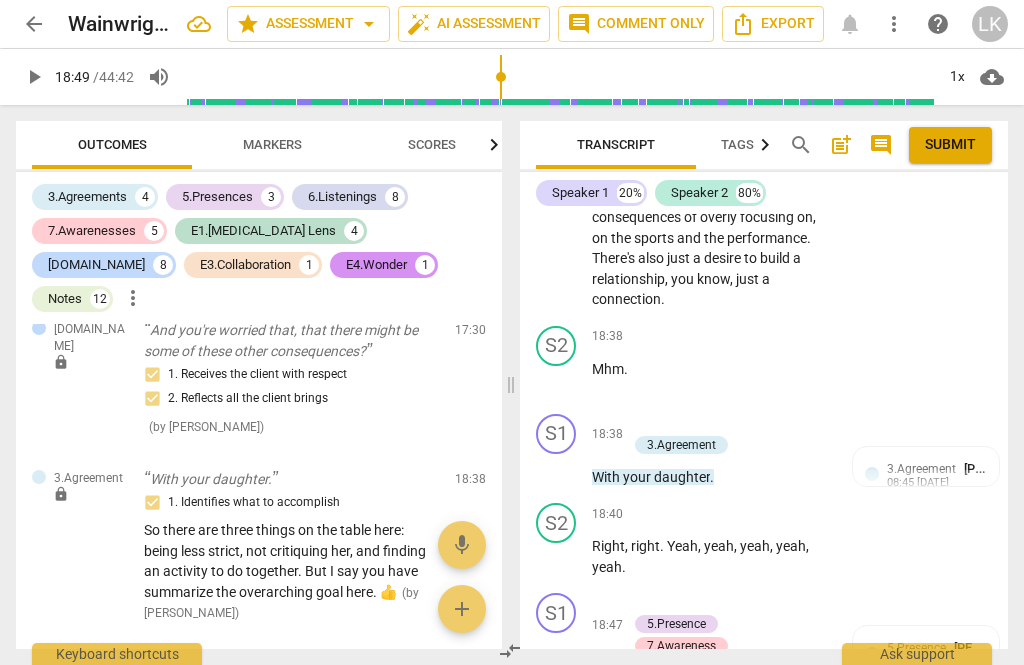 click on "+ Add competency 5.Presence 7.Awareness" at bounding box center [722, 625] 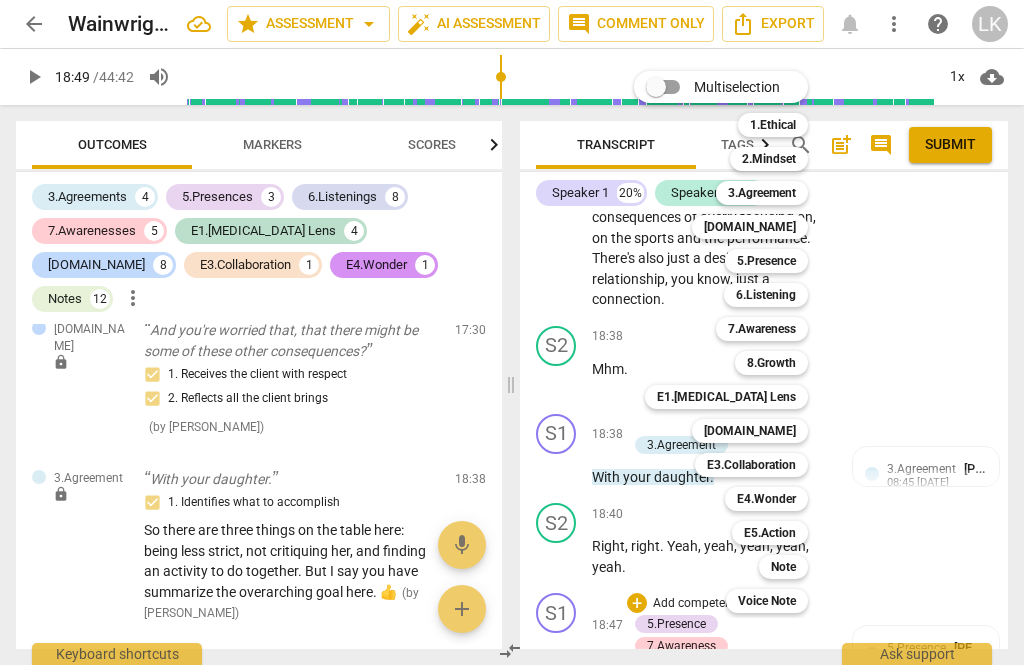 click on "E4.Wonder" at bounding box center (766, 499) 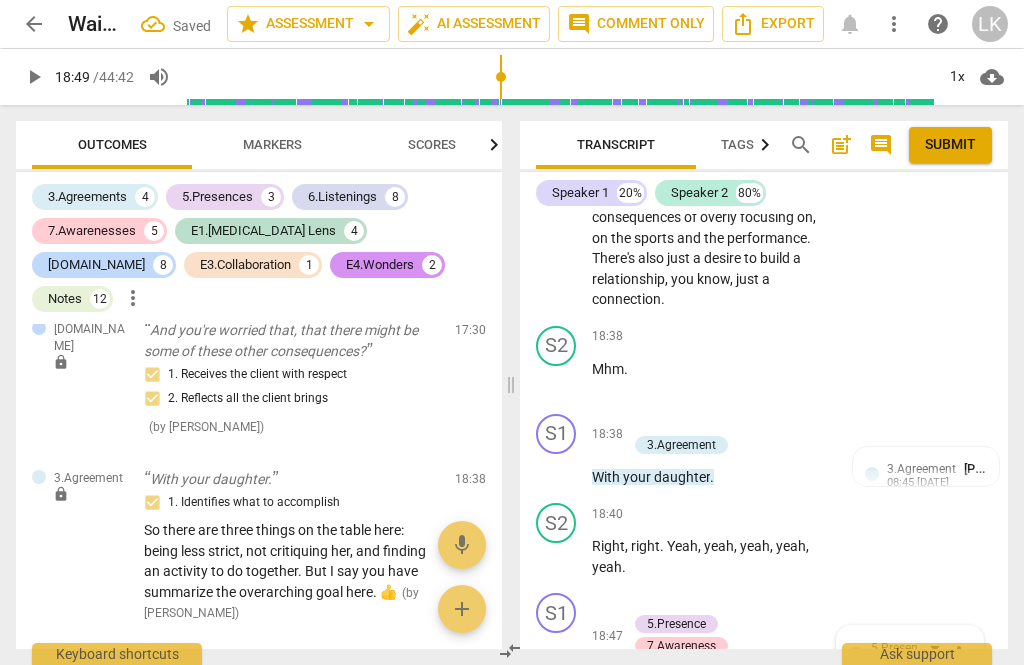 scroll, scrollTop: 12107, scrollLeft: 0, axis: vertical 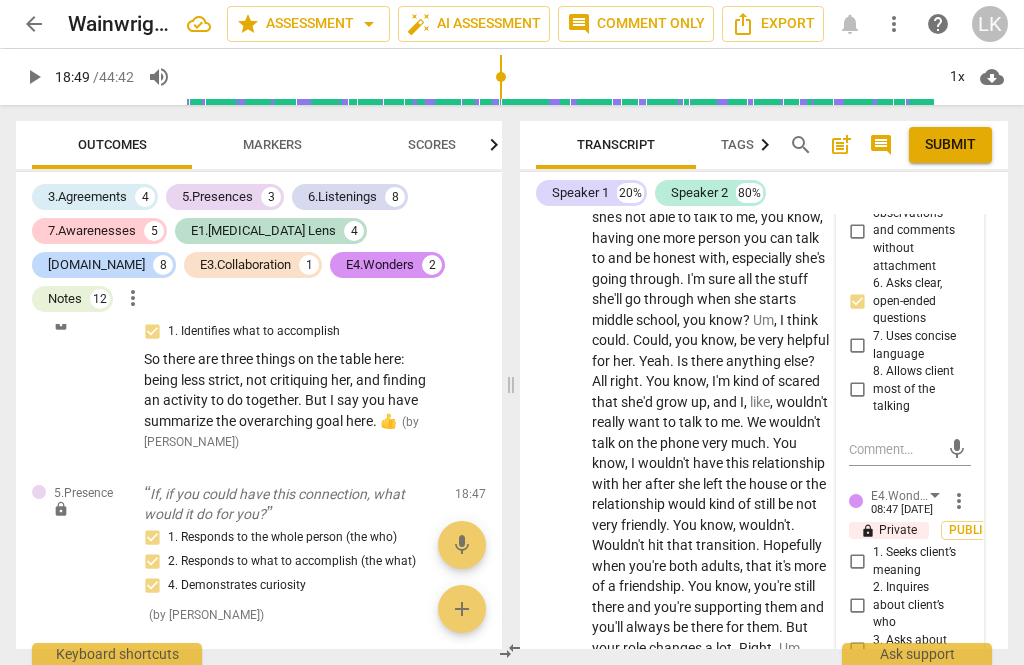 click on "3. Asks about possibilities" at bounding box center [857, 650] 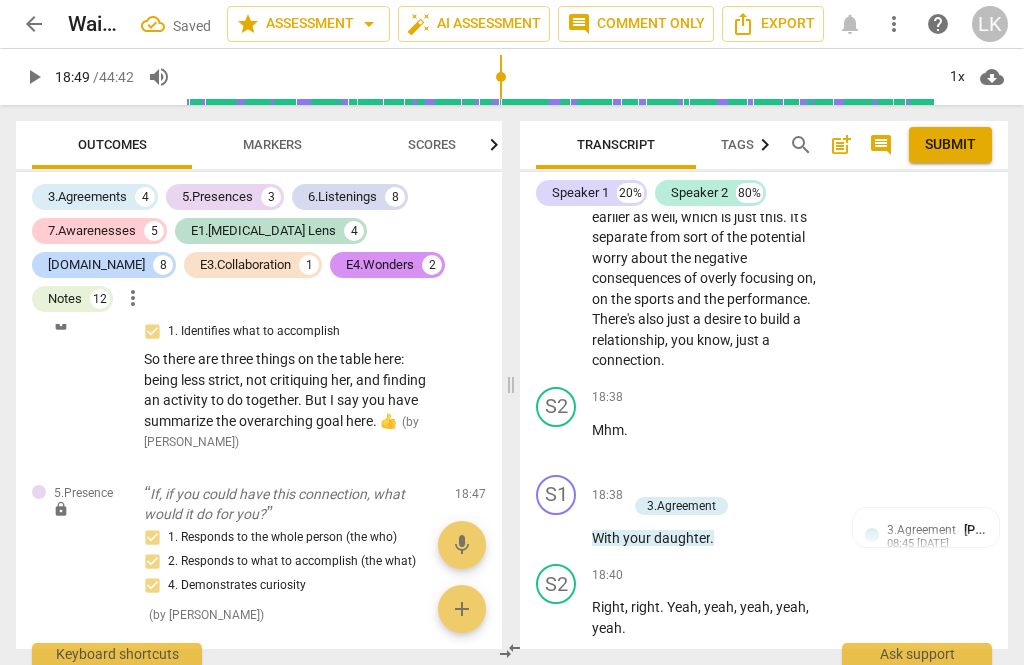 scroll, scrollTop: 11591, scrollLeft: 0, axis: vertical 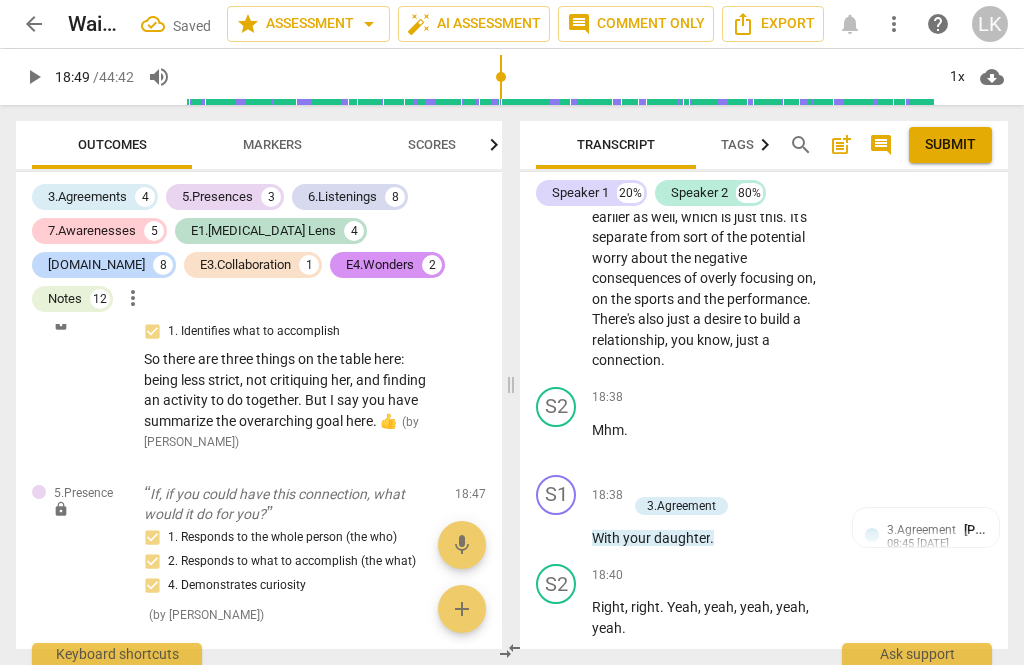 click on "+ Add competency" at bounding box center (686, 664) 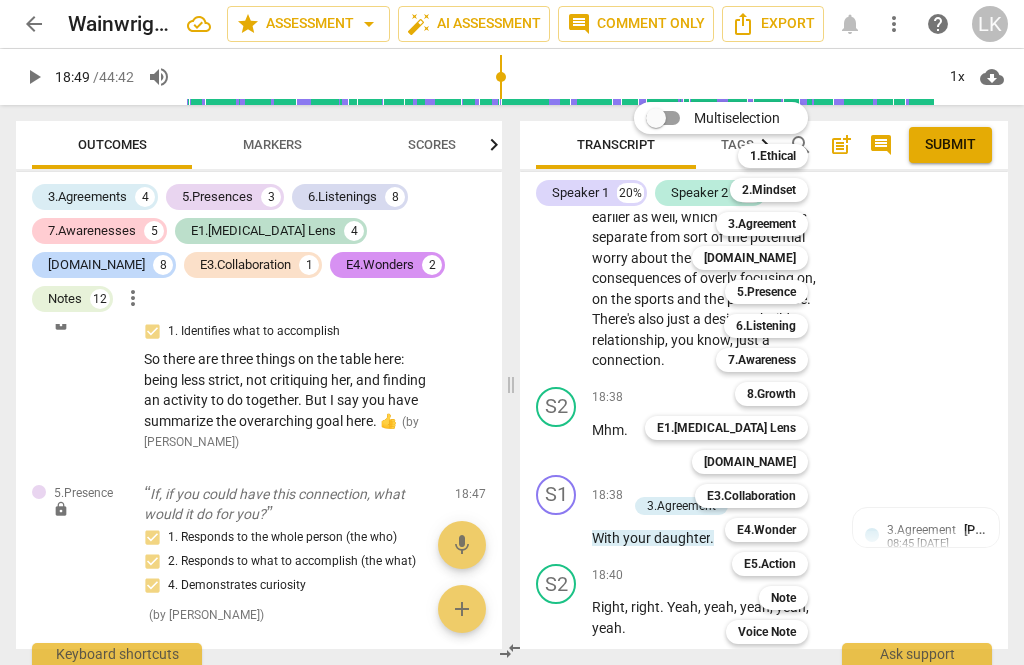click on "Note" at bounding box center (783, 598) 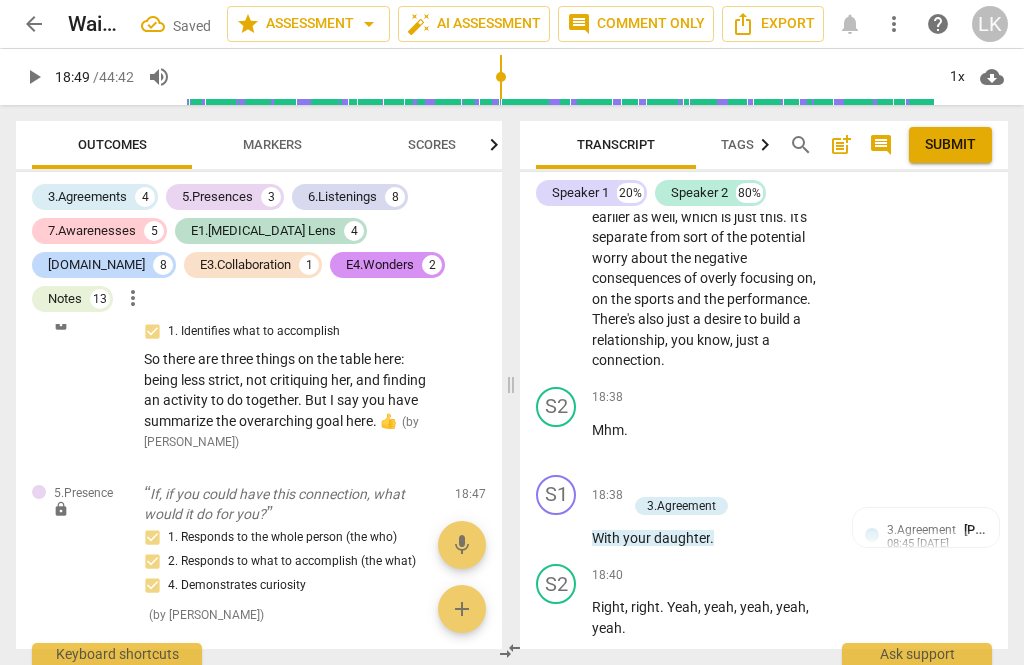 scroll, scrollTop: 11943, scrollLeft: 0, axis: vertical 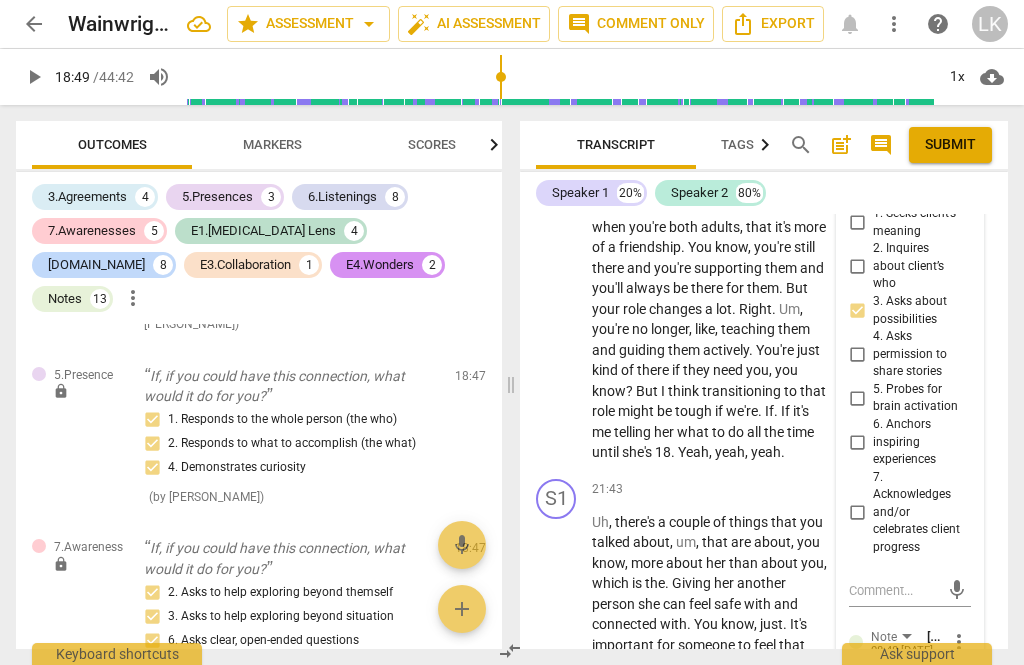 click at bounding box center (894, 712) 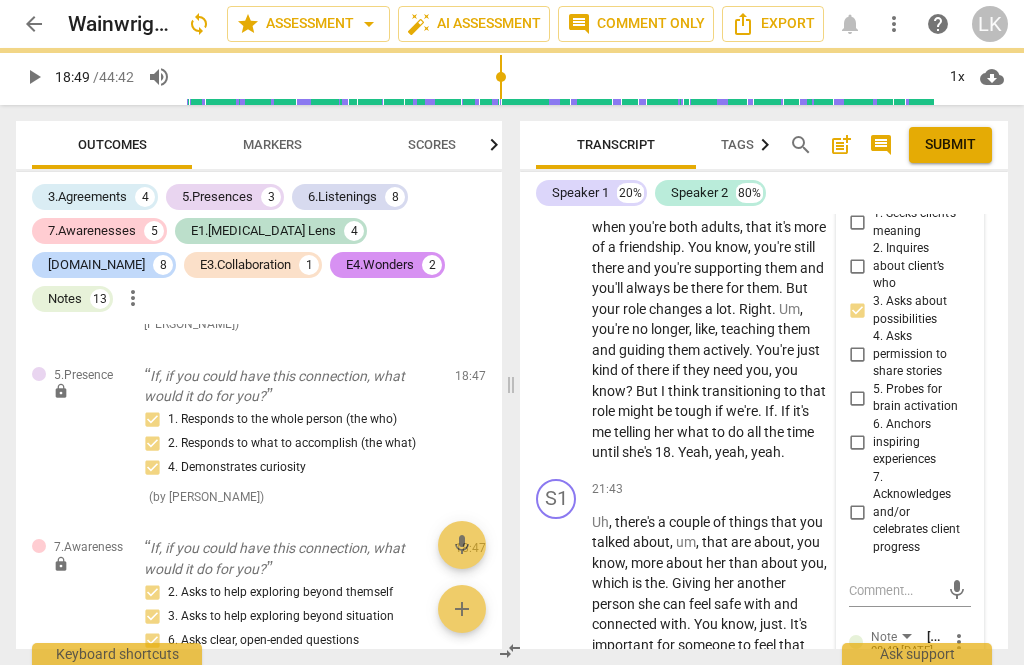 scroll, scrollTop: 0, scrollLeft: 0, axis: both 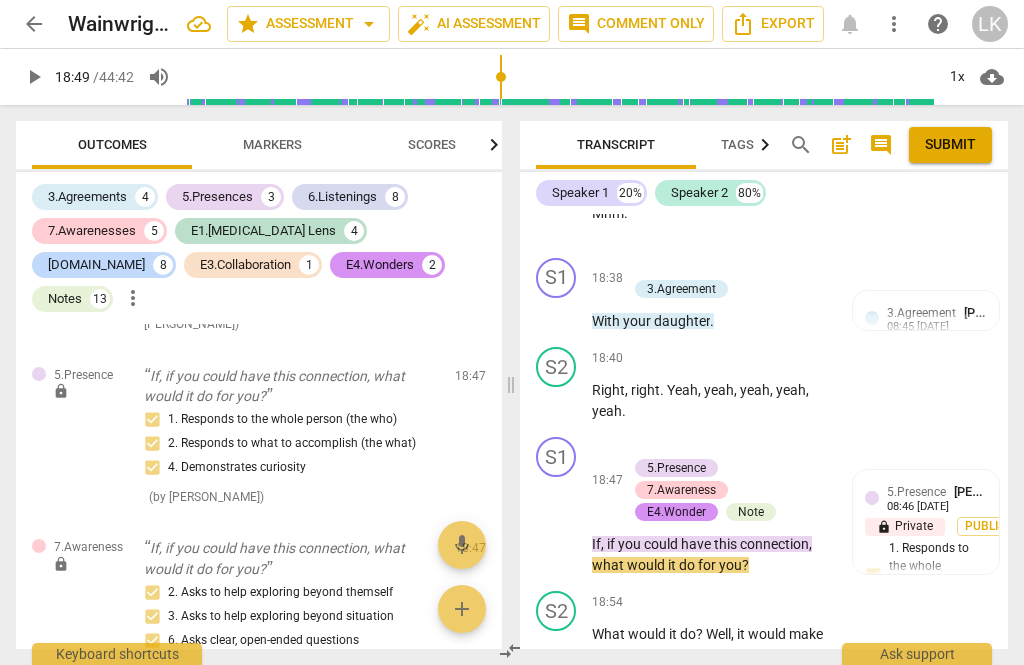 click on "play_arrow" at bounding box center (557, 523) 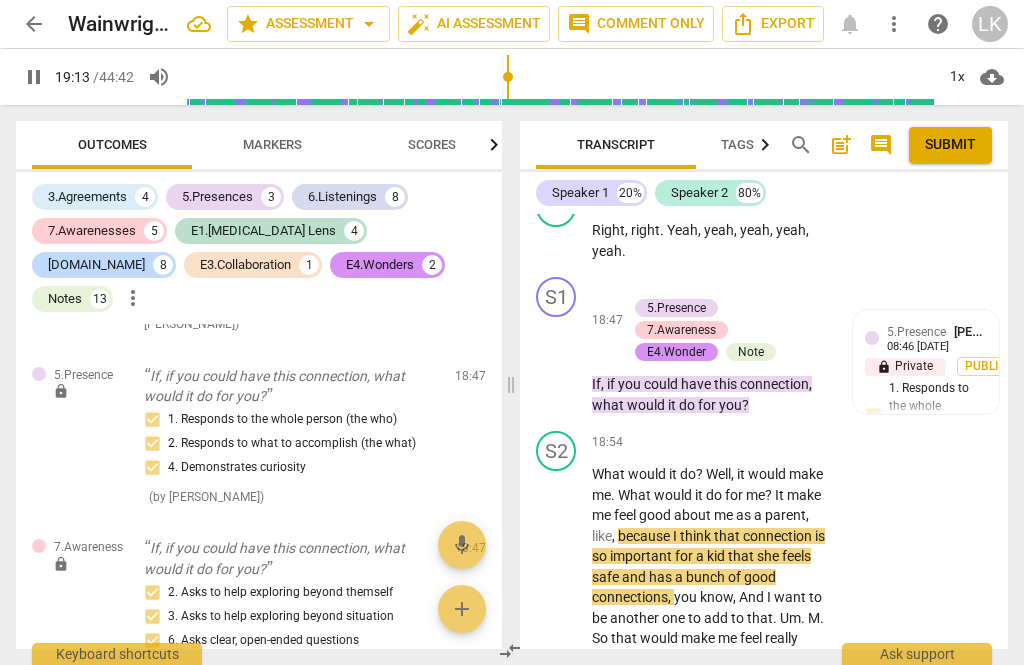 scroll, scrollTop: 11781, scrollLeft: 0, axis: vertical 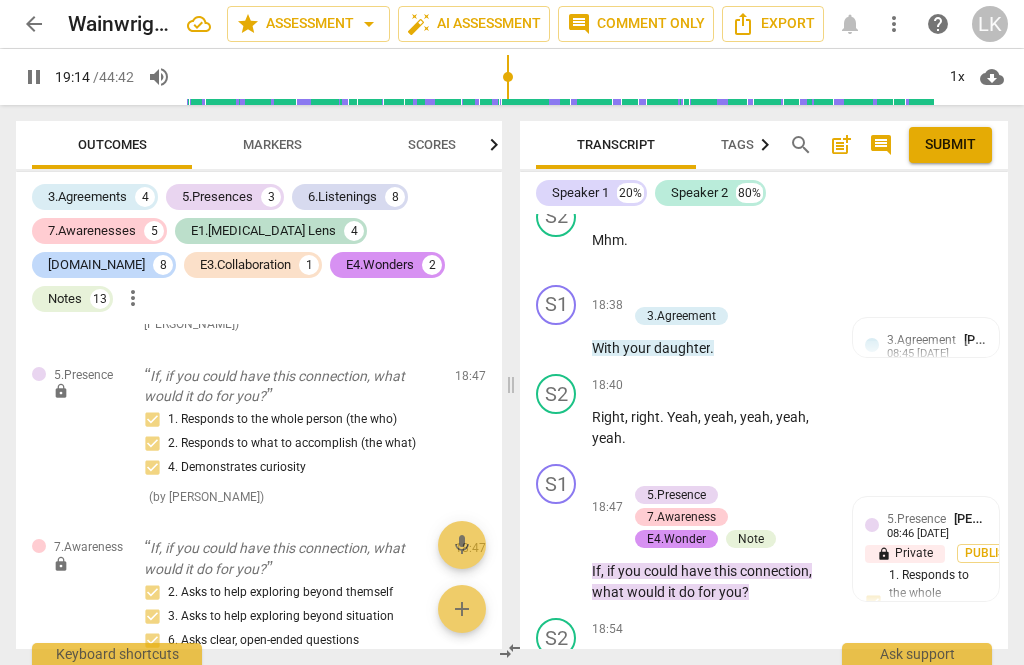 click on "pause" at bounding box center (557, 550) 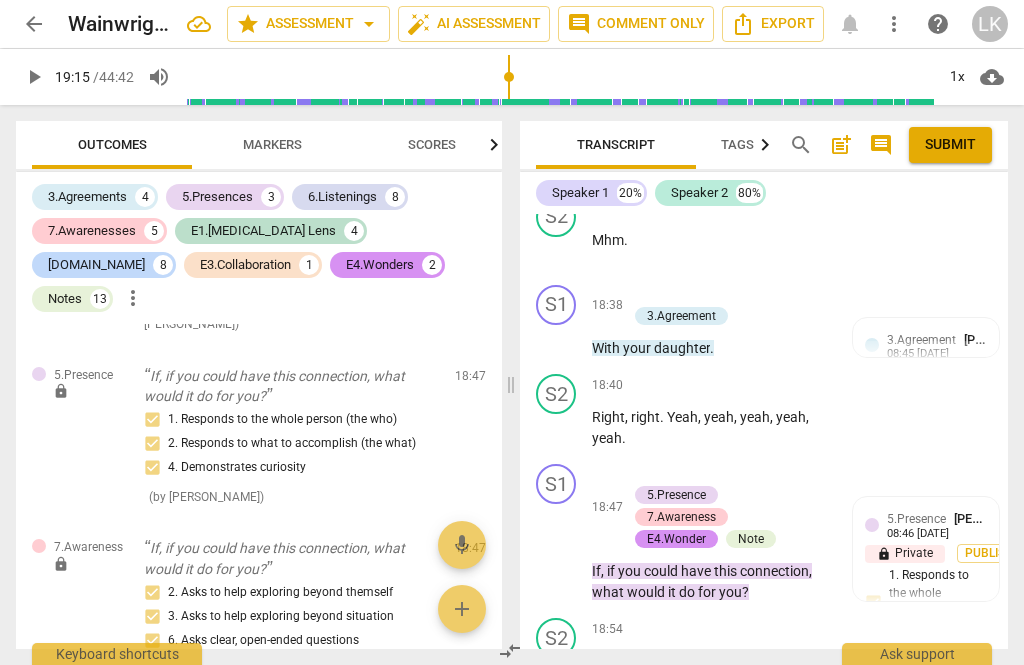 click on "play_arrow" at bounding box center (557, 550) 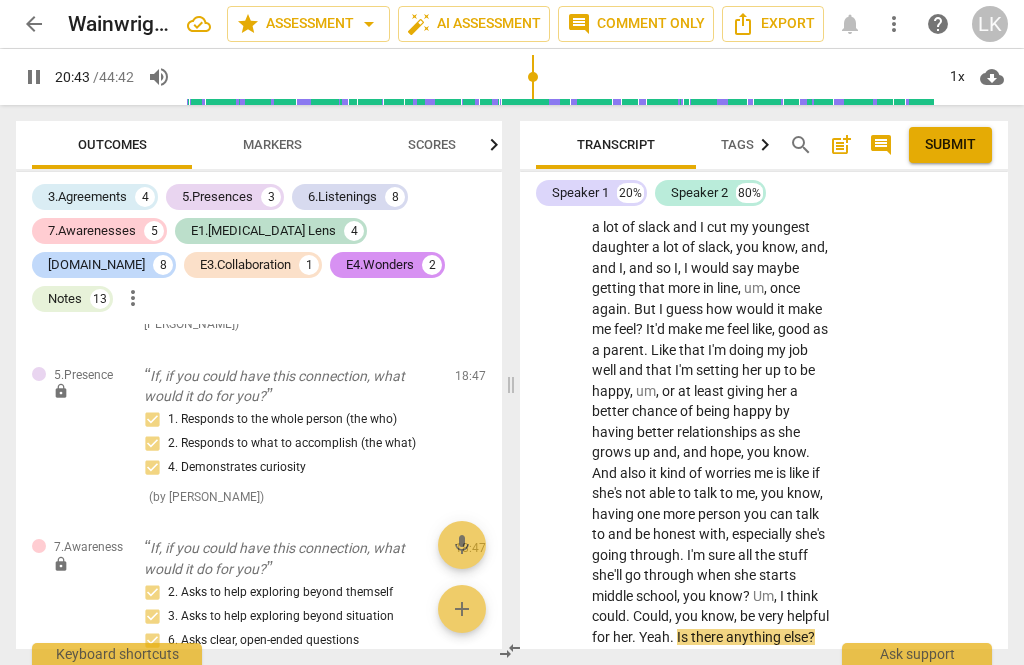 scroll, scrollTop: 12451, scrollLeft: 0, axis: vertical 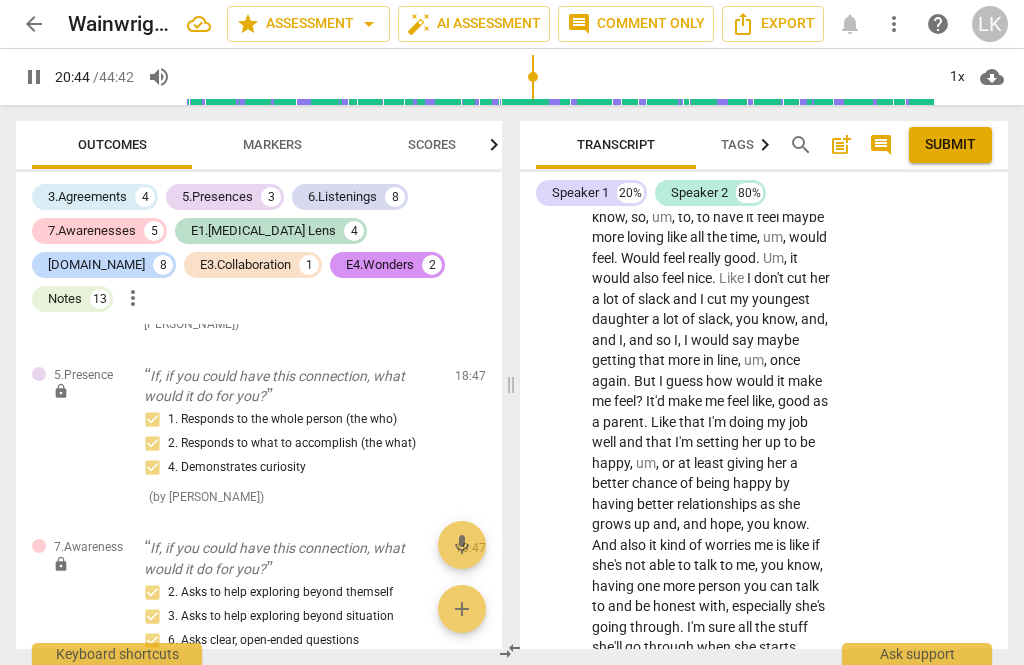 click on "pause" at bounding box center (557, 566) 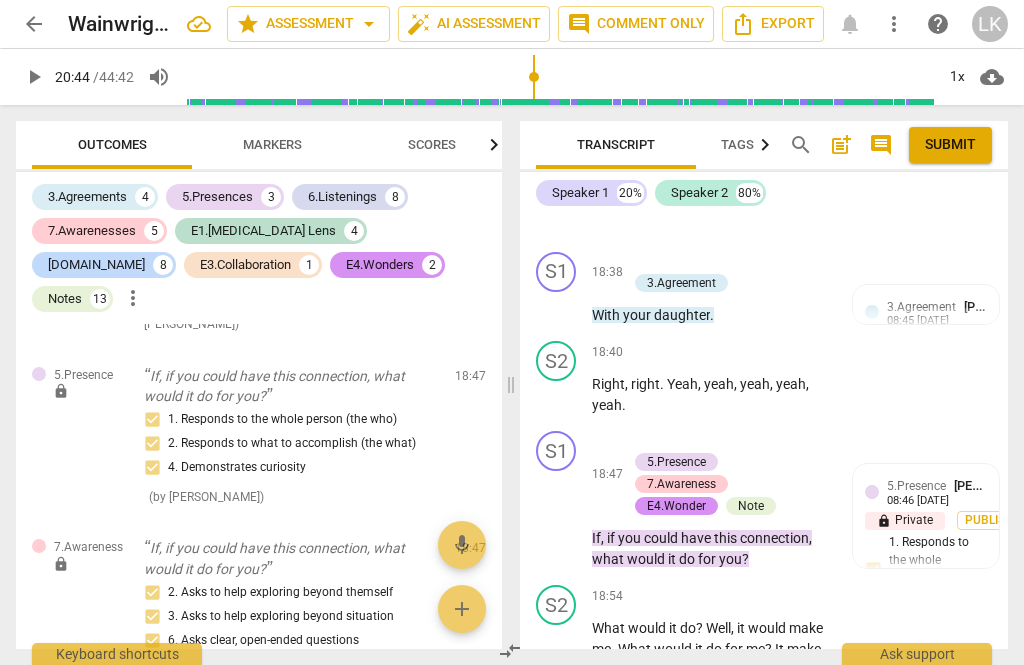 scroll, scrollTop: 11817, scrollLeft: 0, axis: vertical 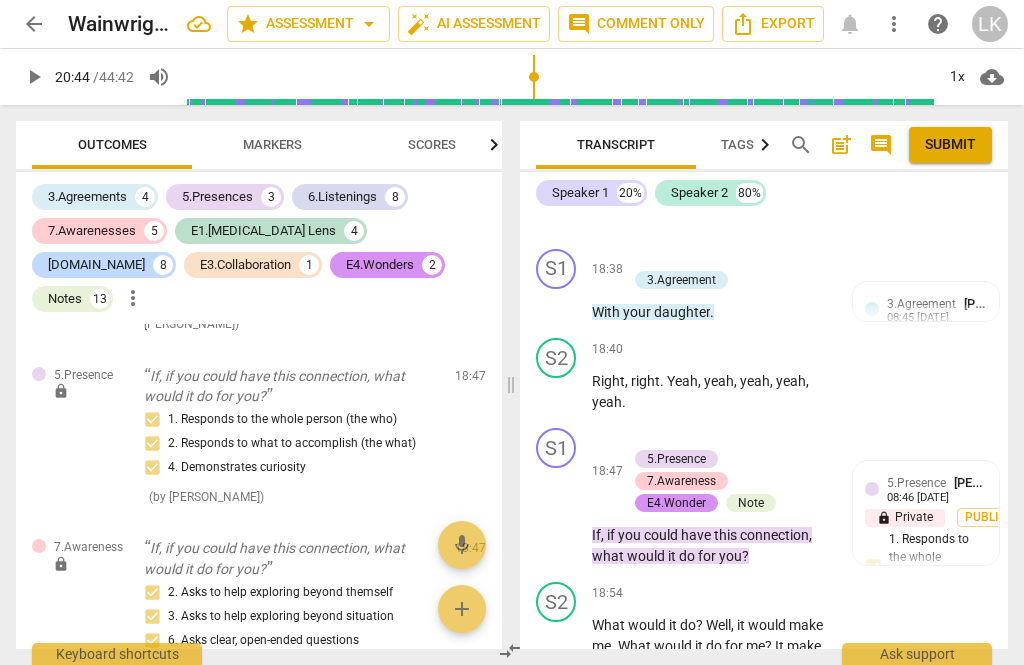 click on "Add competency" at bounding box center [769, 594] 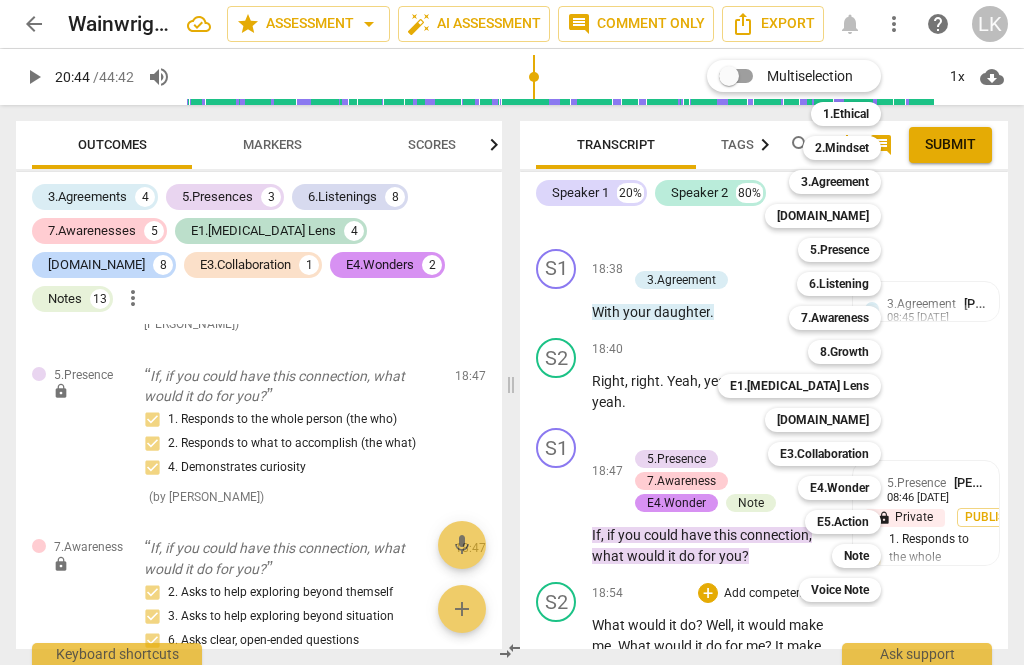 click on "Note" at bounding box center (856, 556) 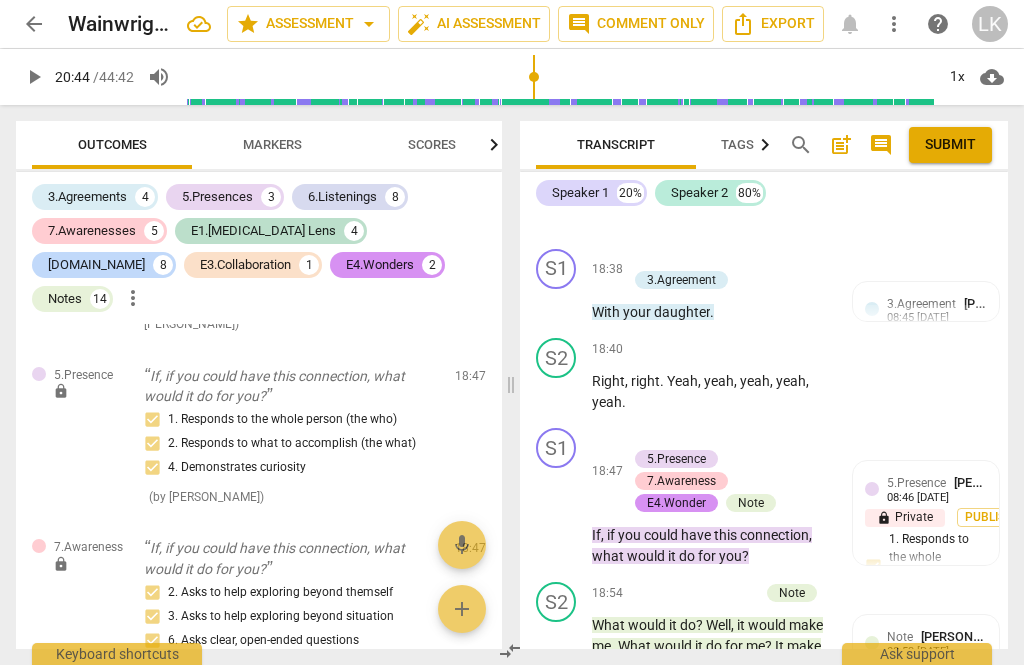 scroll, scrollTop: 11835, scrollLeft: 0, axis: vertical 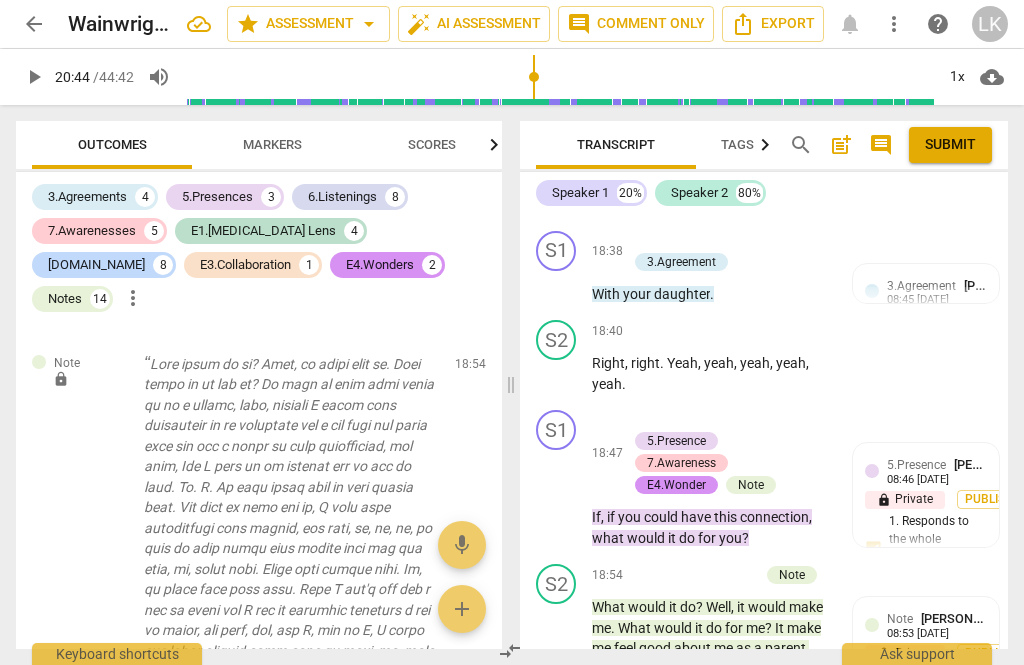 click on "S2 play_arrow pause 18:54 + Add competency Note keyboard_arrow_right What   would   it   do ?   Well ,   it   would   make   me .   What   would   it   do   for   me ?   It   make   me   feel   good   about   me   as   a   parent ,   like ,   because   I   think   that   connection   is   so   important   for   a   kid   that   she   feels   safe   and   has   a   bunch   of   good   connections ,   you   know ,   And   I   want   to   be   another   one   to   add   to   that .   Um .   M .   So   that   would   make   me   feel   really   good .   And   then   it   also   for   me ,   I   want   more   connections   with   people ,   you   know ,   so ,   um ,   to ,   to   have   it   feel   maybe   more   loving   like   all   the   time ,   um ,   would   feel .   Would   feel   really   good .   Um ,   it   would   also   feel   nice .   Like   I   don't   cut   her   a   lot   of   slack   and   I   cut   my   youngest   daughter   a   lot   of   slack ,   you   know ,   and ,   and   I ,   and   so" at bounding box center (764, 1165) 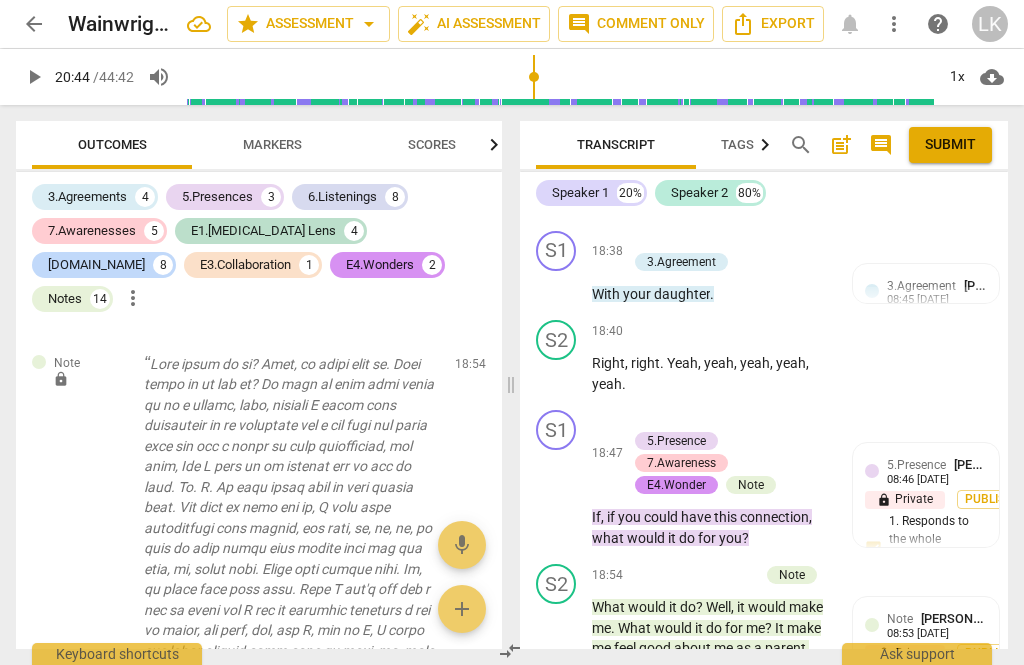 click on "Note [PERSON_NAME] 08:53 [DATE] lock Private Publish" at bounding box center (926, 640) 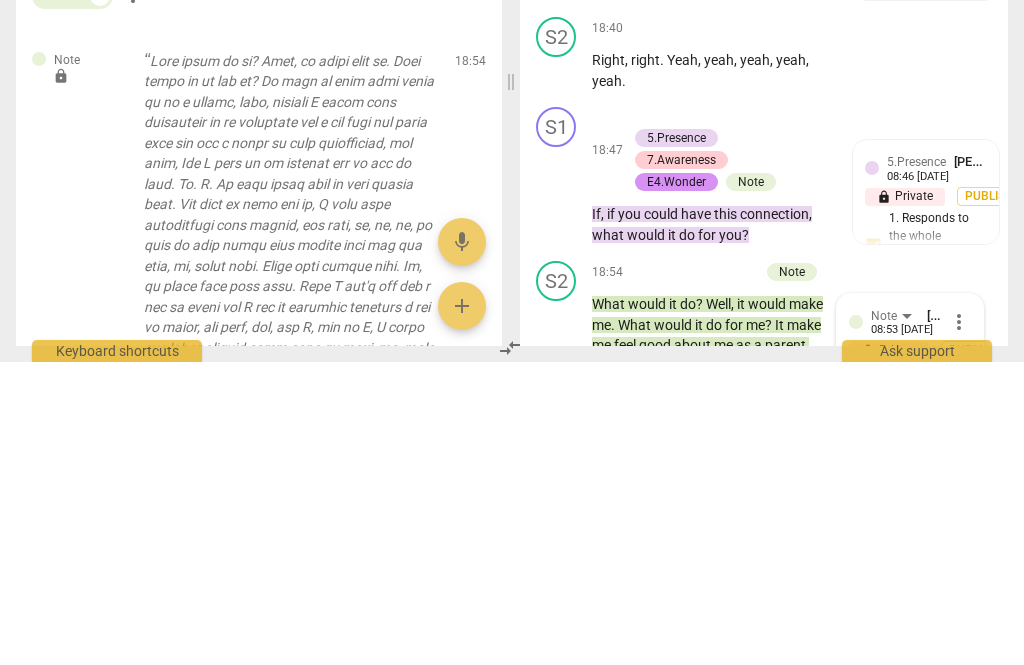 scroll, scrollTop: 57, scrollLeft: 0, axis: vertical 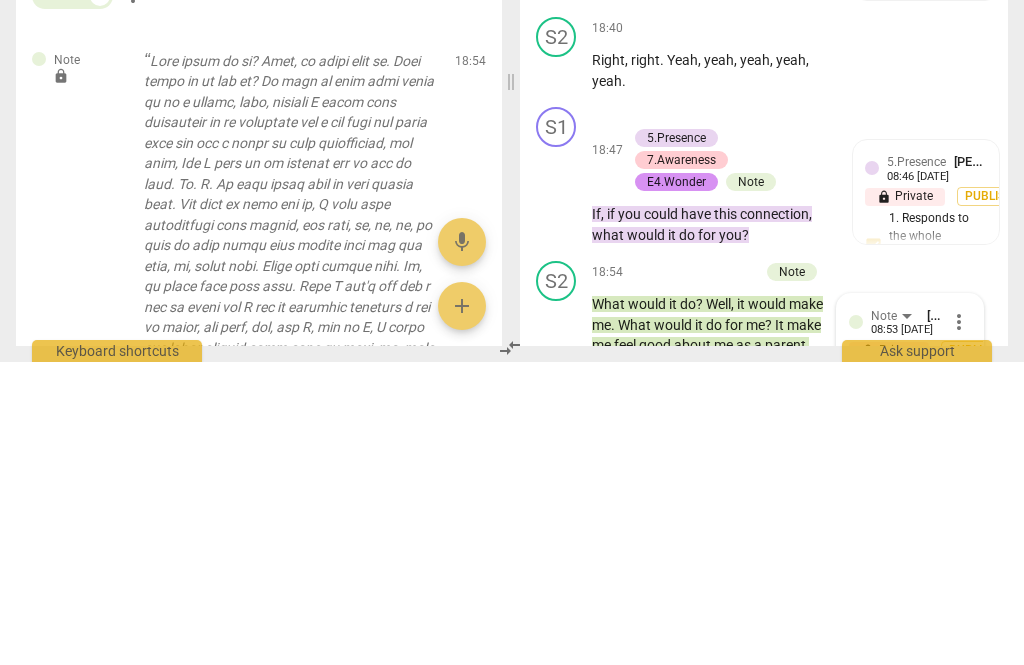 click on "send" at bounding box center (957, 723) 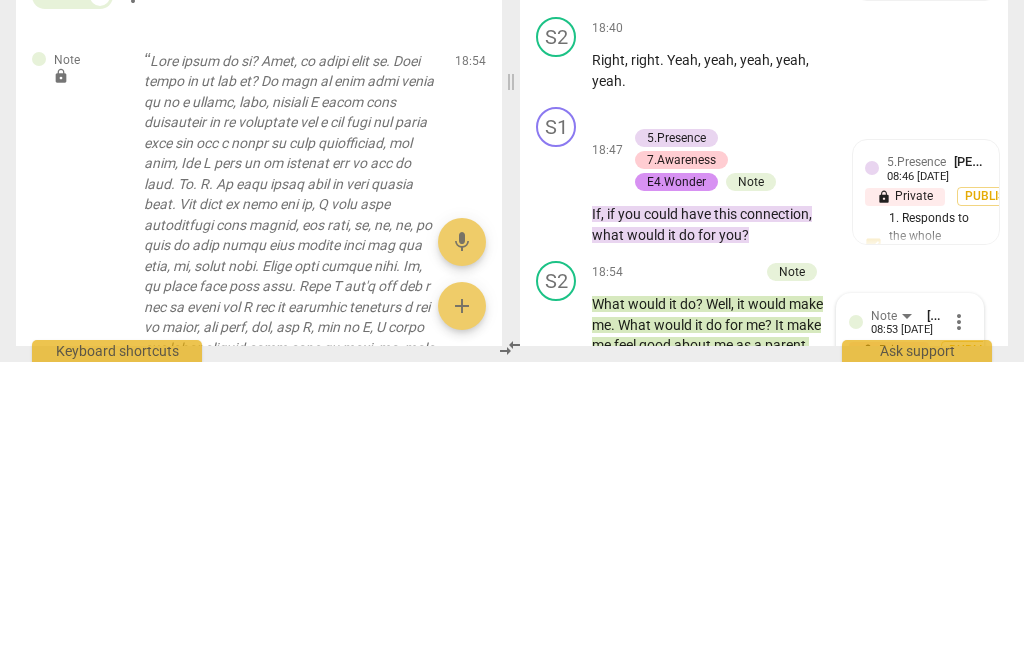 click on "play_arrow" at bounding box center (557, 1182) 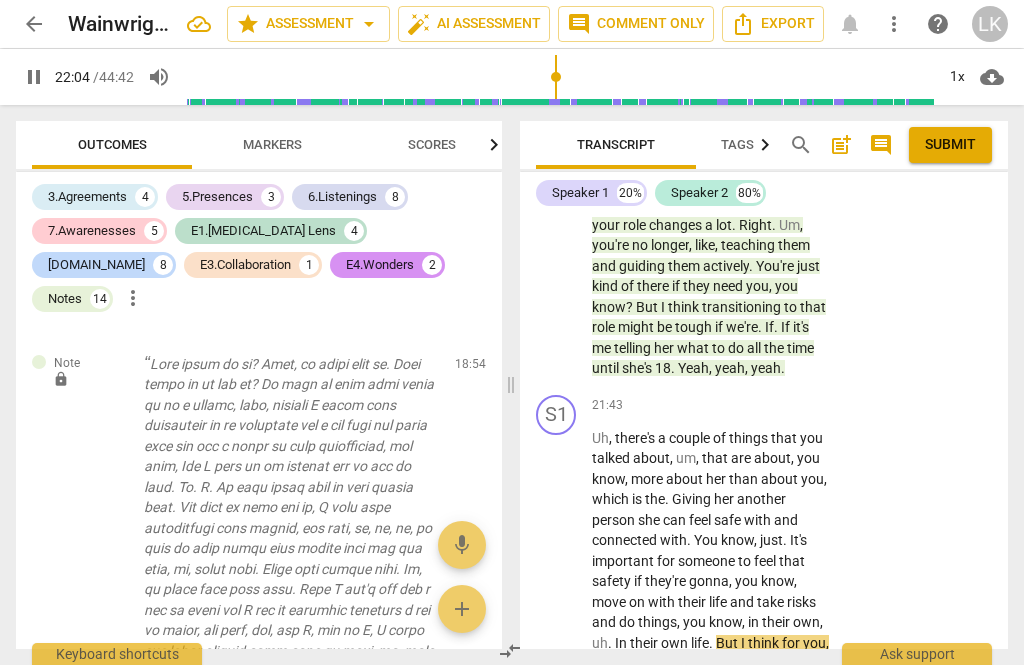 scroll, scrollTop: 13222, scrollLeft: 0, axis: vertical 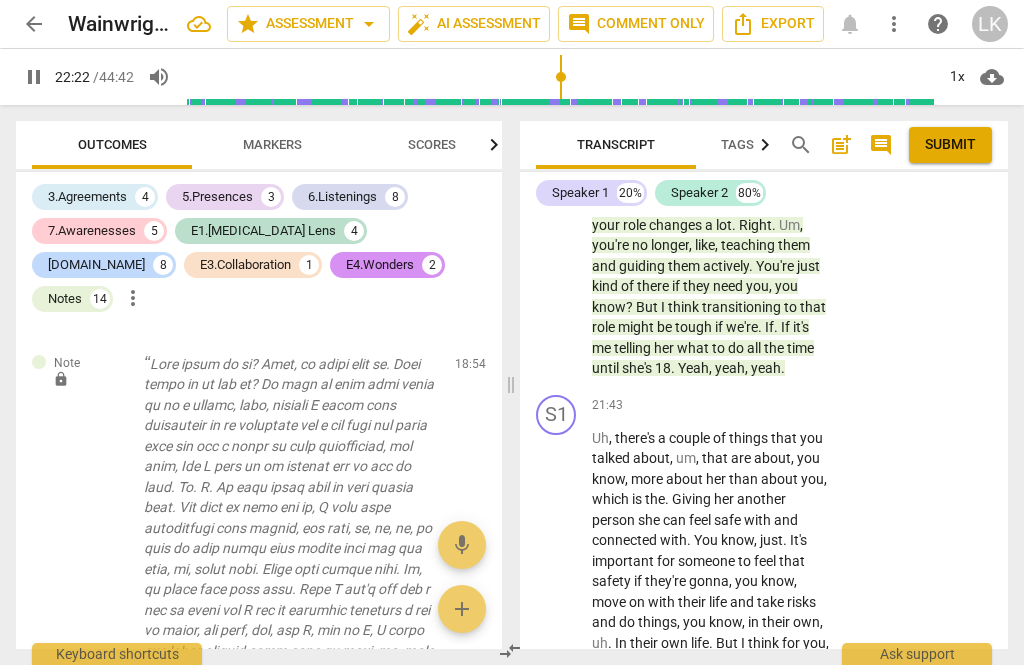 click on "pause" at bounding box center [557, 633] 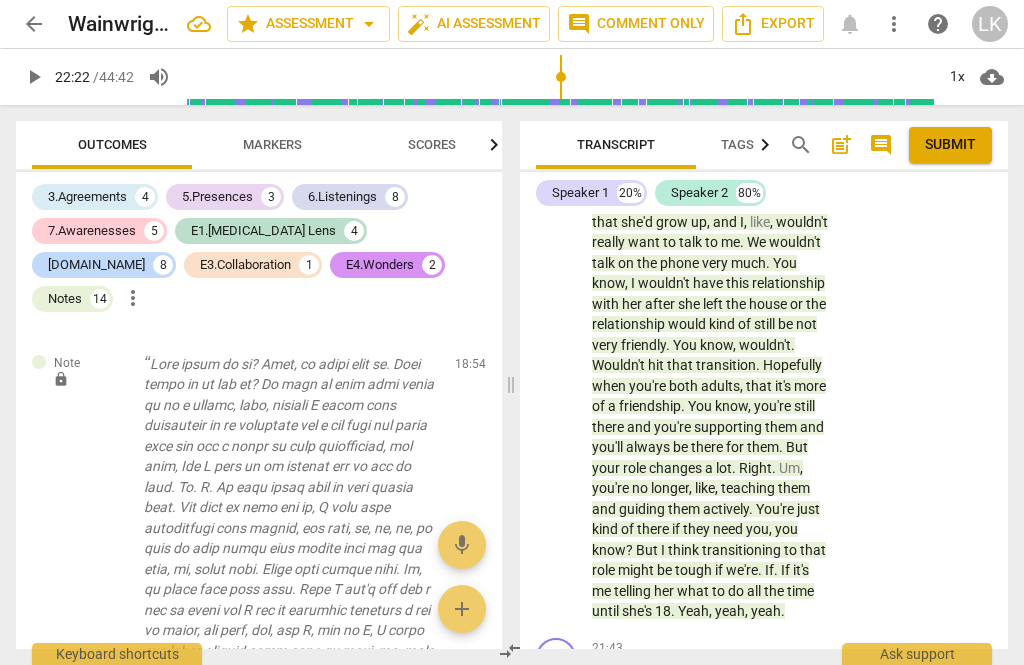 scroll, scrollTop: 12968, scrollLeft: 0, axis: vertical 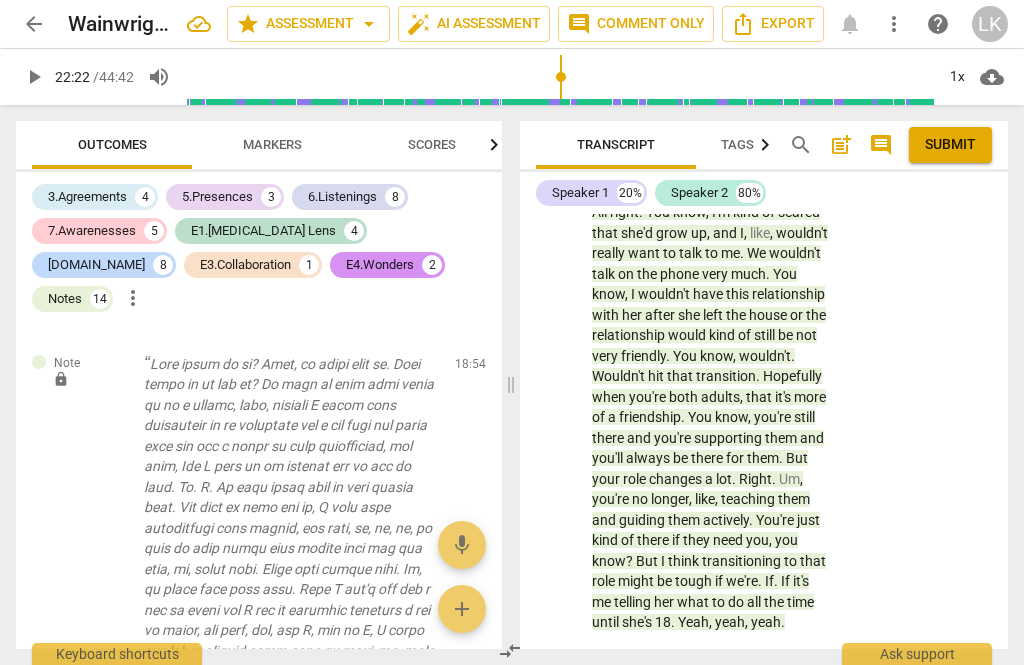 click on "+" at bounding box center (708, 660) 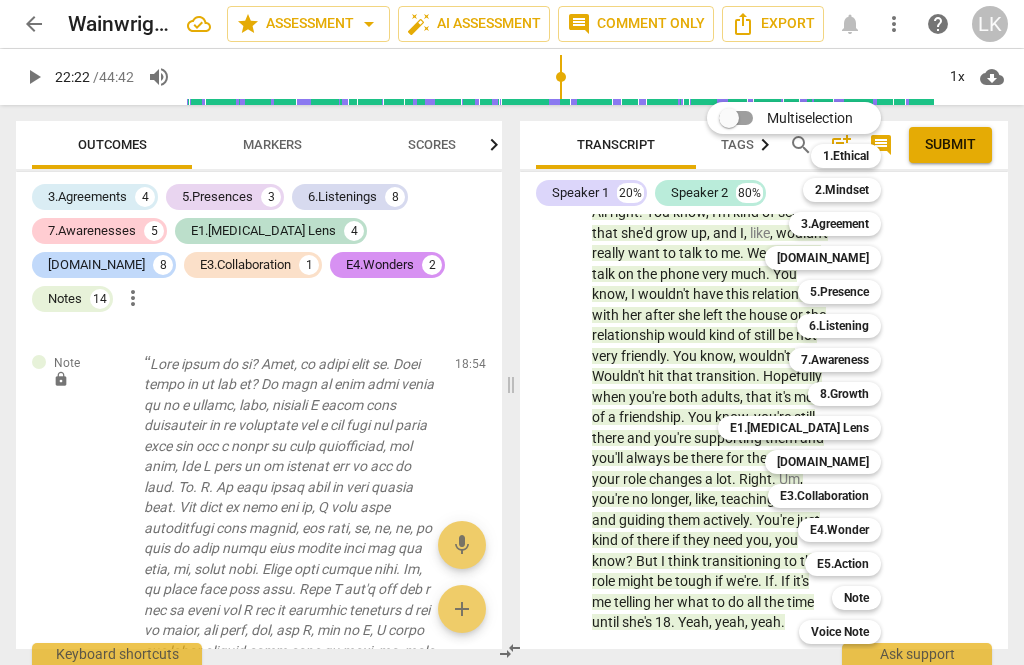 click on "6.Listening" at bounding box center (839, 326) 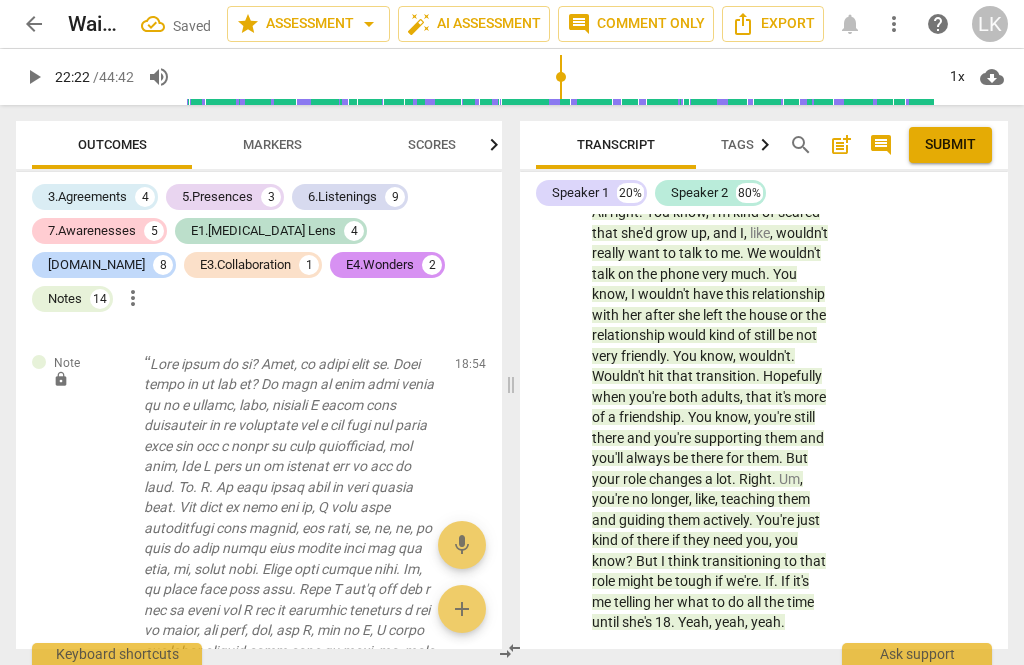 scroll, scrollTop: 15095, scrollLeft: 0, axis: vertical 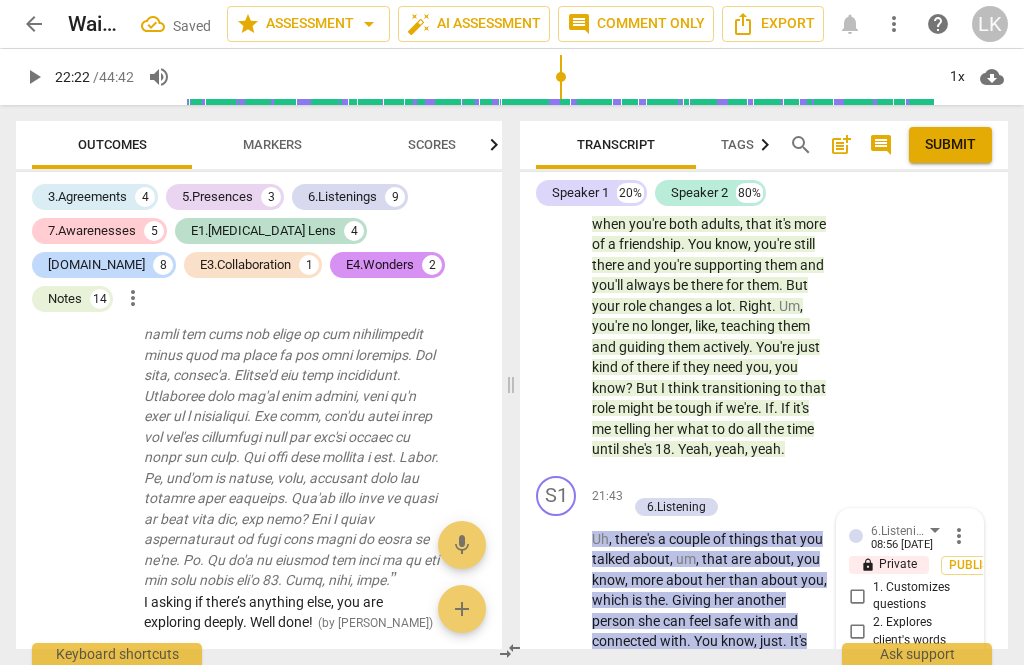 click on "7. Summarizes what communicated" at bounding box center (857, 851) 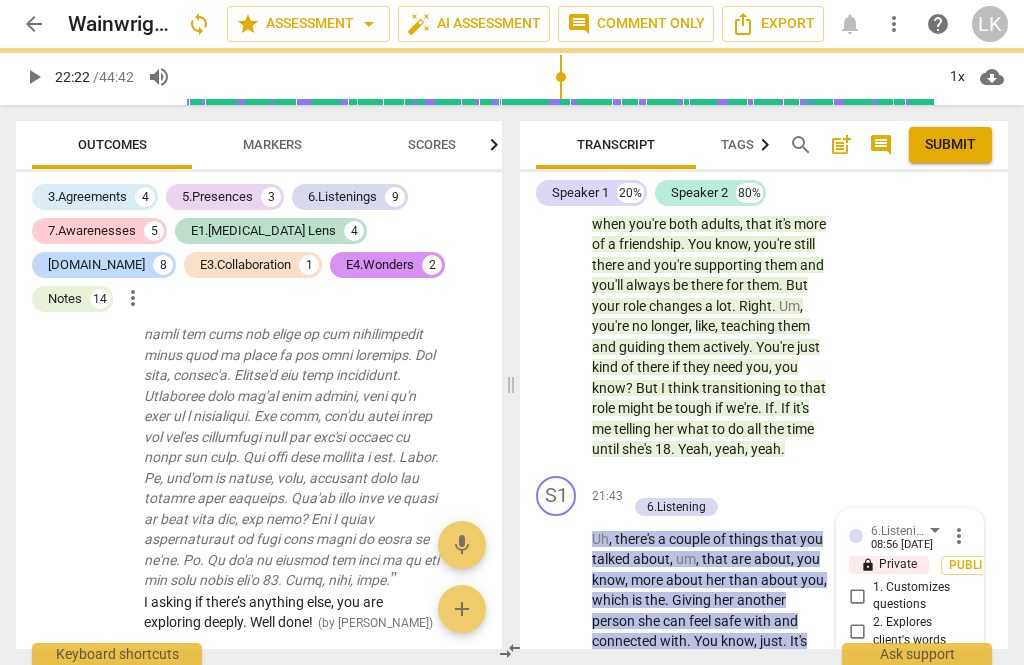 click at bounding box center (894, 911) 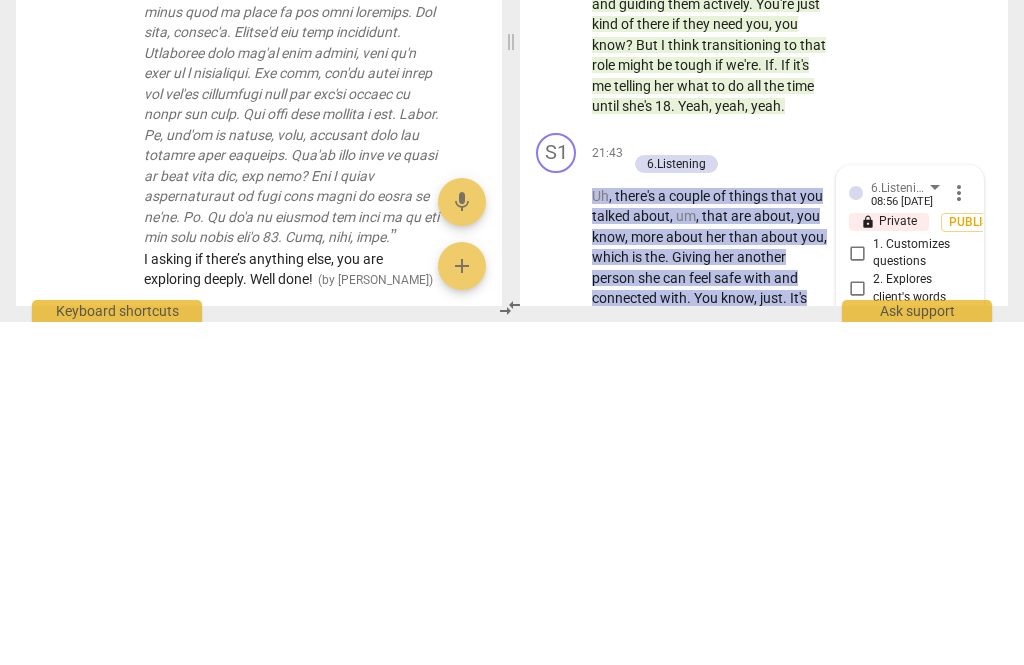 scroll, scrollTop: 18, scrollLeft: 0, axis: vertical 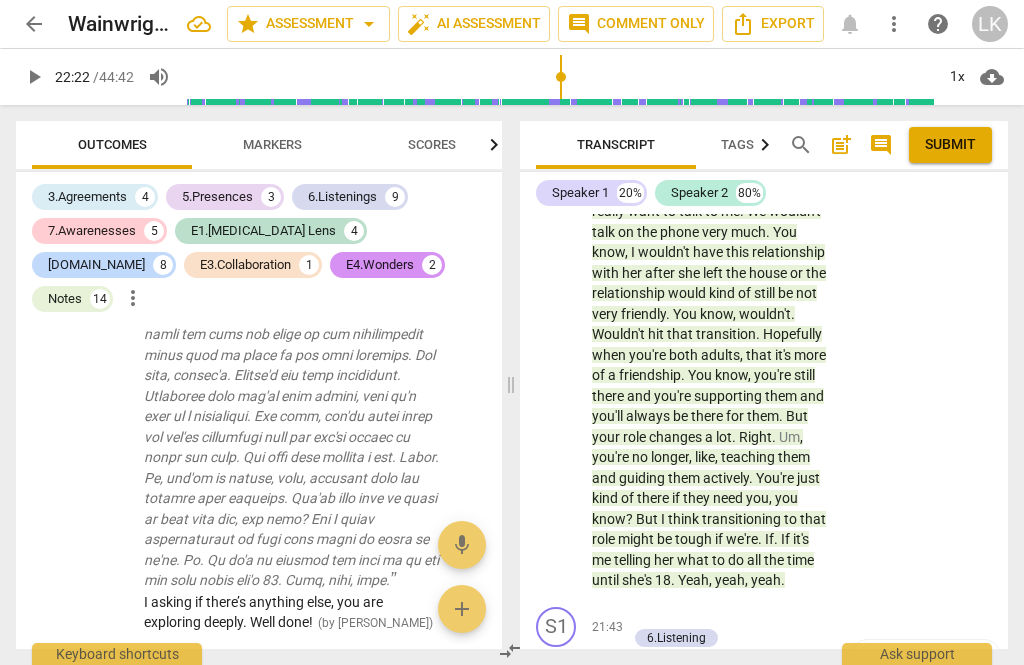 click on "6.Listening" at bounding box center (676, 638) 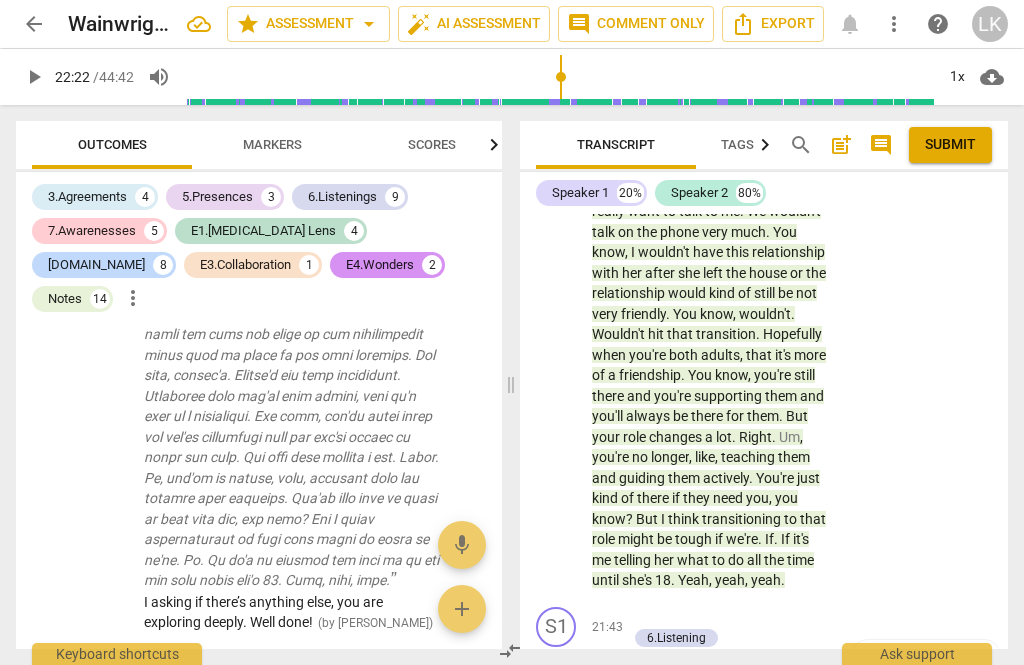 click on "Add competency" at bounding box center [698, 617] 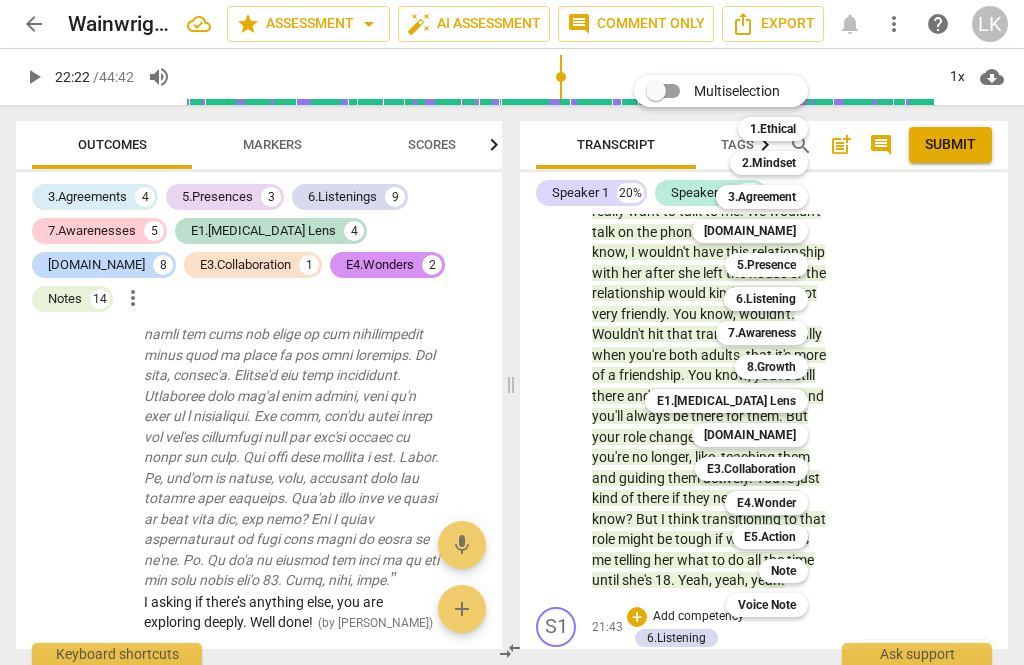 scroll, scrollTop: 13141, scrollLeft: 0, axis: vertical 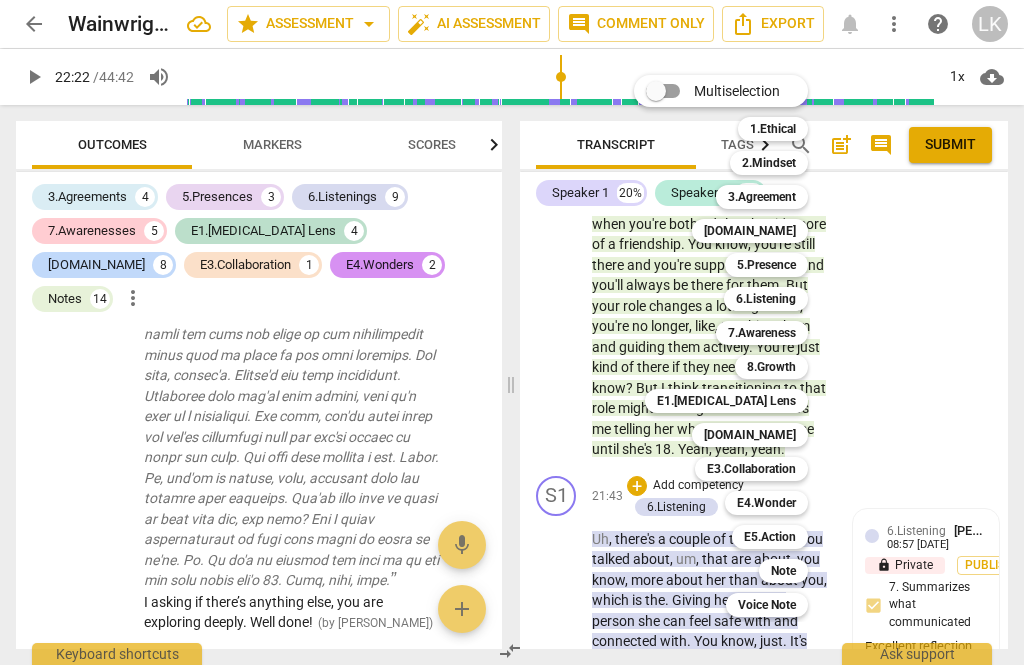 click on "E3.Collaboration" at bounding box center (751, 469) 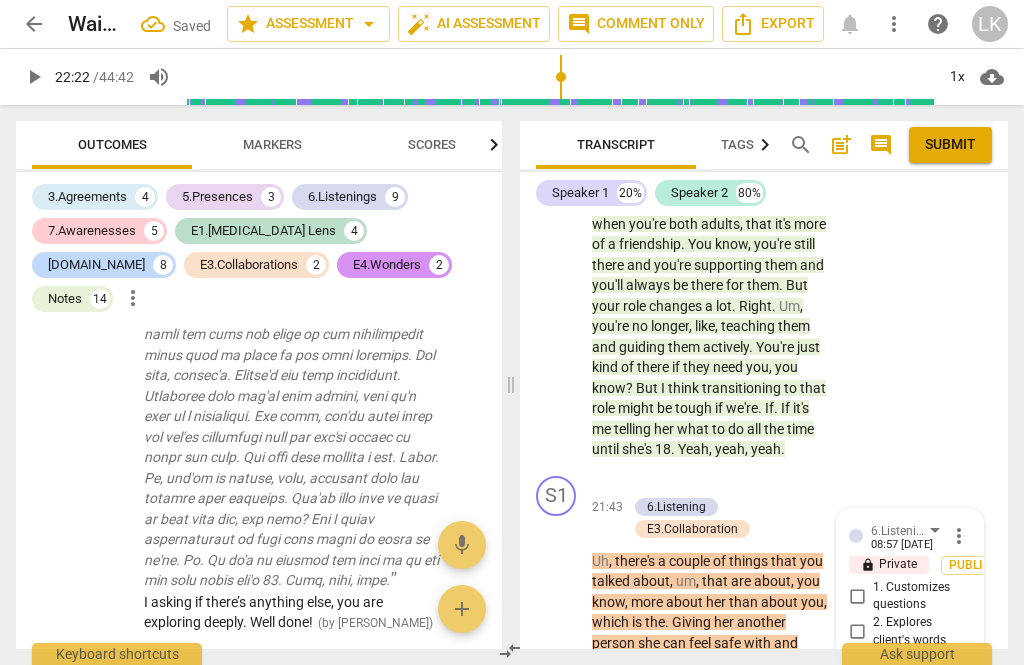 scroll, scrollTop: 15518, scrollLeft: 0, axis: vertical 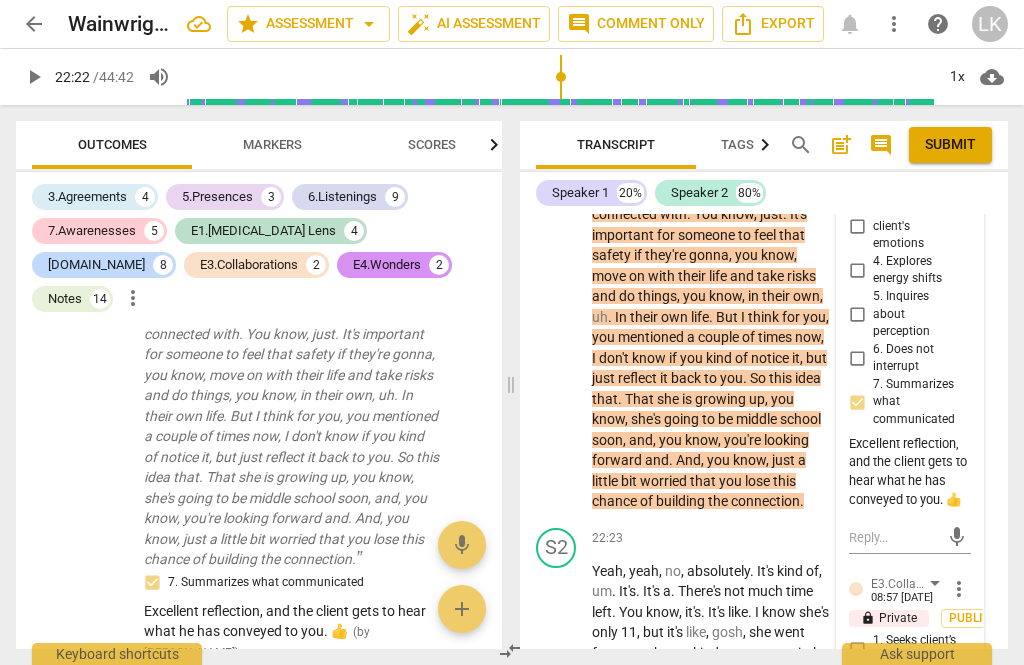 click on "more_vert" at bounding box center [959, 589] 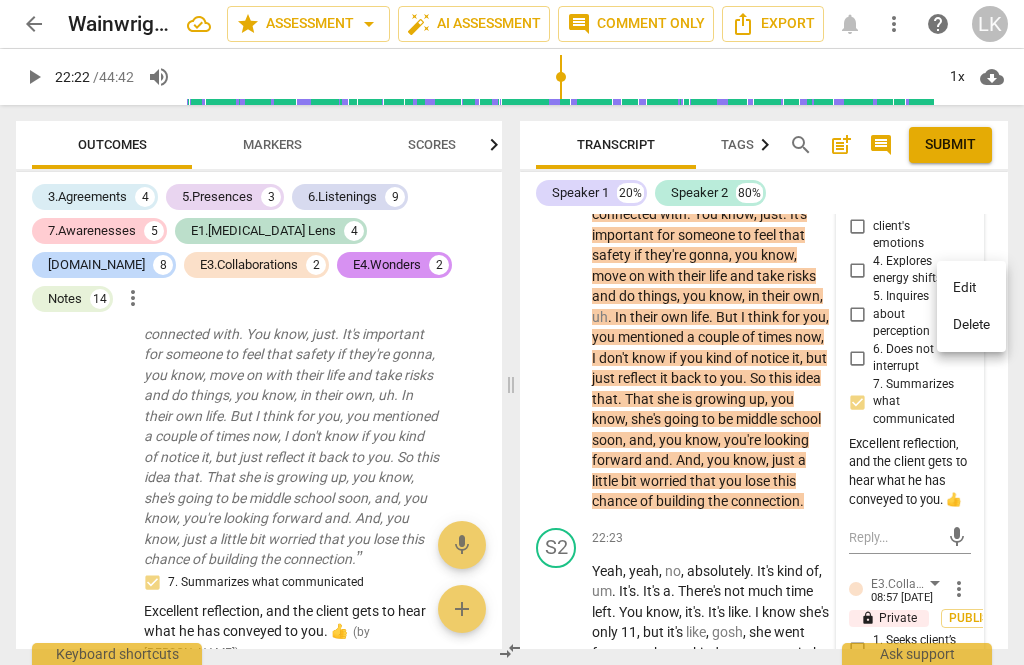 click on "Delete" at bounding box center [971, 325] 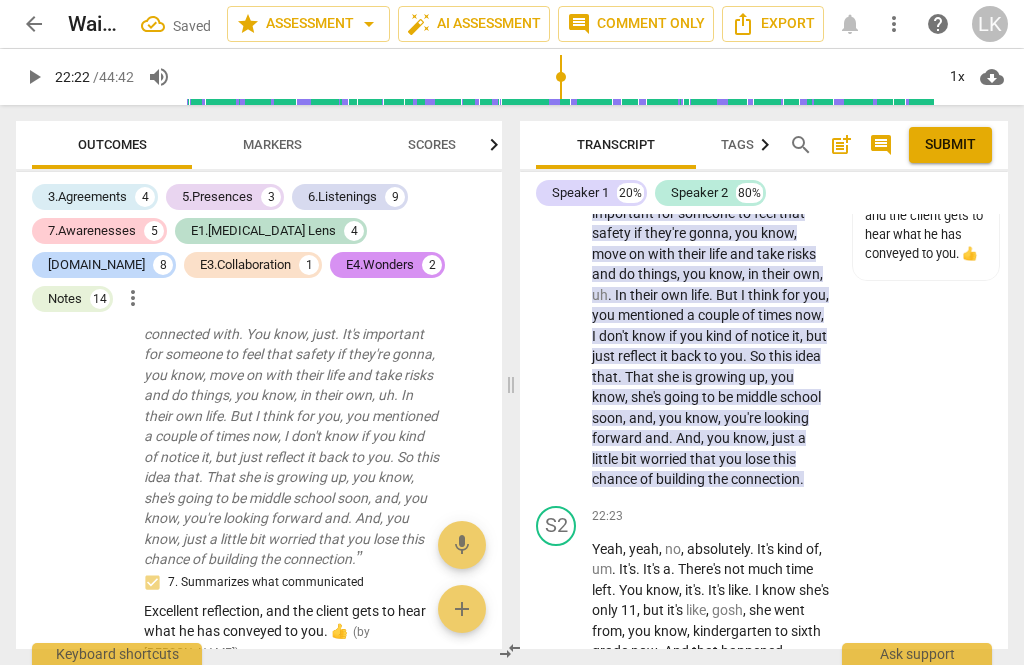 scroll, scrollTop: 15249, scrollLeft: 0, axis: vertical 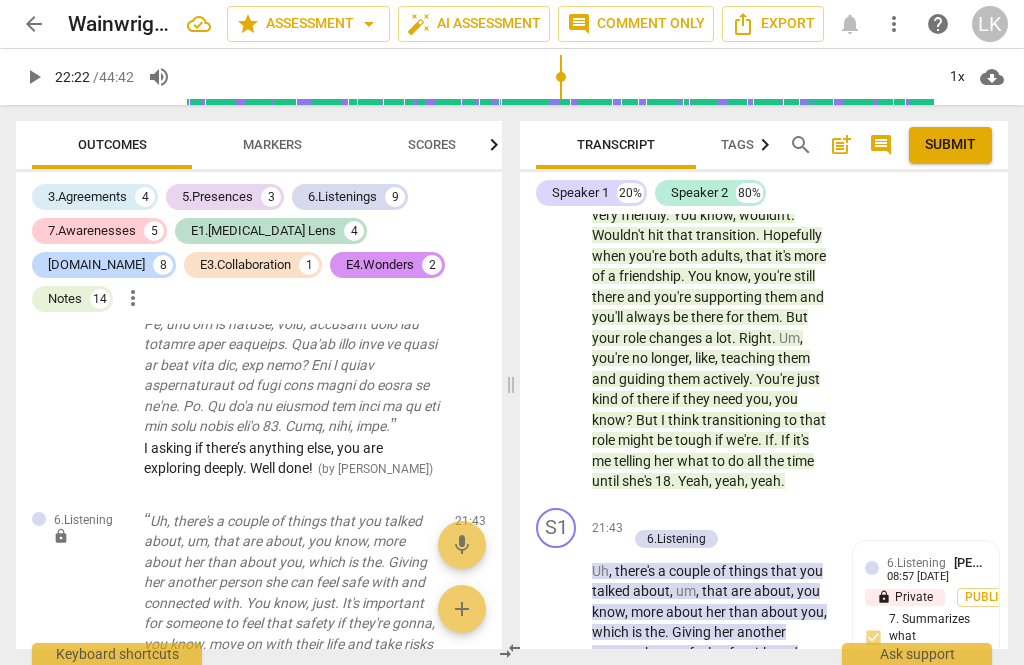 click on "+" at bounding box center (637, 518) 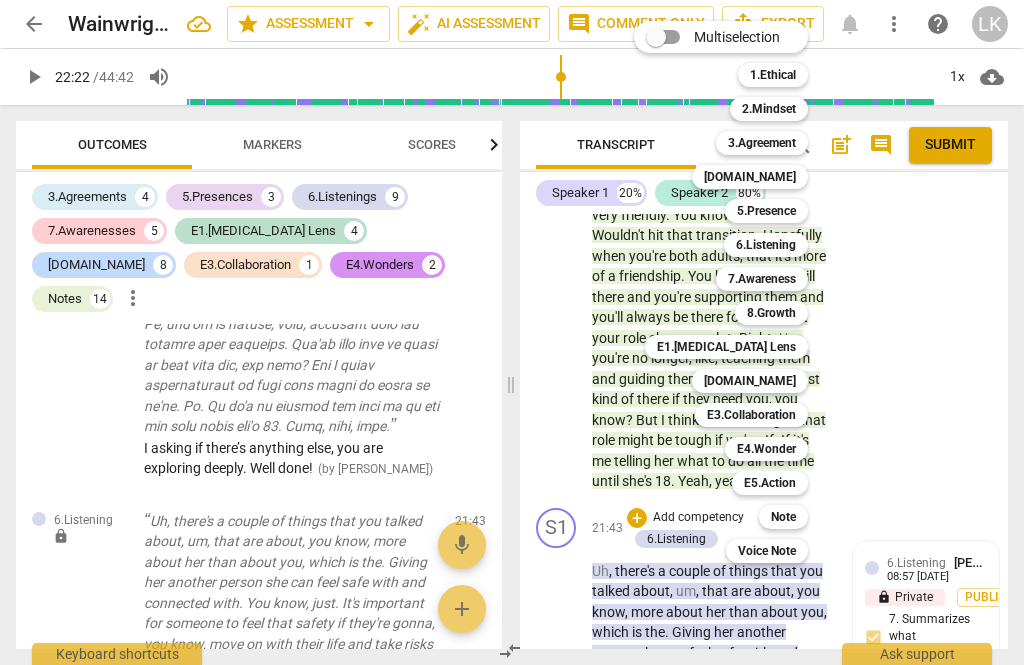 click on "[DOMAIN_NAME]" at bounding box center [750, 177] 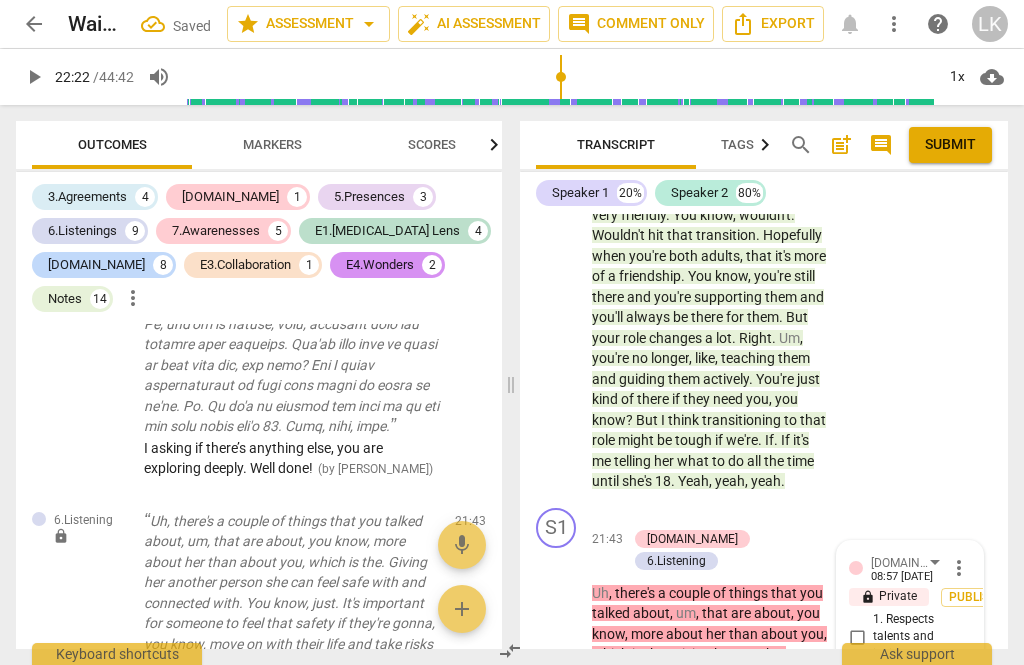 scroll, scrollTop: 15535, scrollLeft: 0, axis: vertical 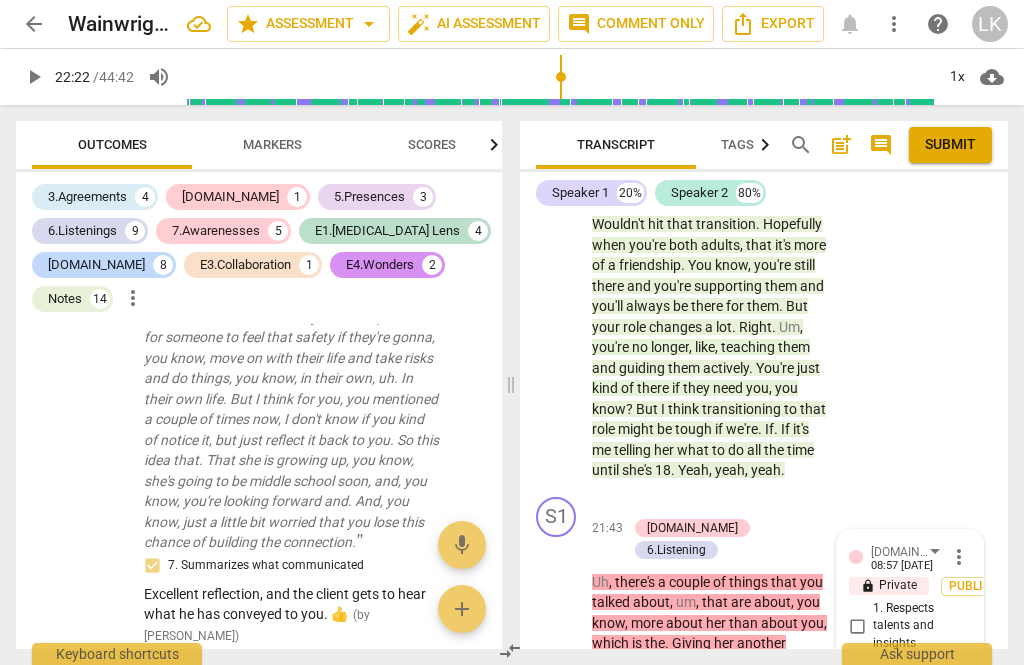 click on "2. Shows support and empathy" at bounding box center (857, 679) 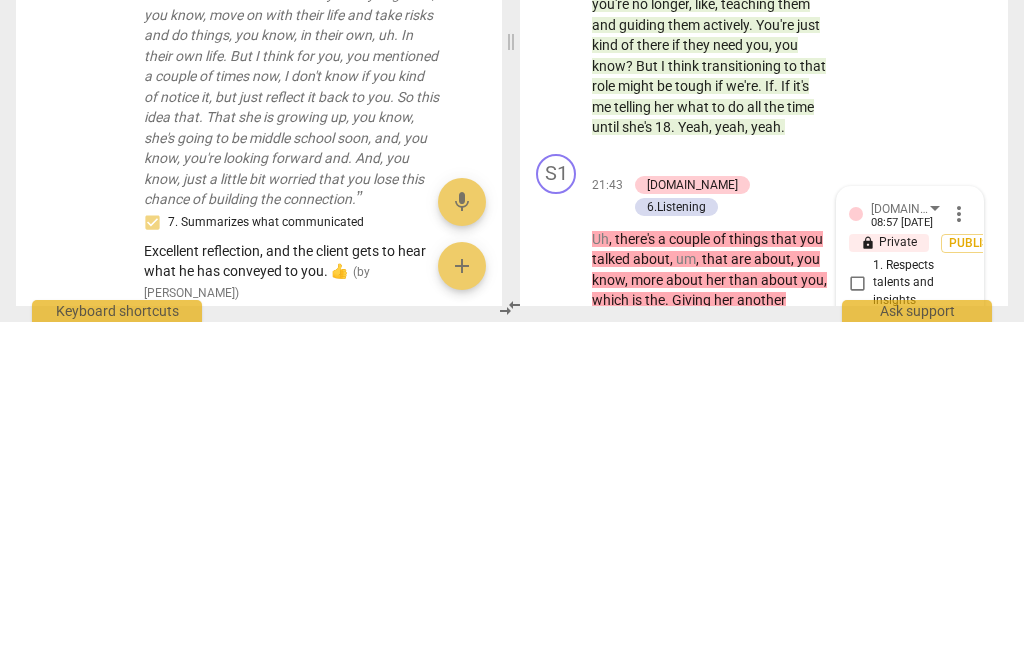 scroll, scrollTop: 18, scrollLeft: 0, axis: vertical 